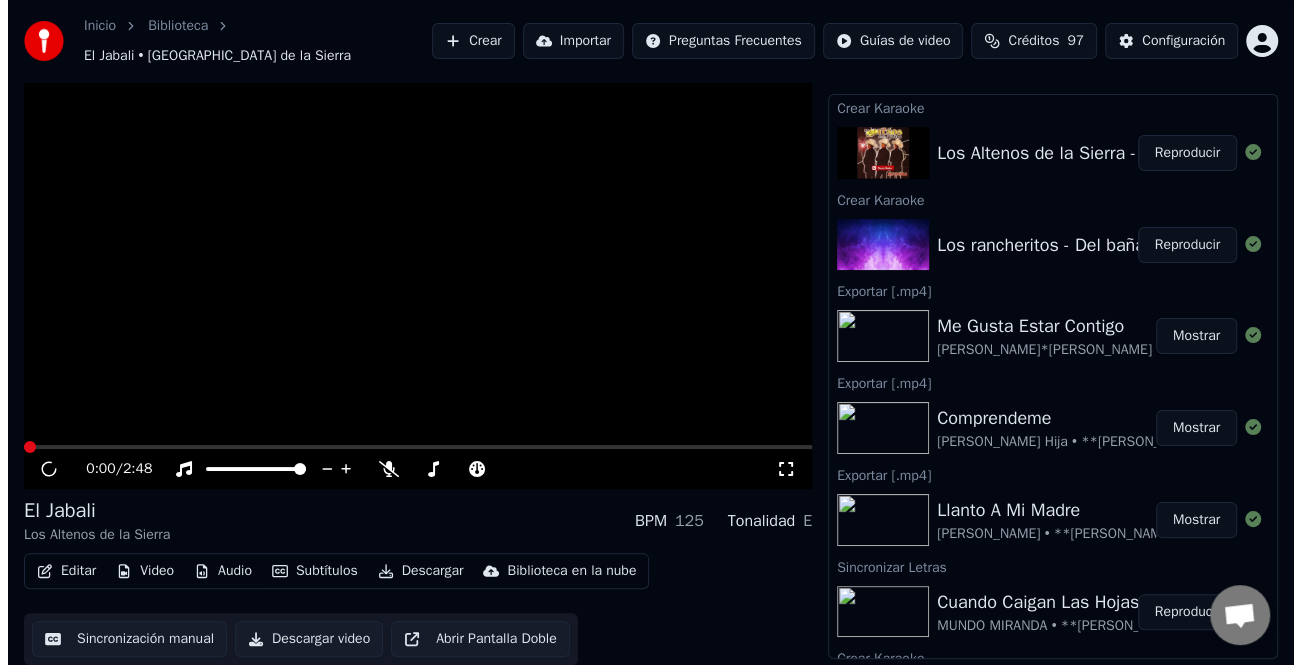 scroll, scrollTop: 36, scrollLeft: 0, axis: vertical 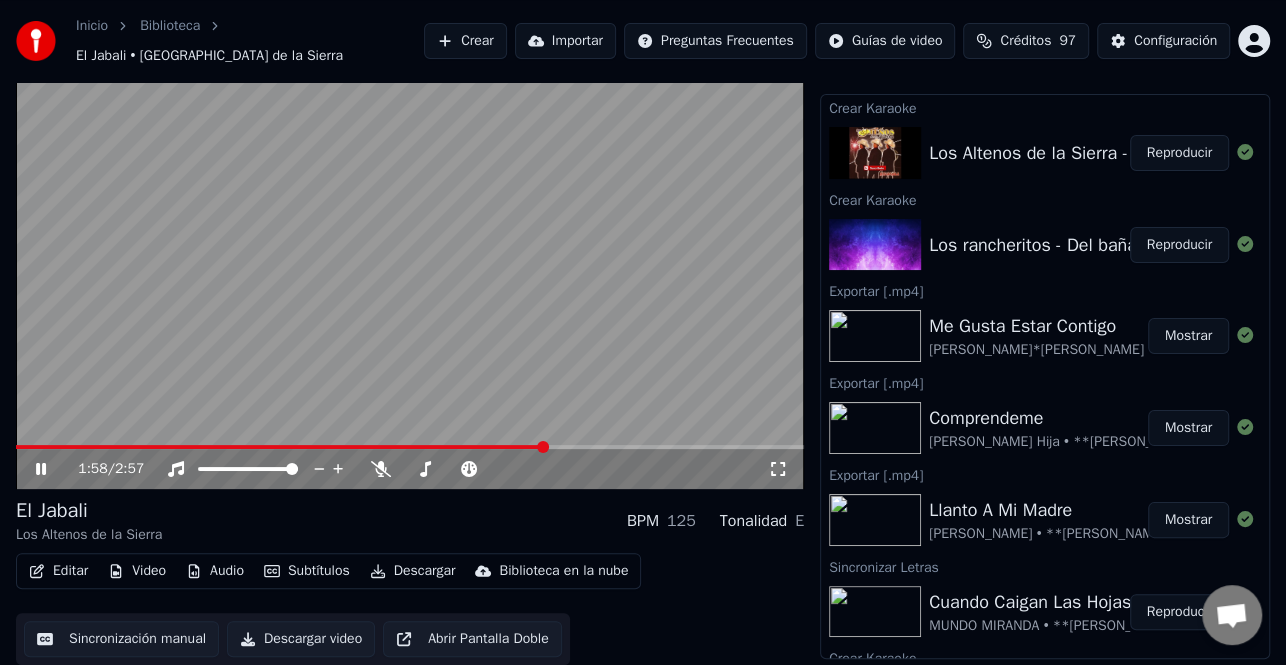click 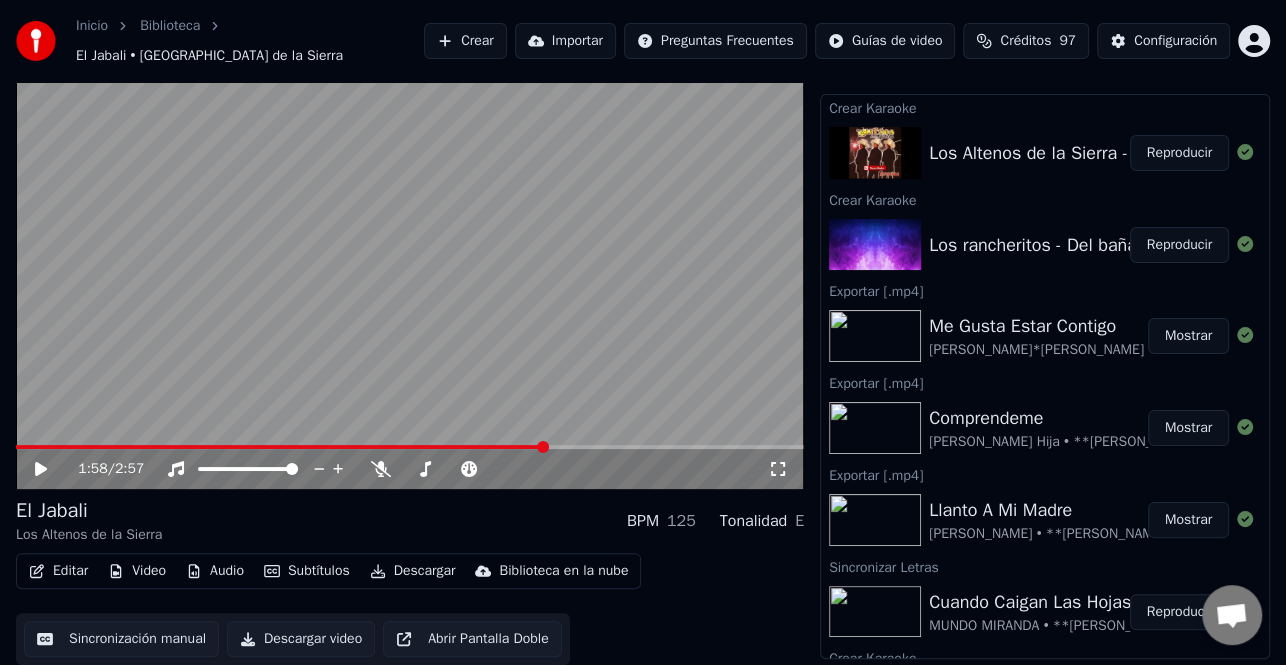 click on "Crear" at bounding box center [465, 41] 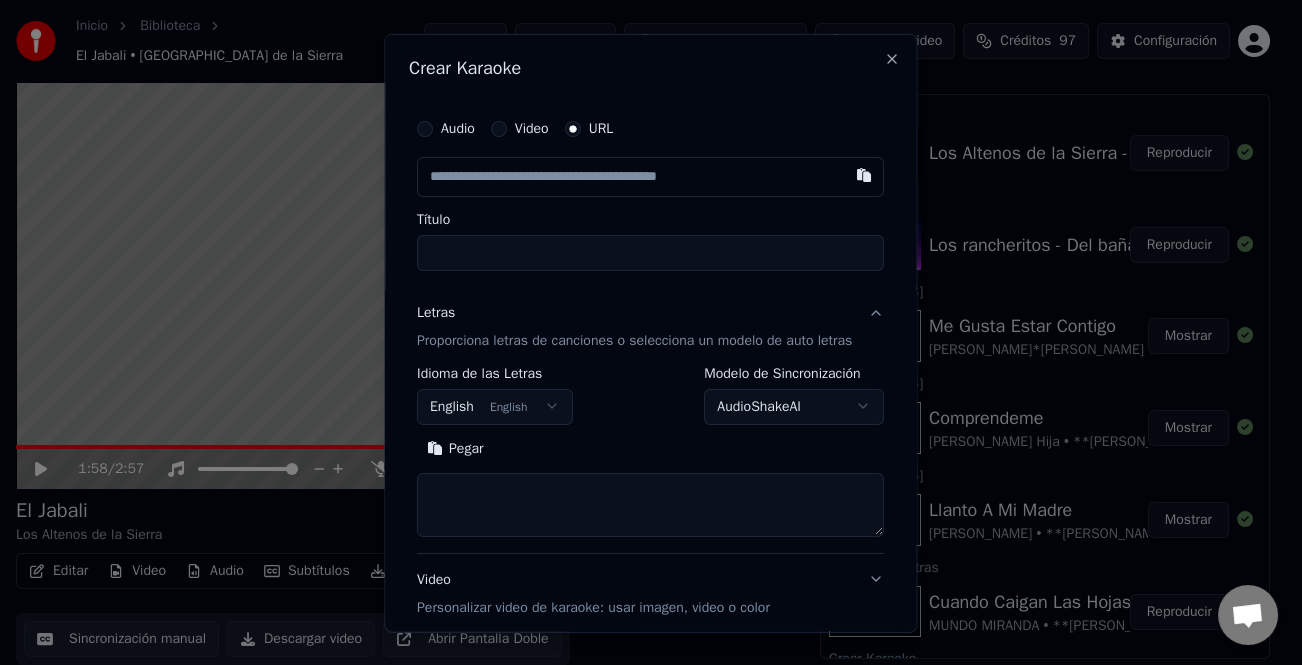 click on "Audio" at bounding box center [425, 128] 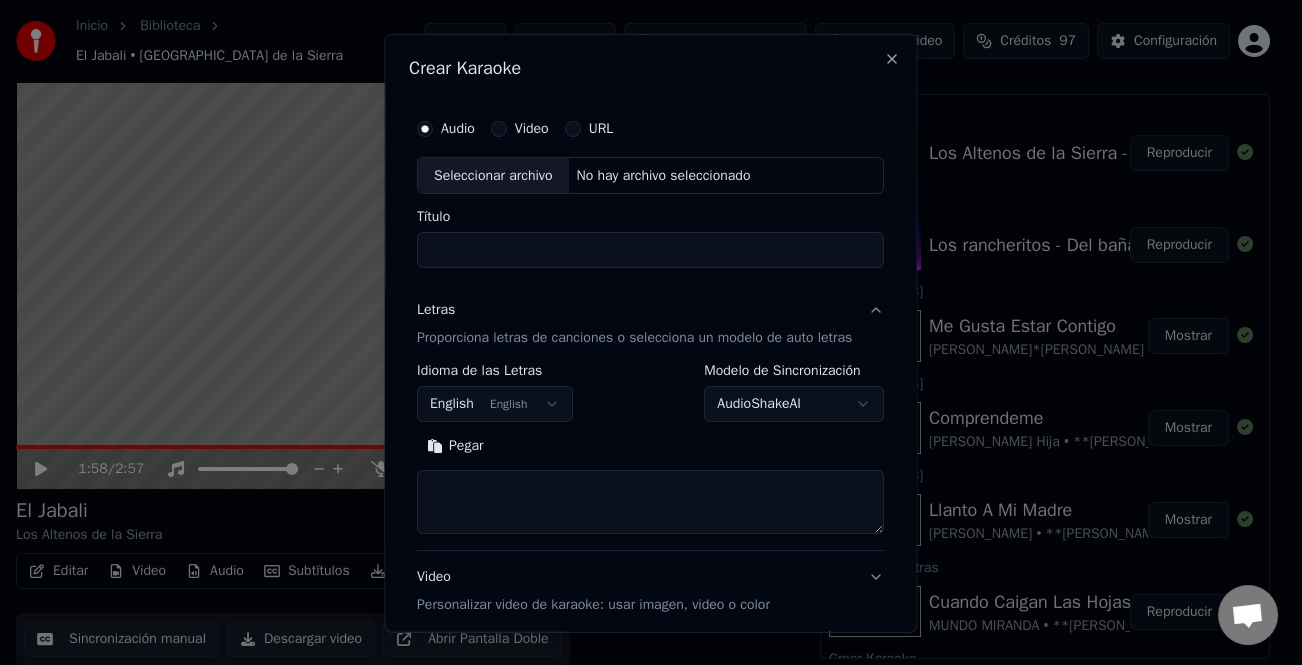 click on "Seleccionar archivo" at bounding box center [493, 175] 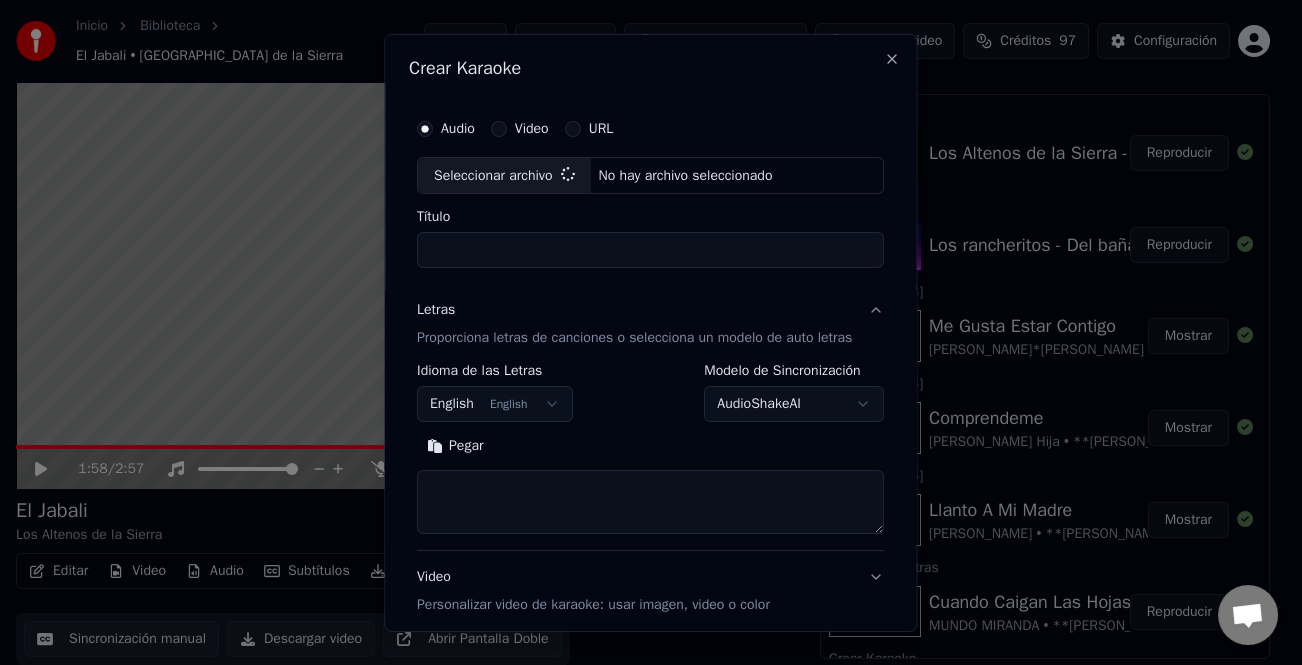 type on "**********" 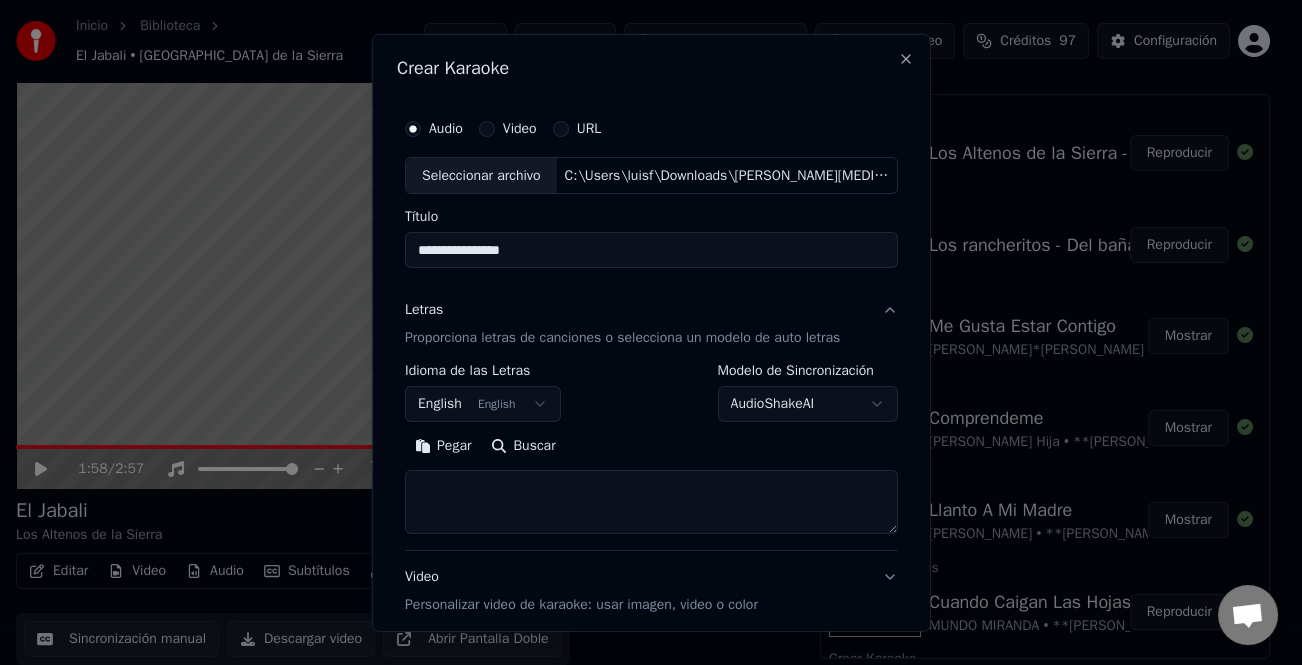 click on "Pegar" at bounding box center (443, 446) 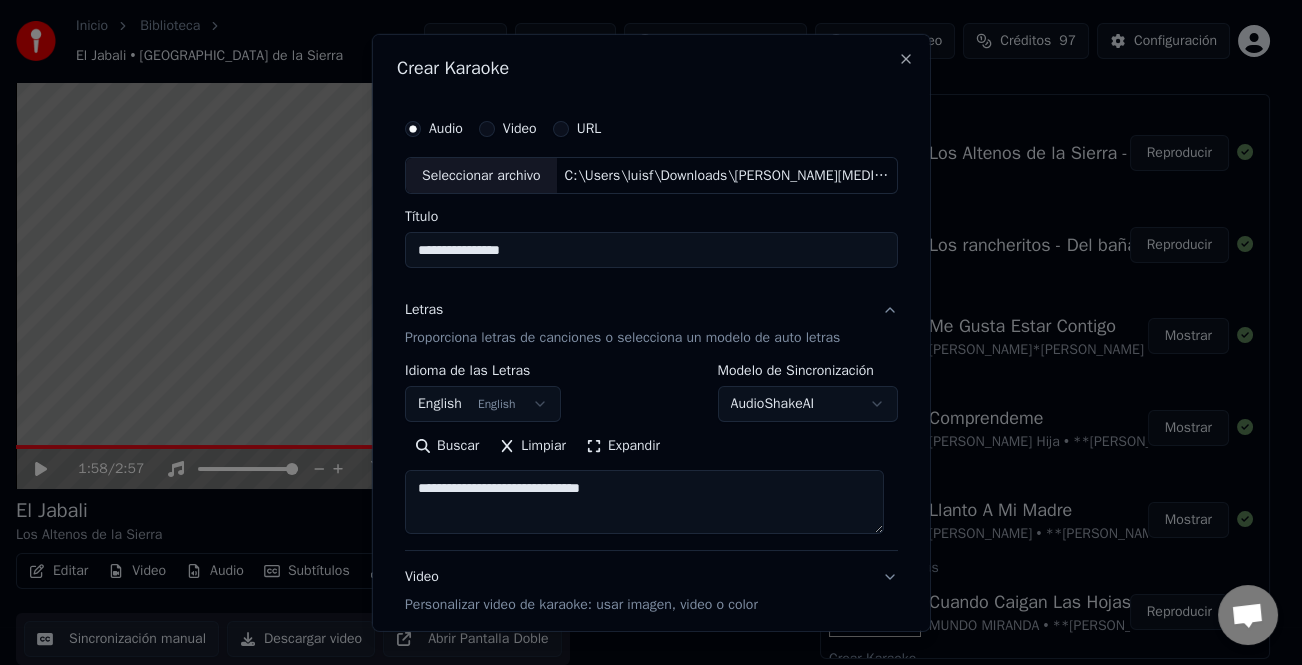drag, startPoint x: 641, startPoint y: 489, endPoint x: 384, endPoint y: 489, distance: 257 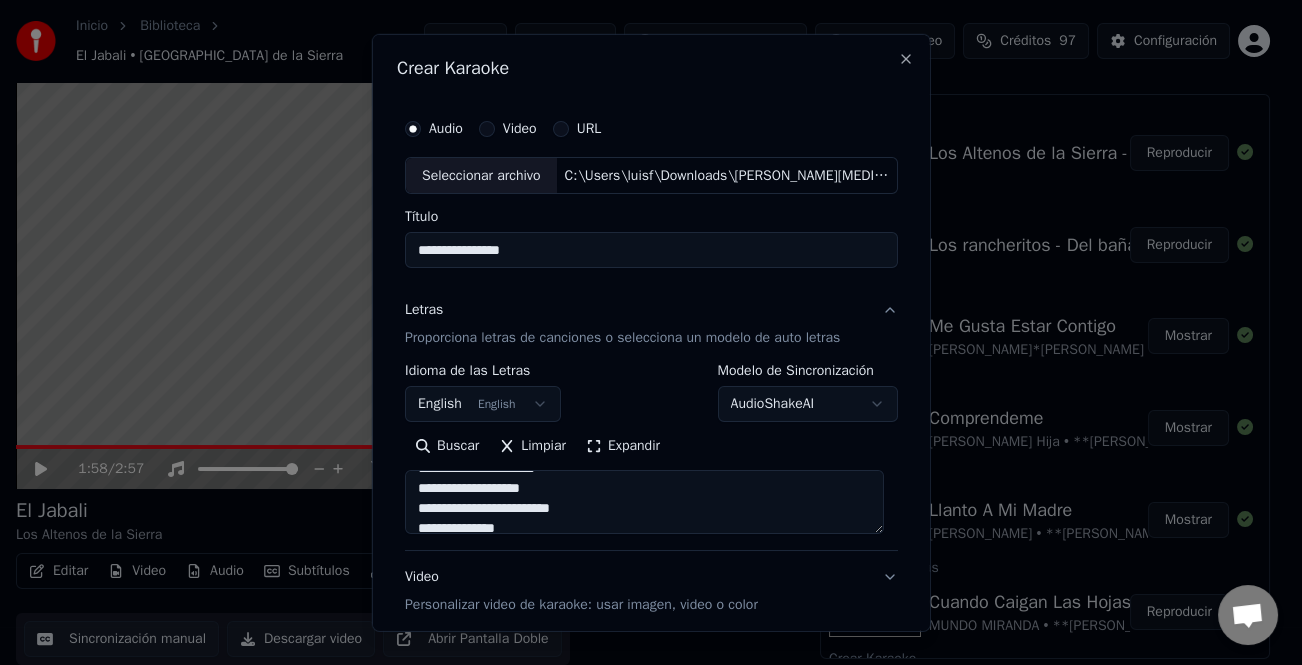 scroll, scrollTop: 100, scrollLeft: 0, axis: vertical 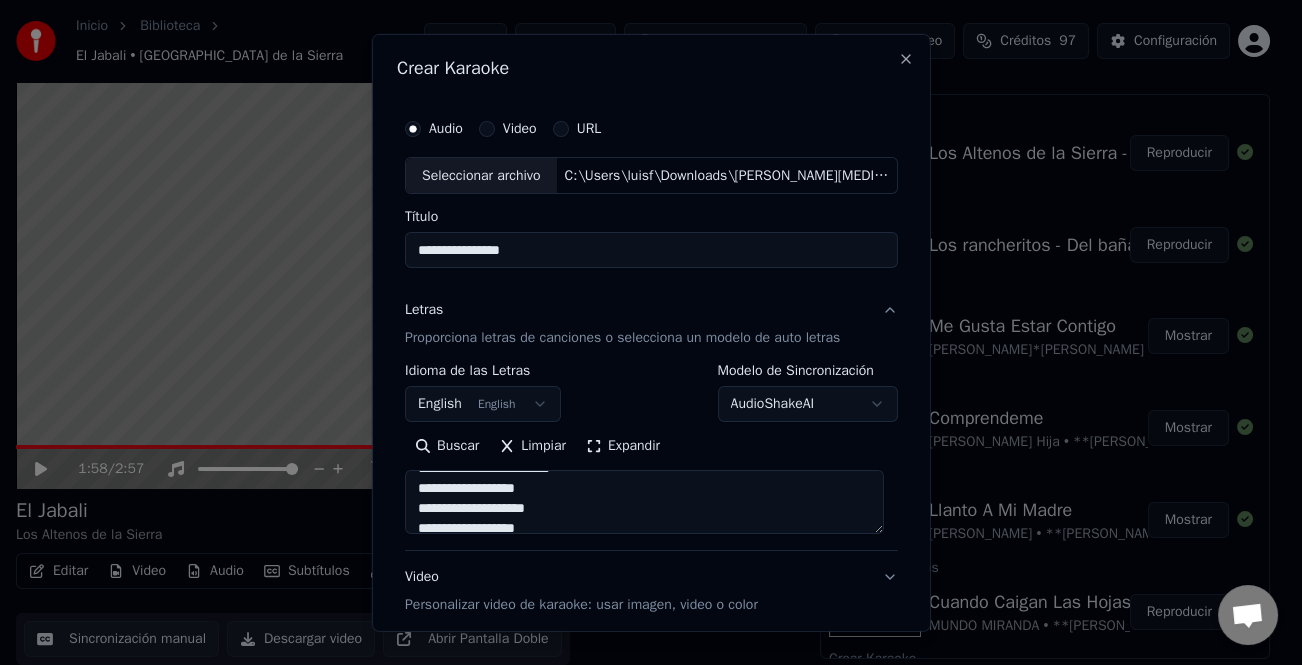 click on "Expandir" at bounding box center [623, 446] 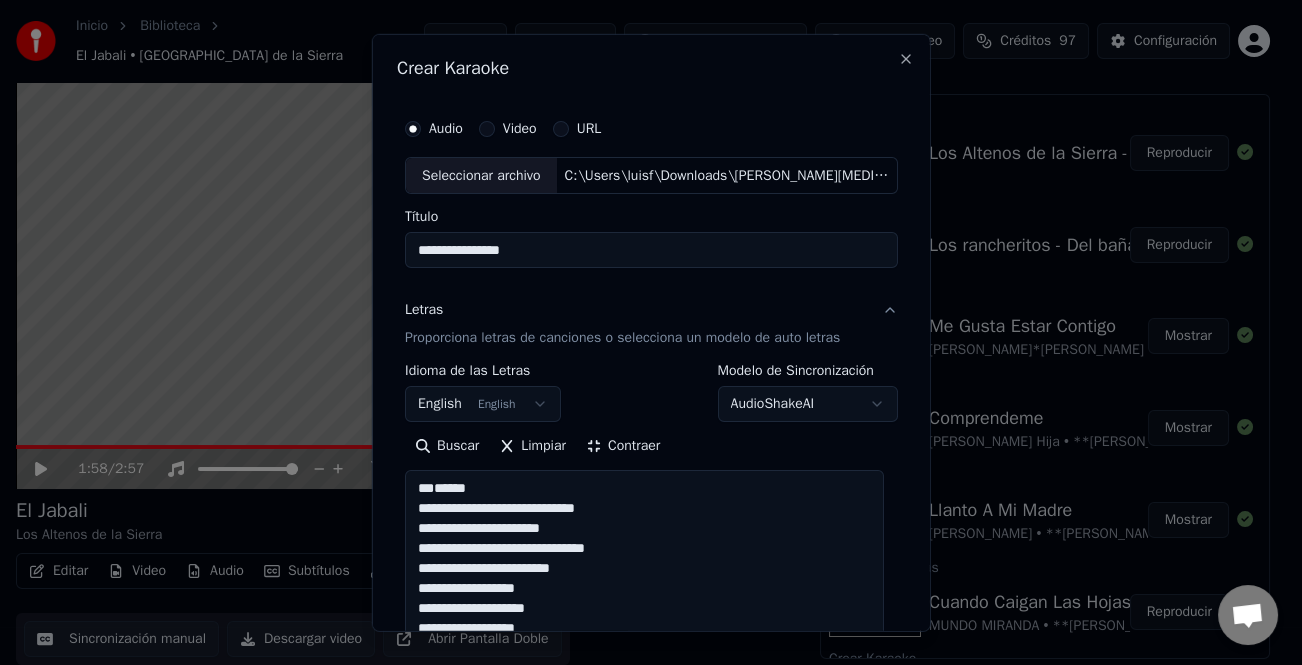 drag, startPoint x: 551, startPoint y: 538, endPoint x: 339, endPoint y: 505, distance: 214.55302 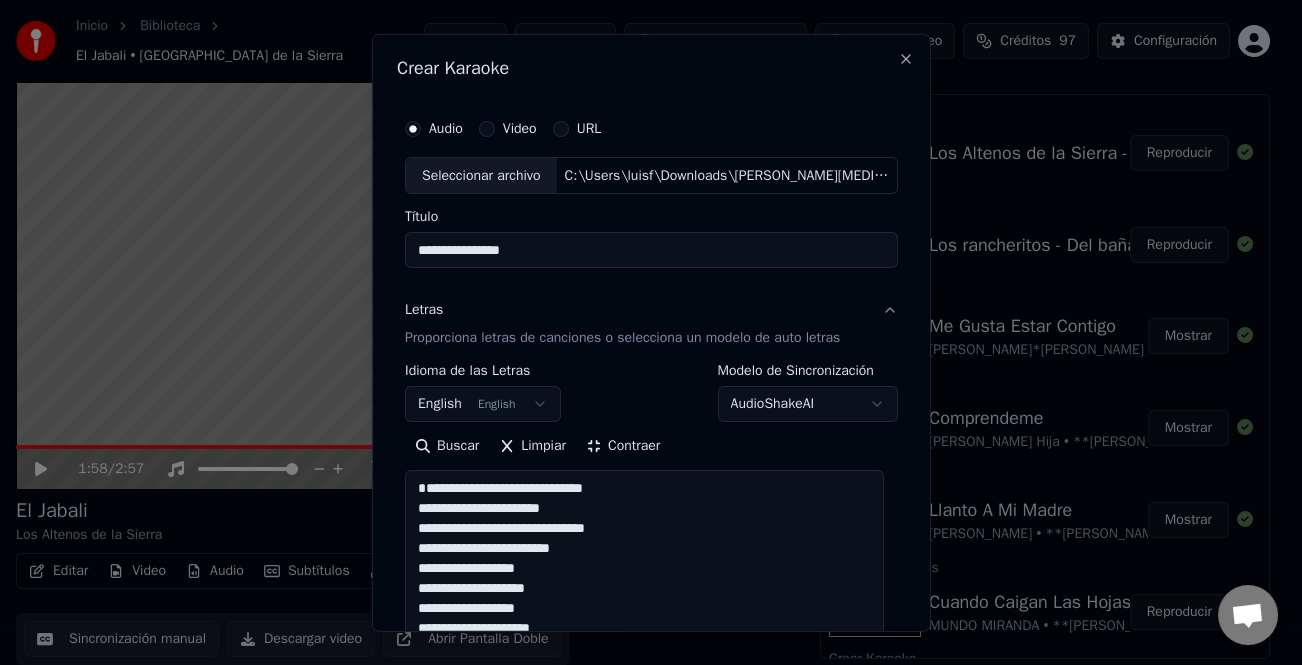 scroll, scrollTop: 0, scrollLeft: 0, axis: both 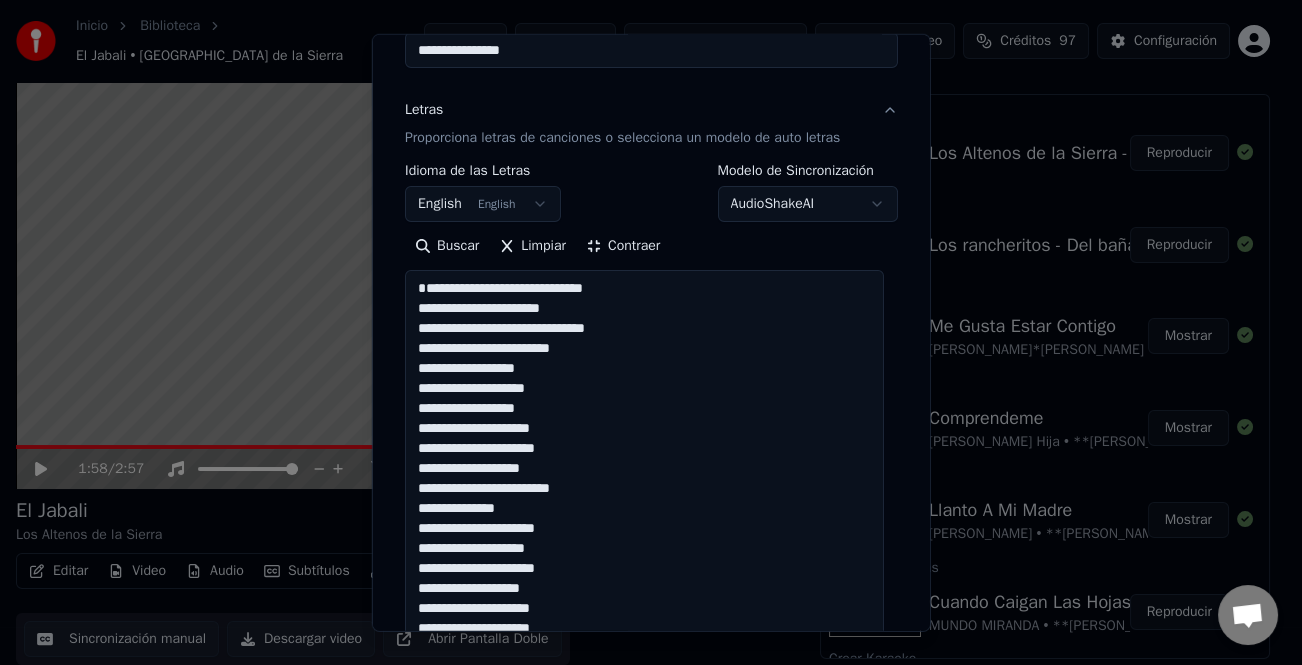 click at bounding box center [644, 768] 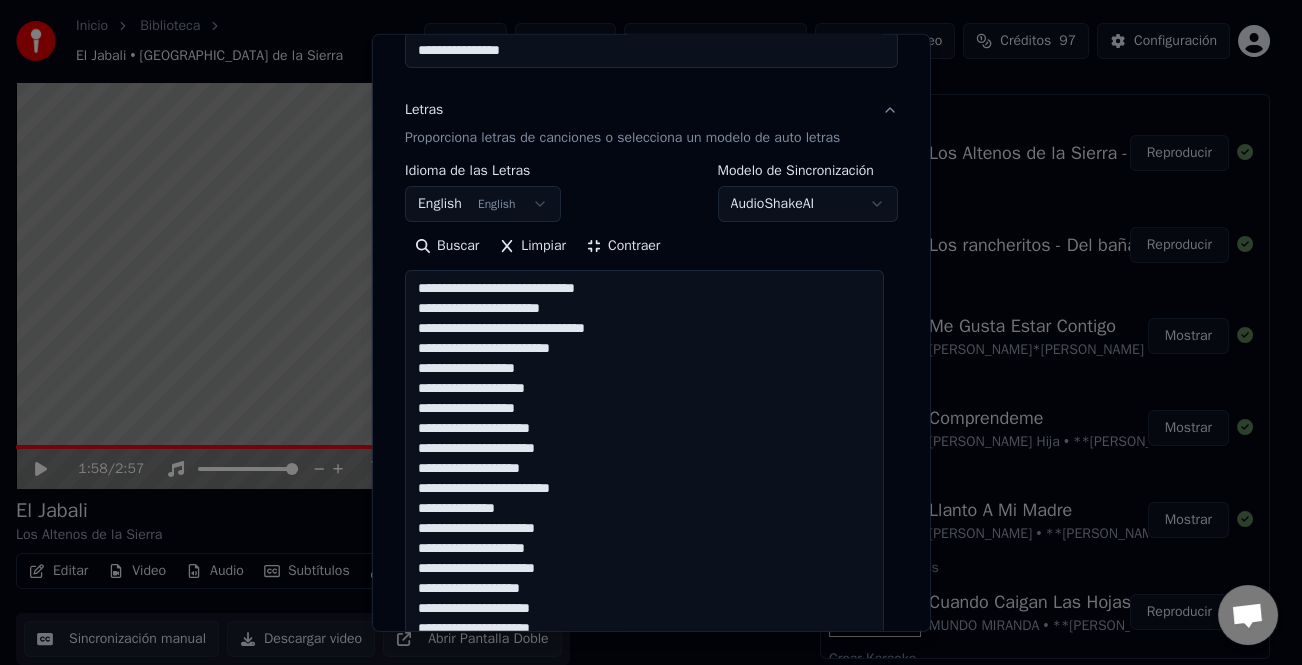 drag, startPoint x: 664, startPoint y: 333, endPoint x: 408, endPoint y: 273, distance: 262.93726 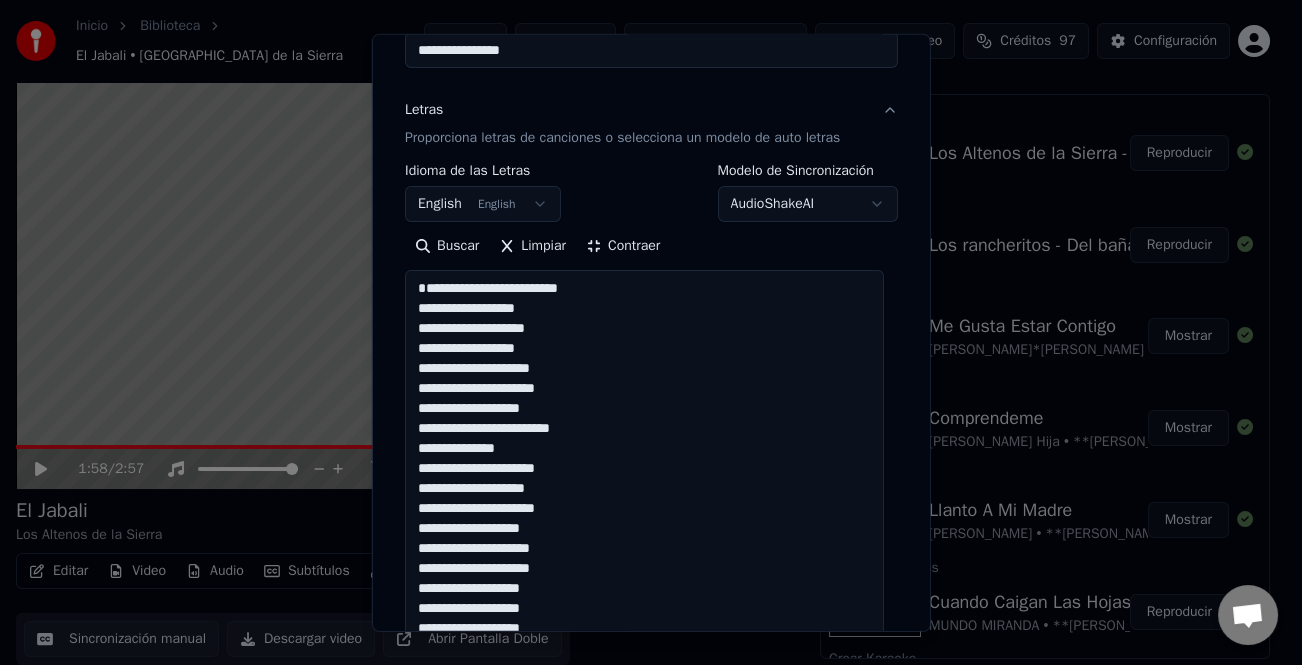 click at bounding box center (644, 768) 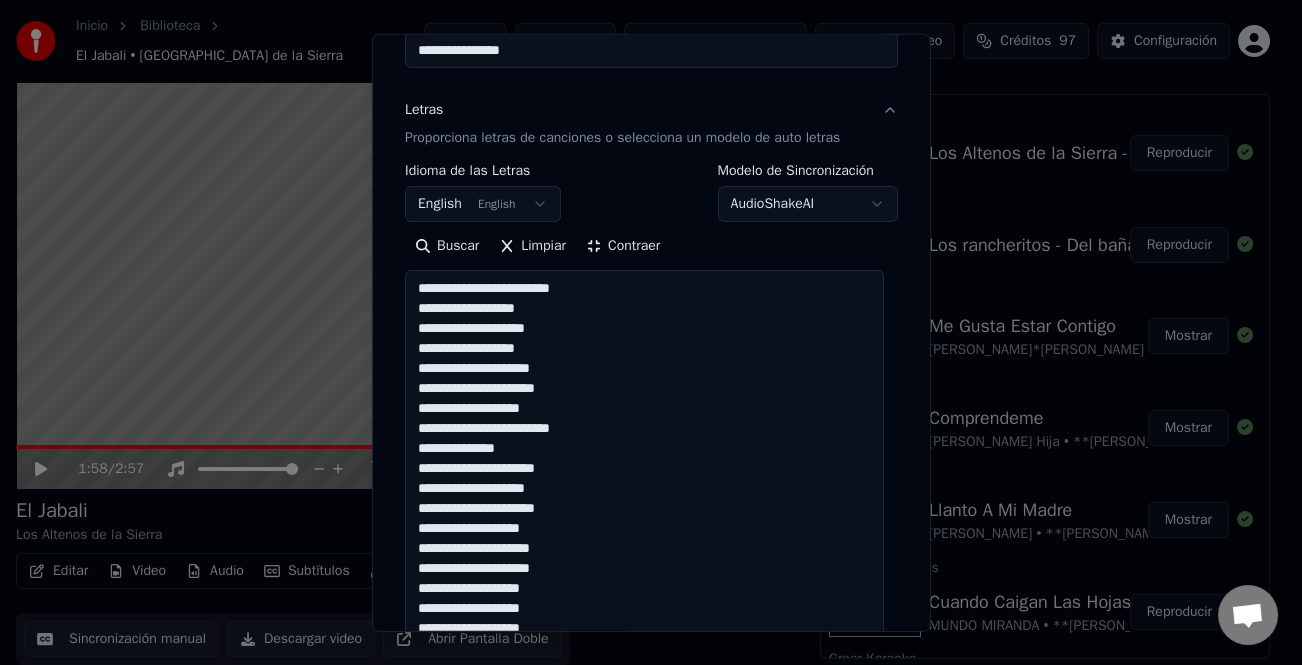 click at bounding box center [644, 768] 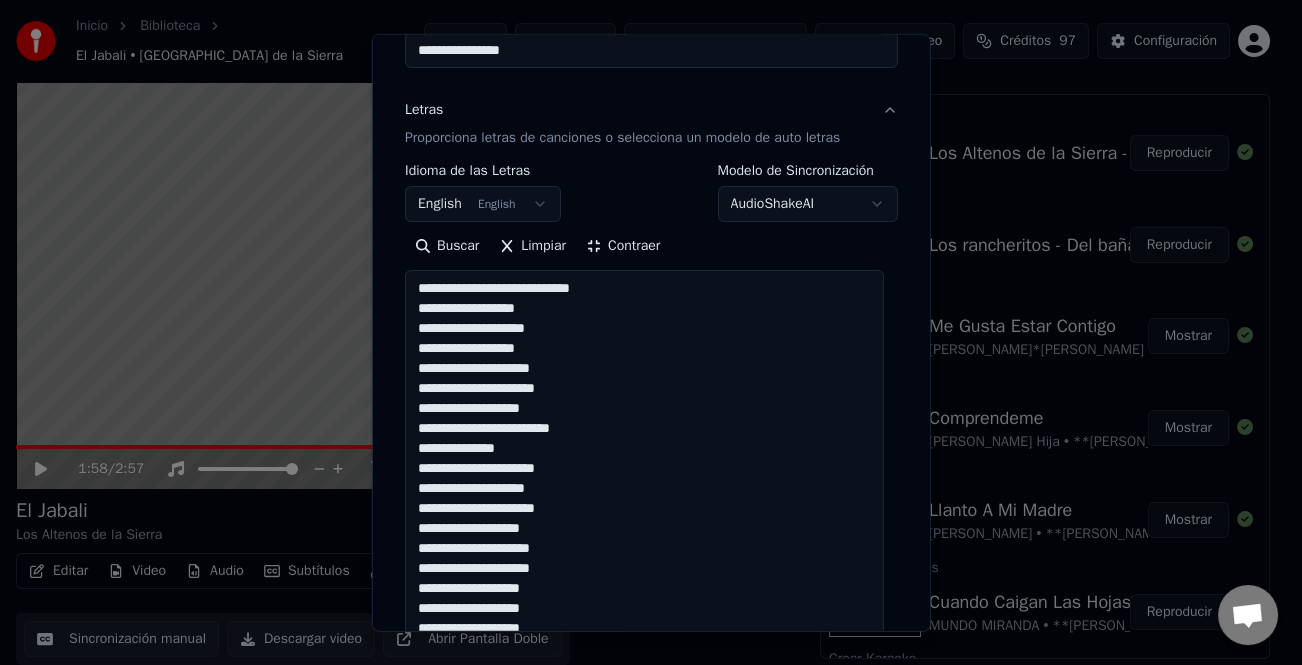 click at bounding box center (644, 768) 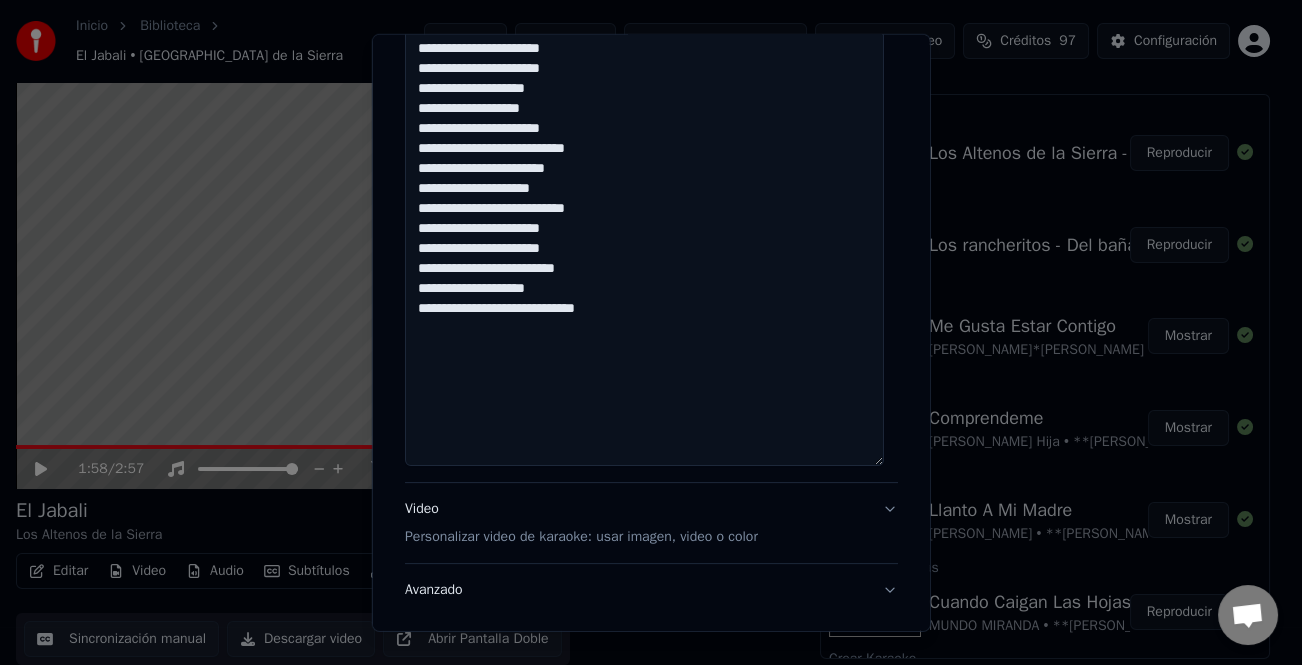 scroll, scrollTop: 900, scrollLeft: 0, axis: vertical 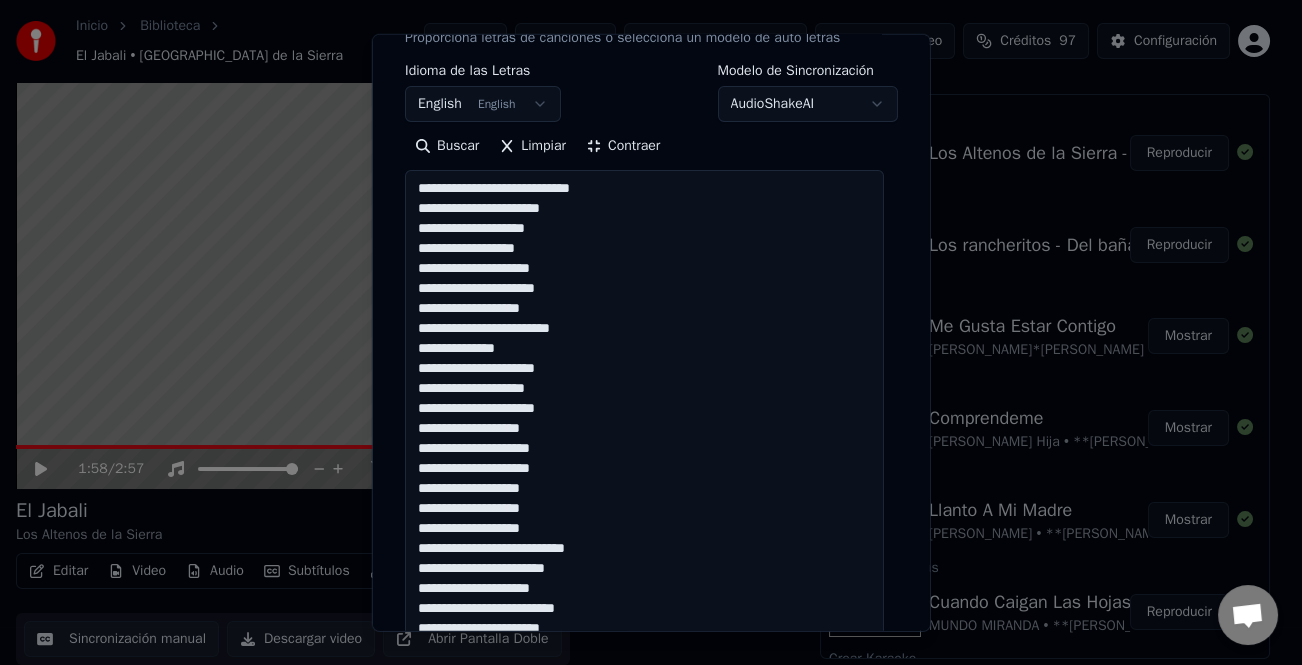 click at bounding box center (644, 668) 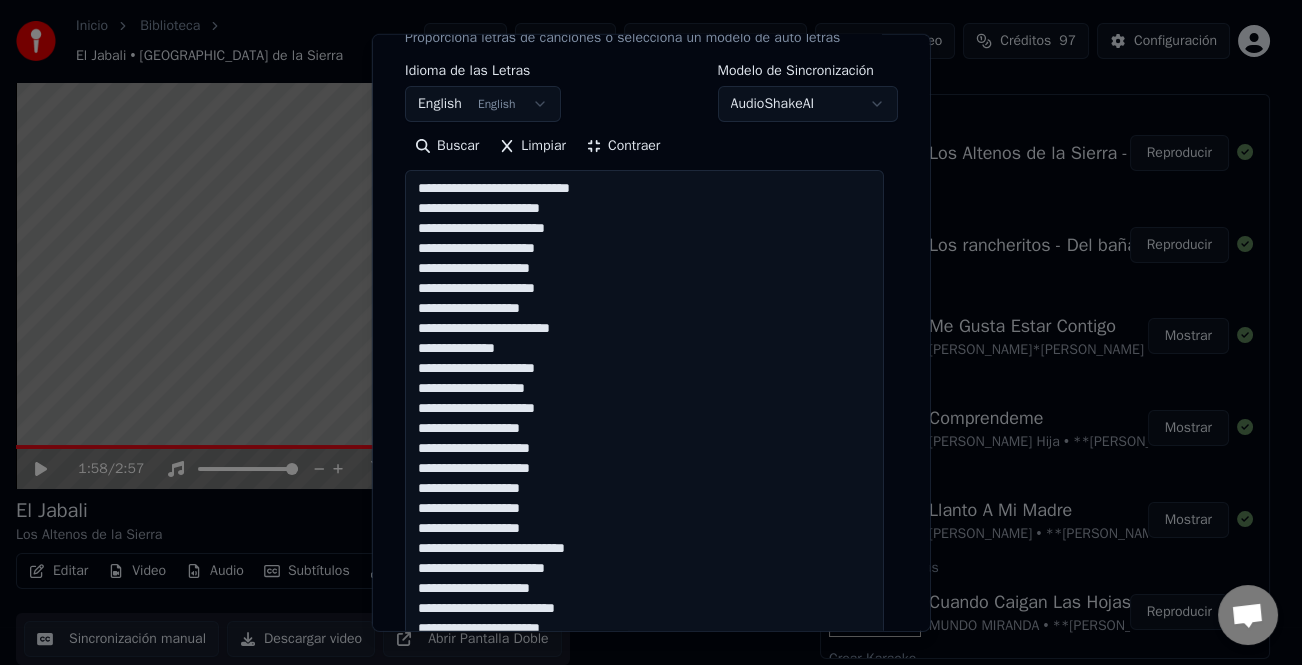 click at bounding box center (644, 668) 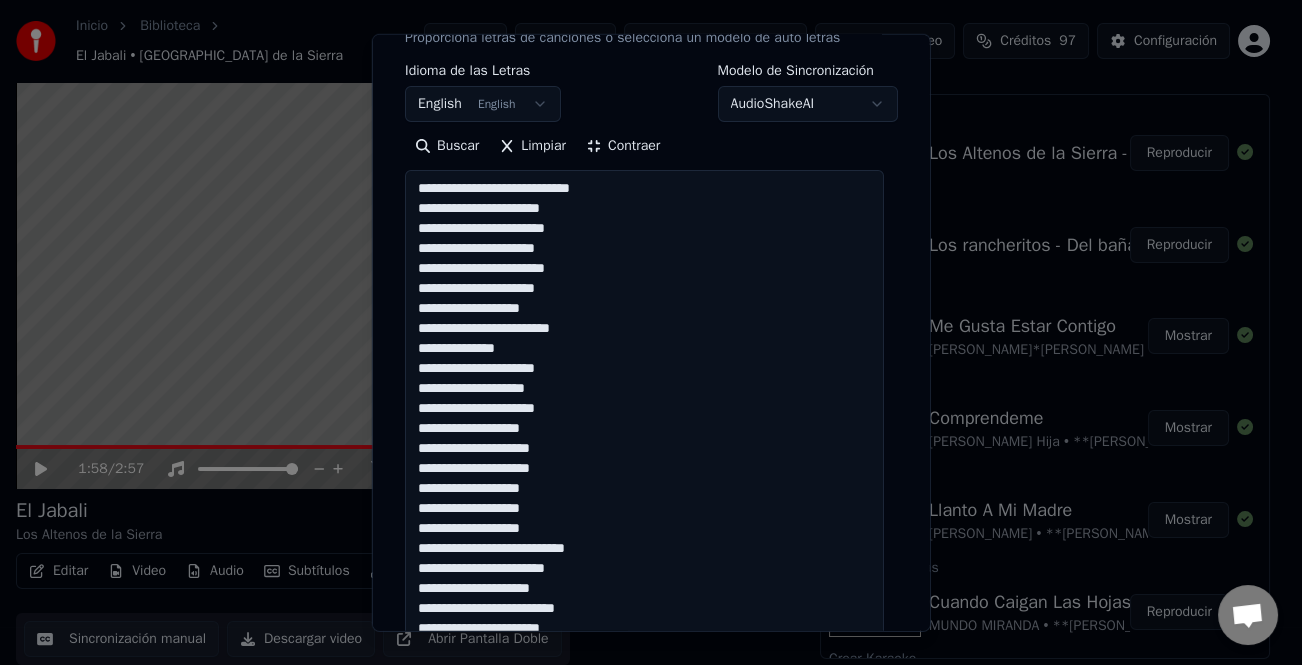 click at bounding box center [644, 668] 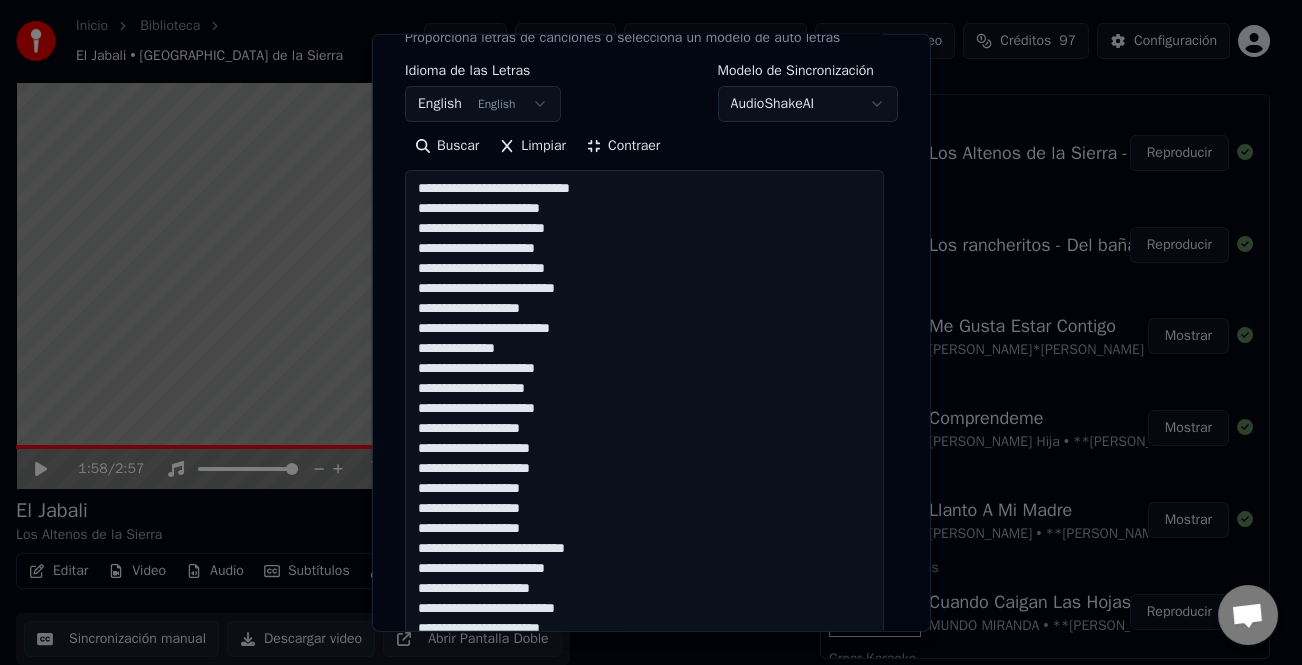 drag, startPoint x: 548, startPoint y: 309, endPoint x: 564, endPoint y: 308, distance: 16.03122 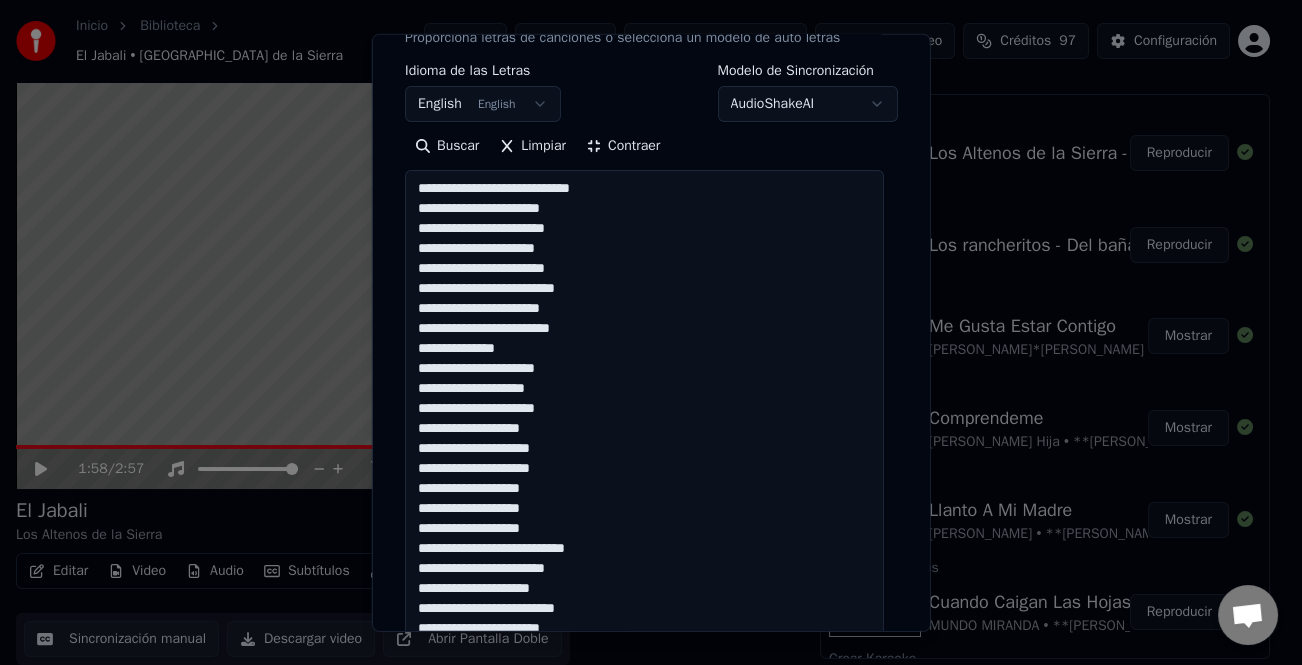click at bounding box center (644, 668) 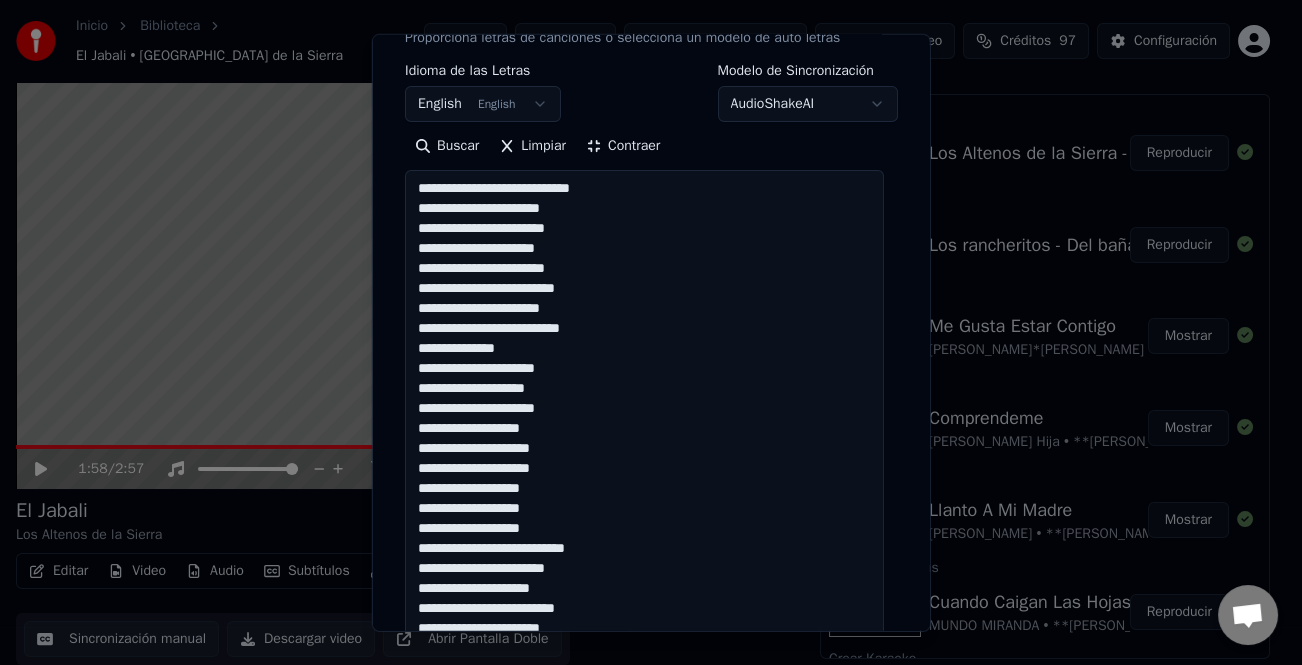 click at bounding box center [644, 668] 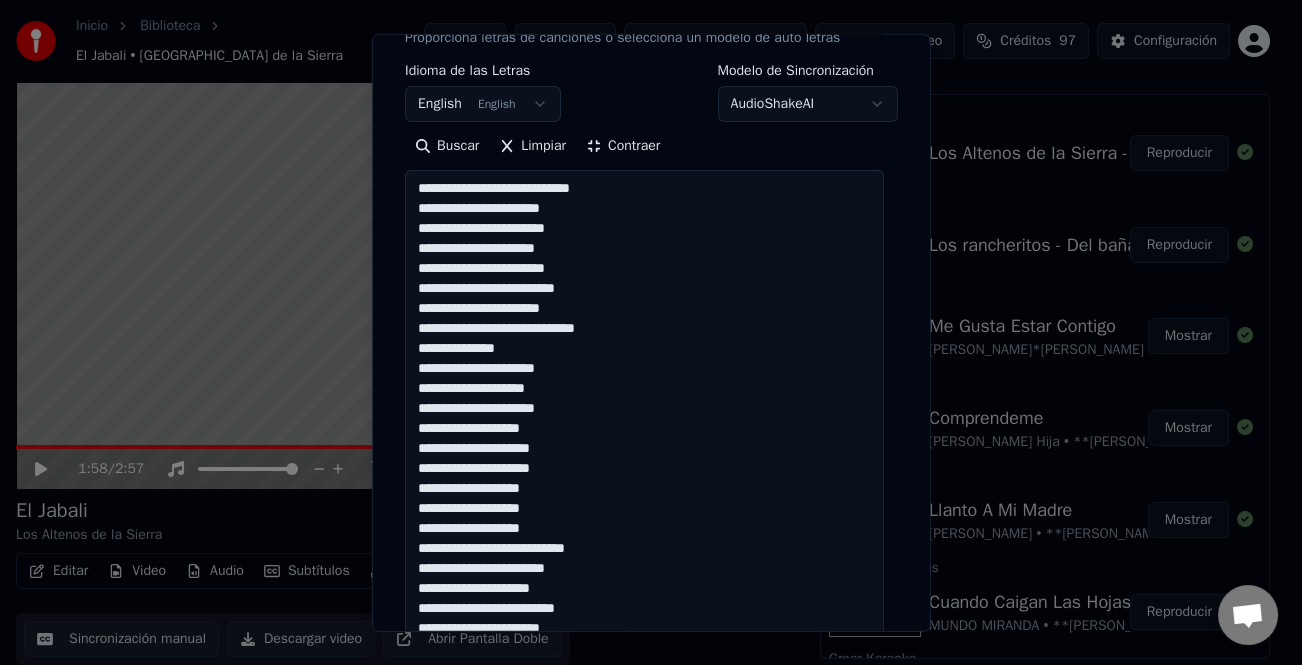 click at bounding box center (644, 668) 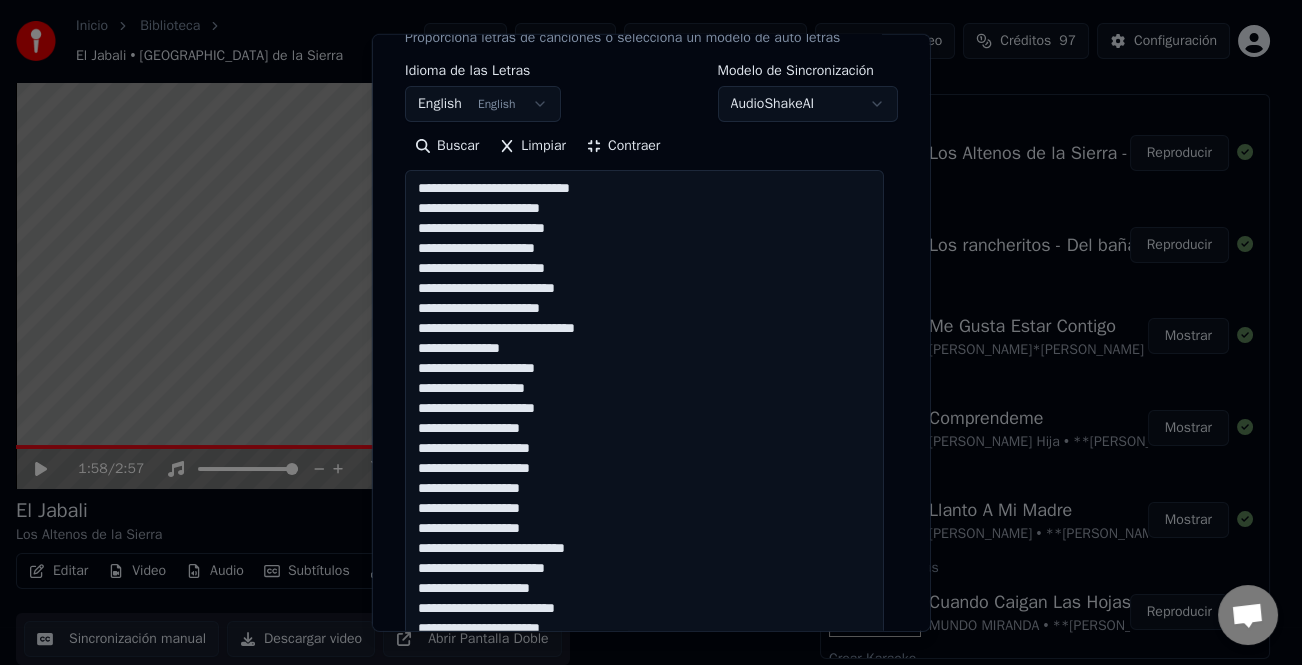 drag, startPoint x: 492, startPoint y: 343, endPoint x: 523, endPoint y: 343, distance: 31 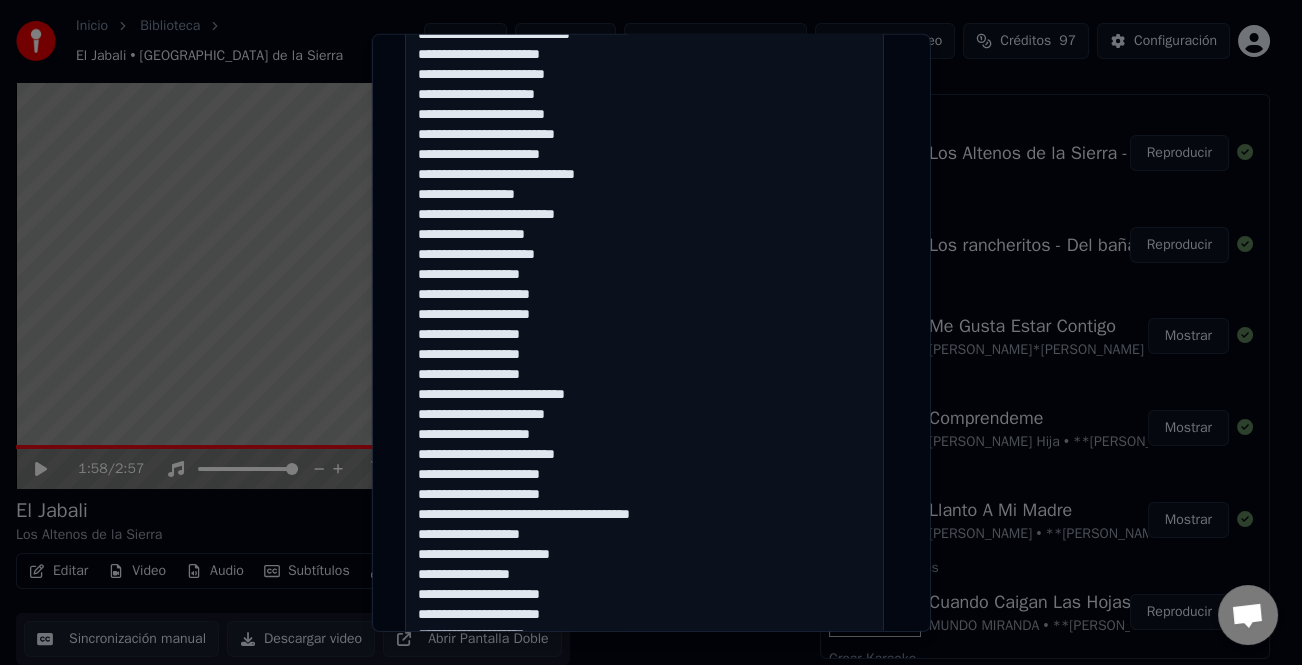 scroll, scrollTop: 500, scrollLeft: 0, axis: vertical 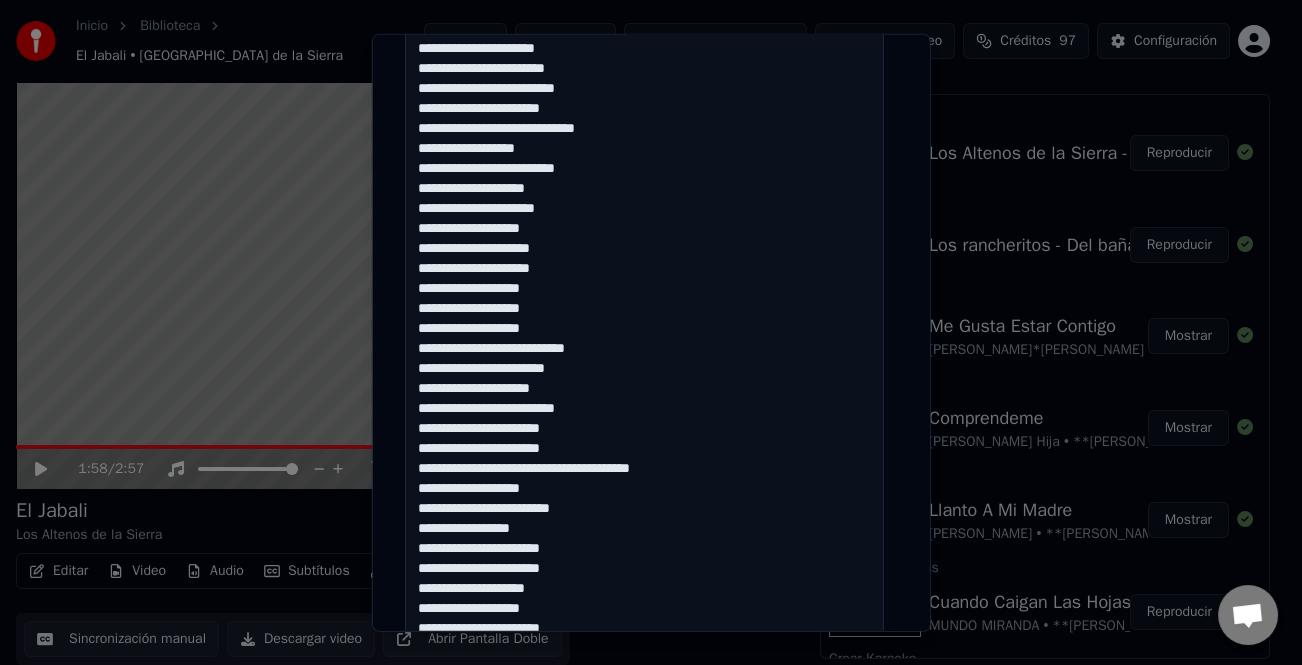 click at bounding box center [644, 468] 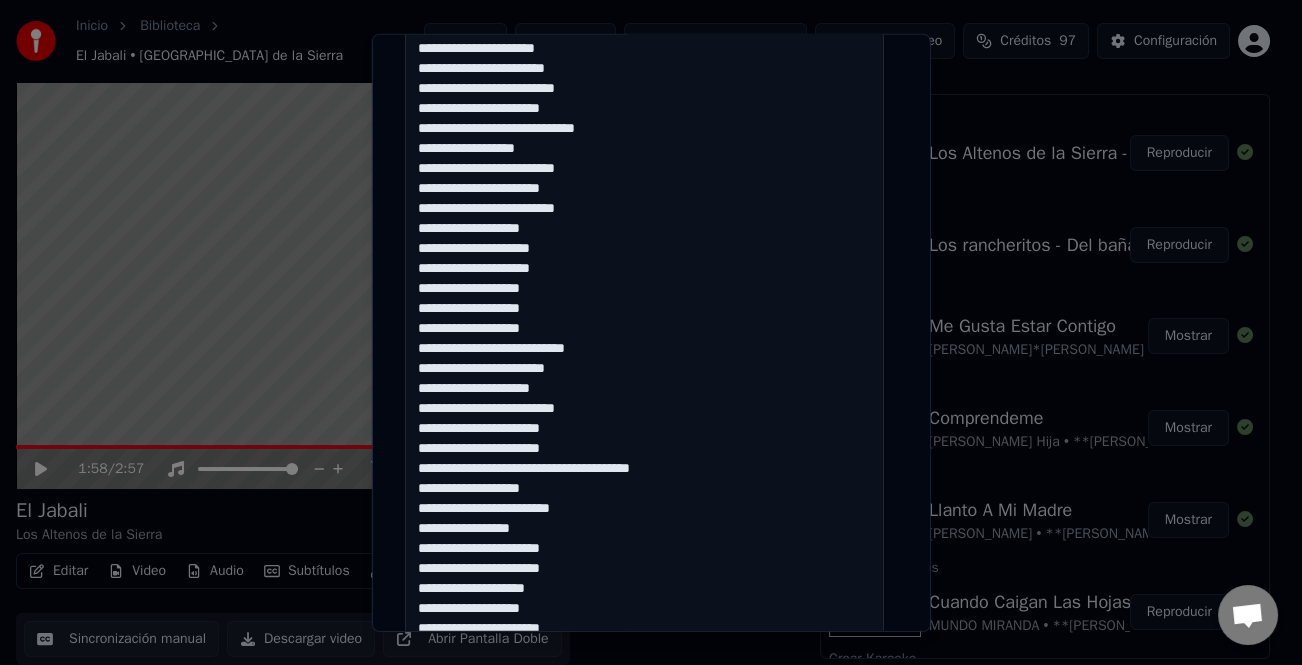 click at bounding box center (644, 468) 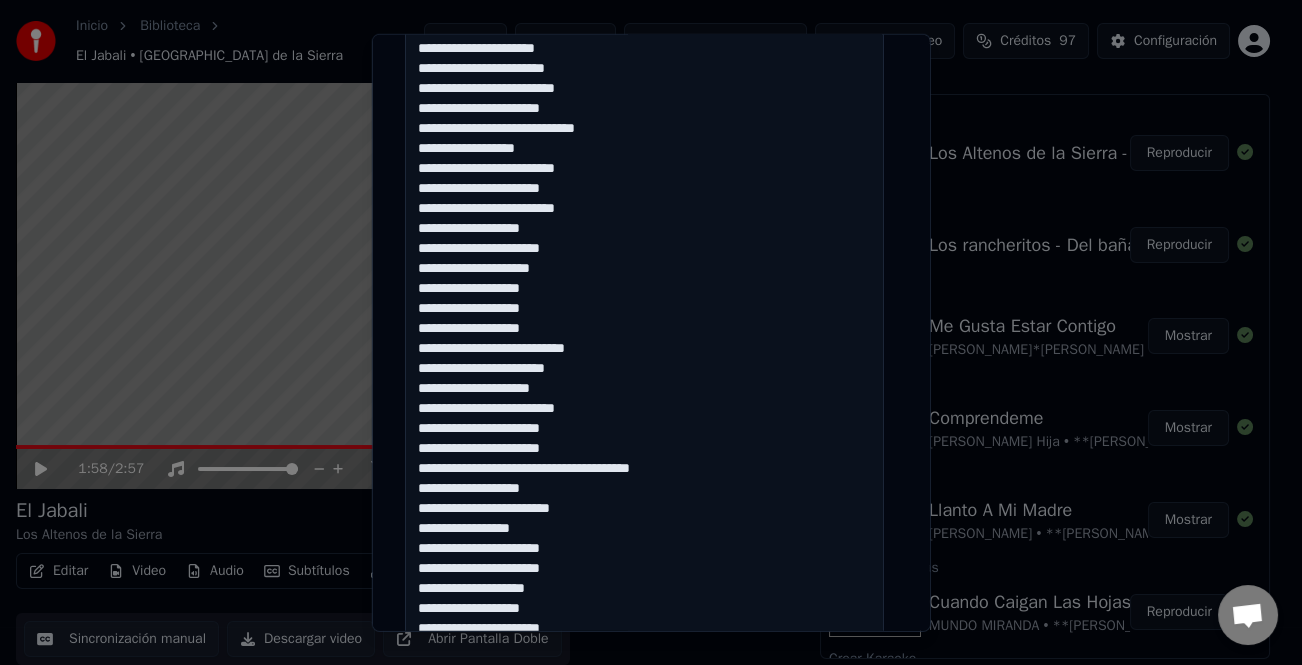 click at bounding box center [644, 468] 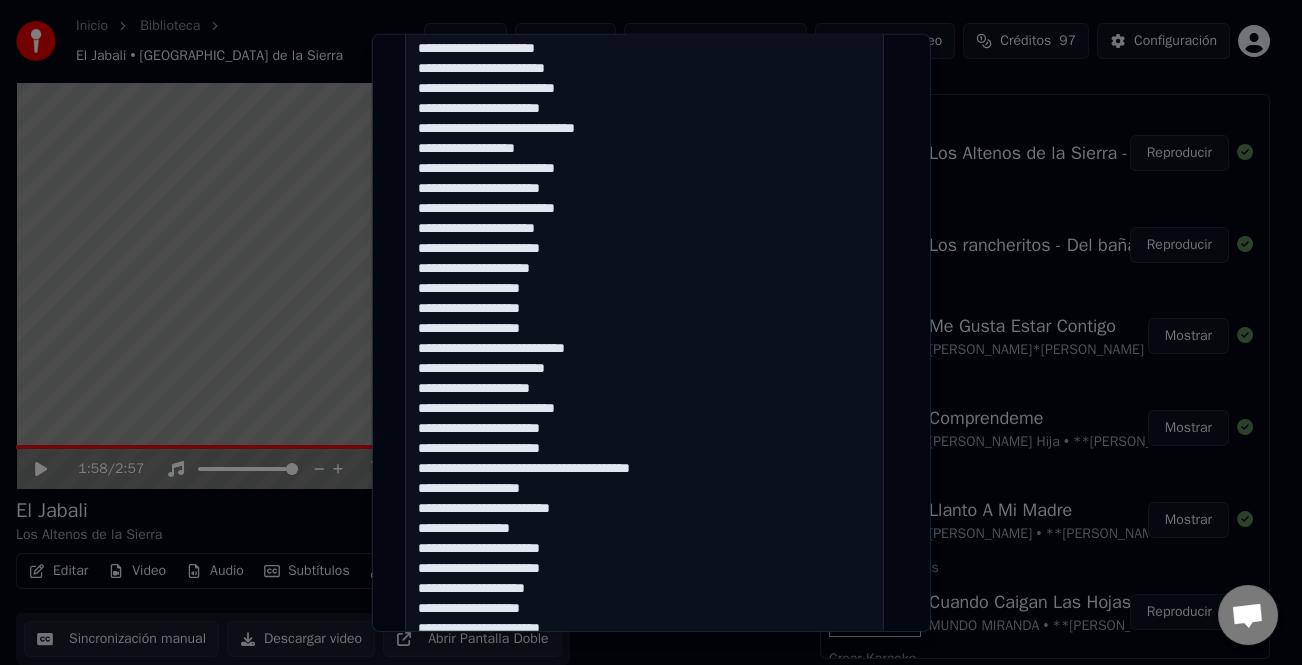 click at bounding box center [644, 468] 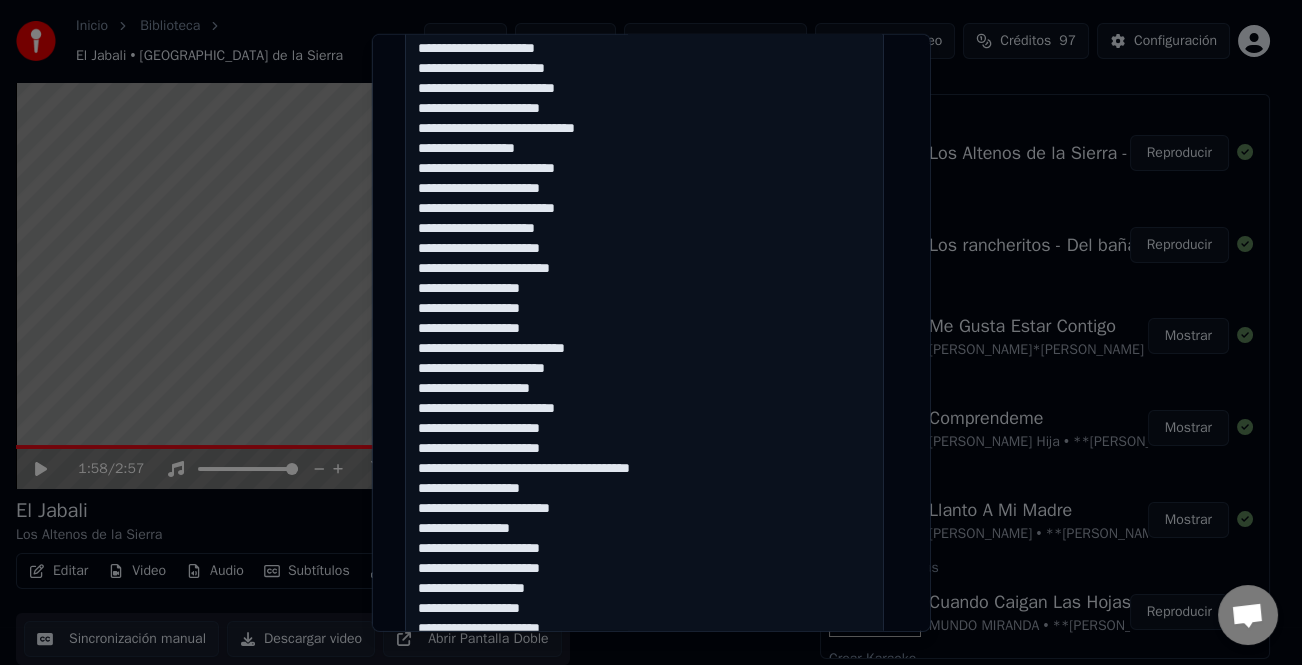 click at bounding box center [644, 468] 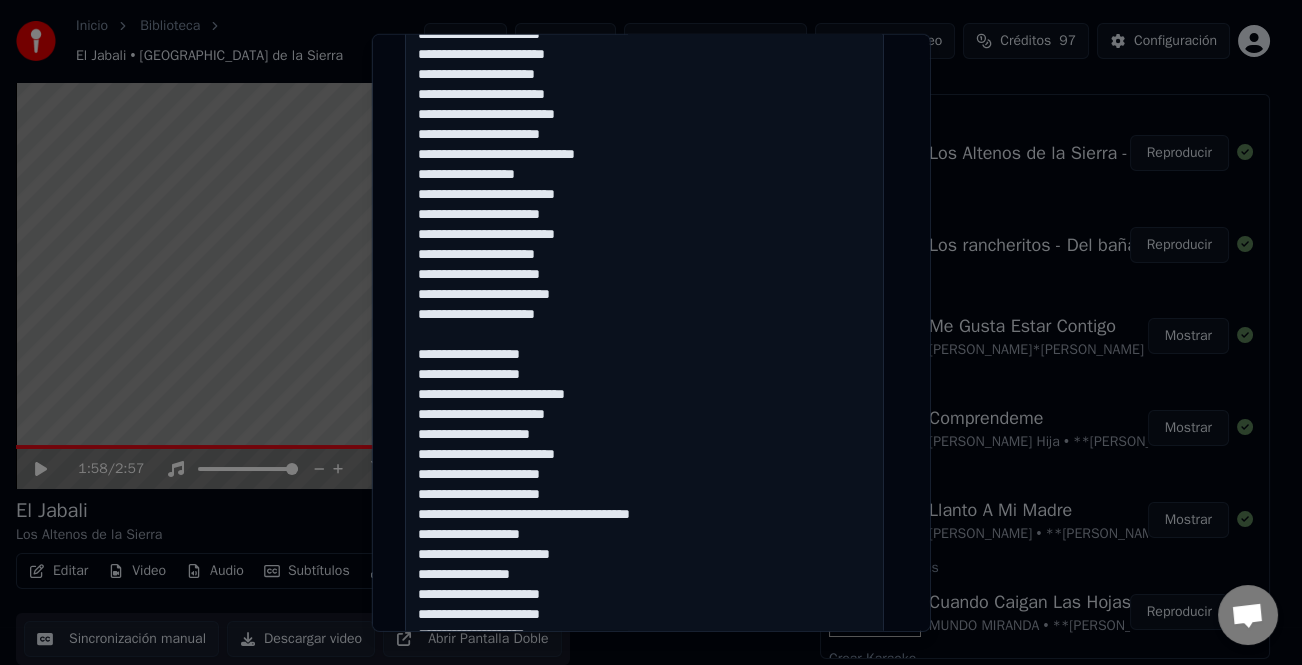 scroll, scrollTop: 463, scrollLeft: 0, axis: vertical 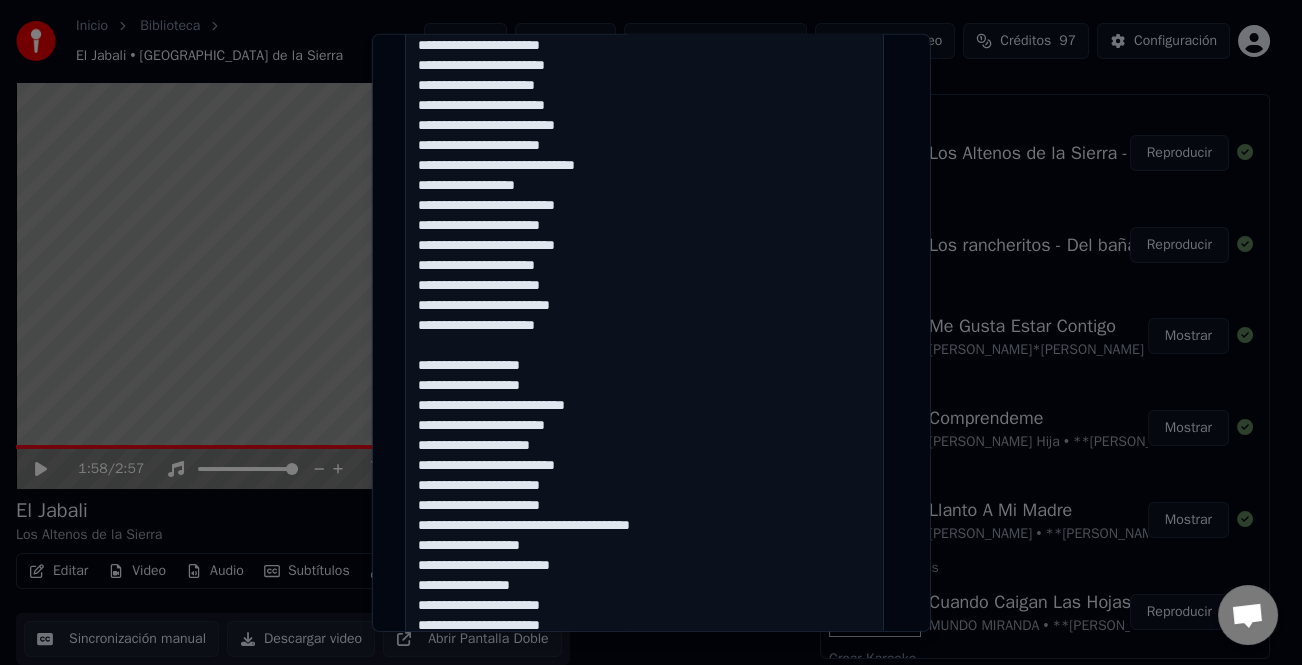 click at bounding box center (644, 505) 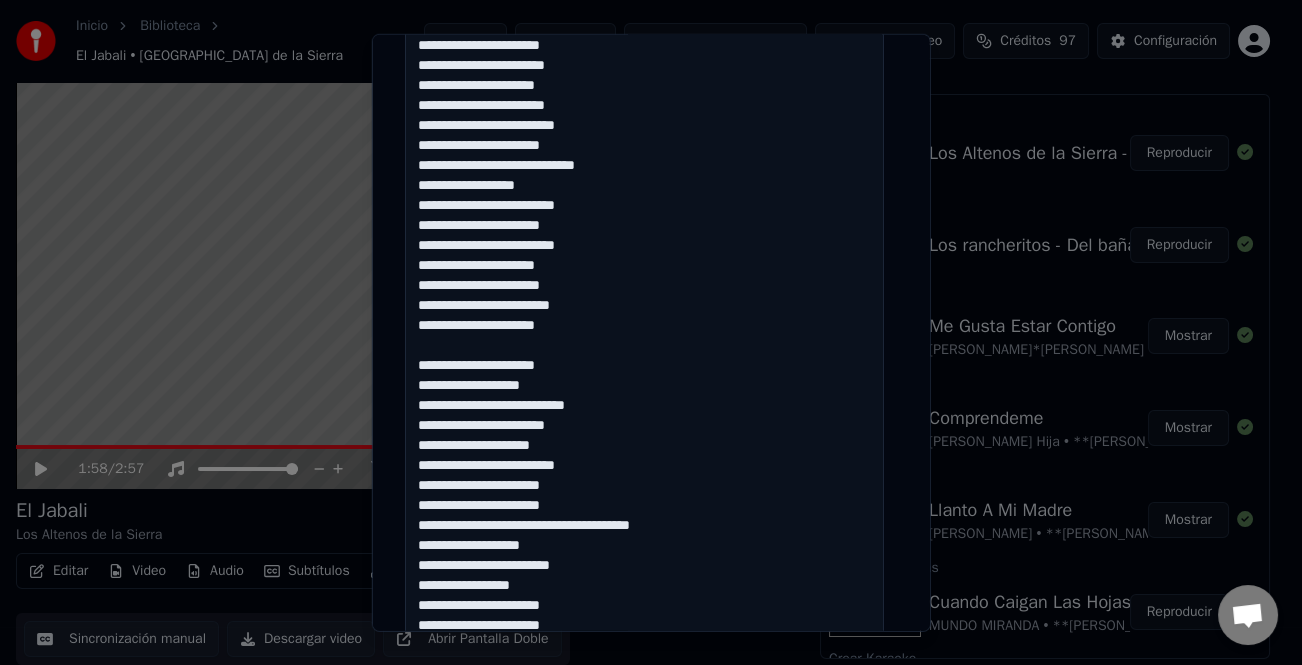 click at bounding box center (644, 505) 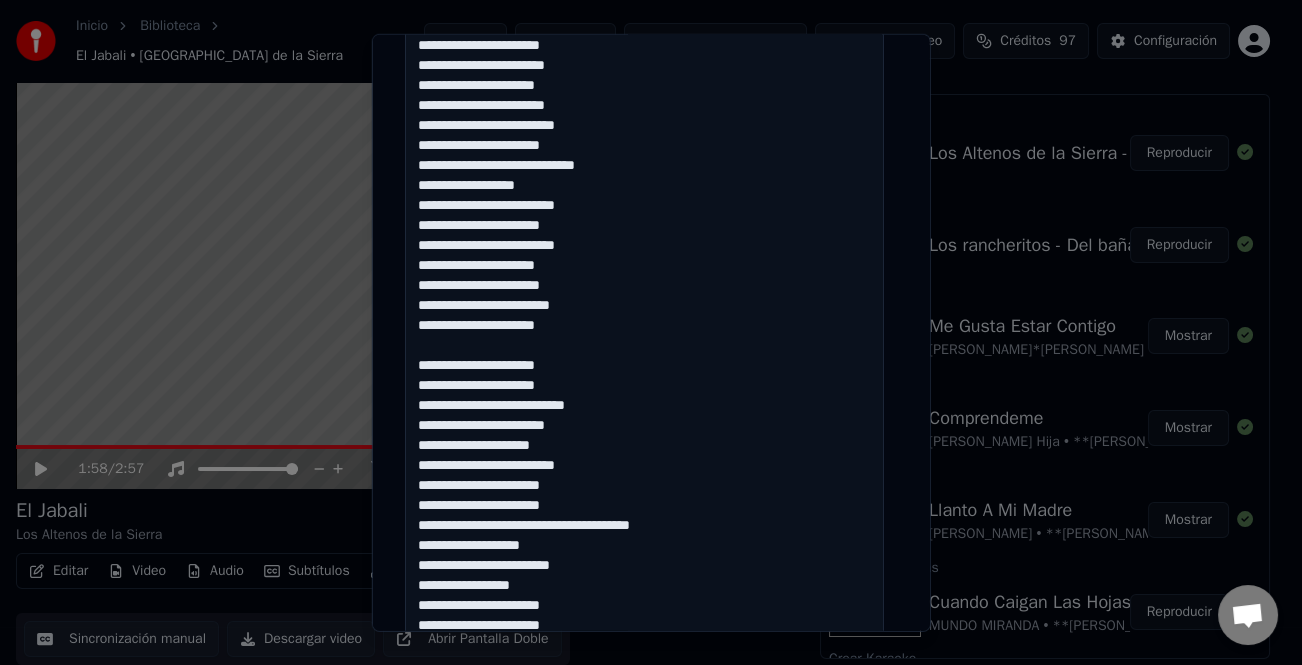click at bounding box center (644, 505) 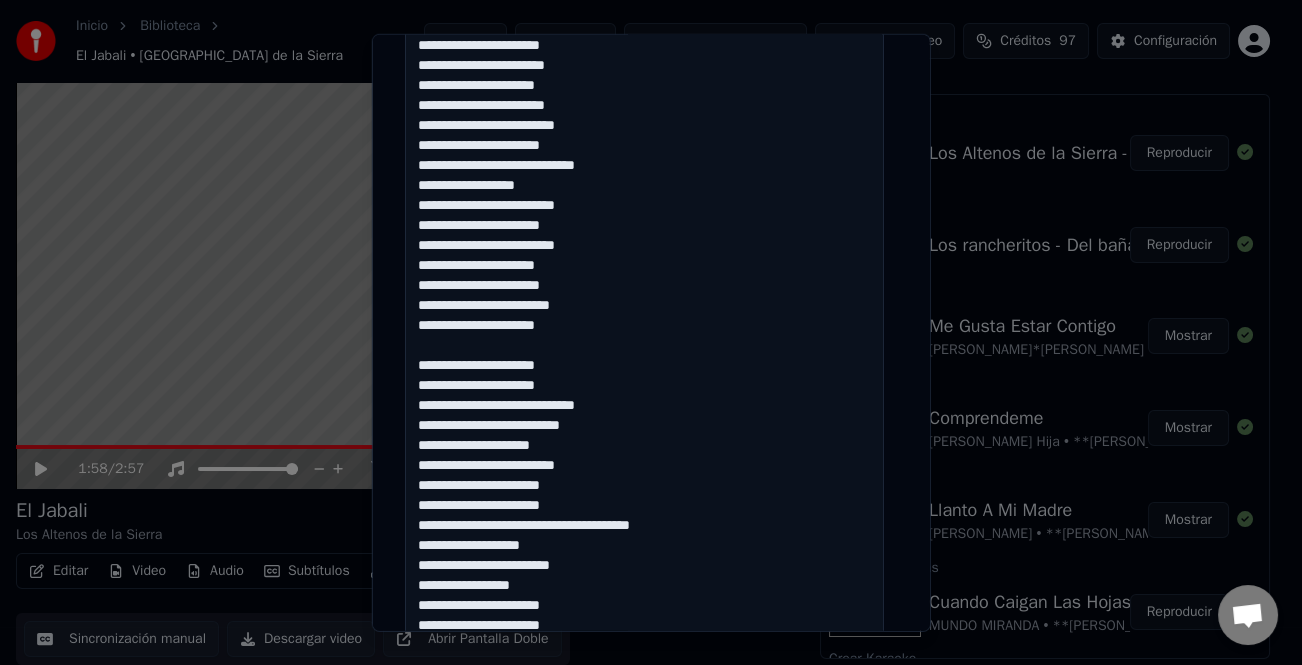 click at bounding box center [644, 505] 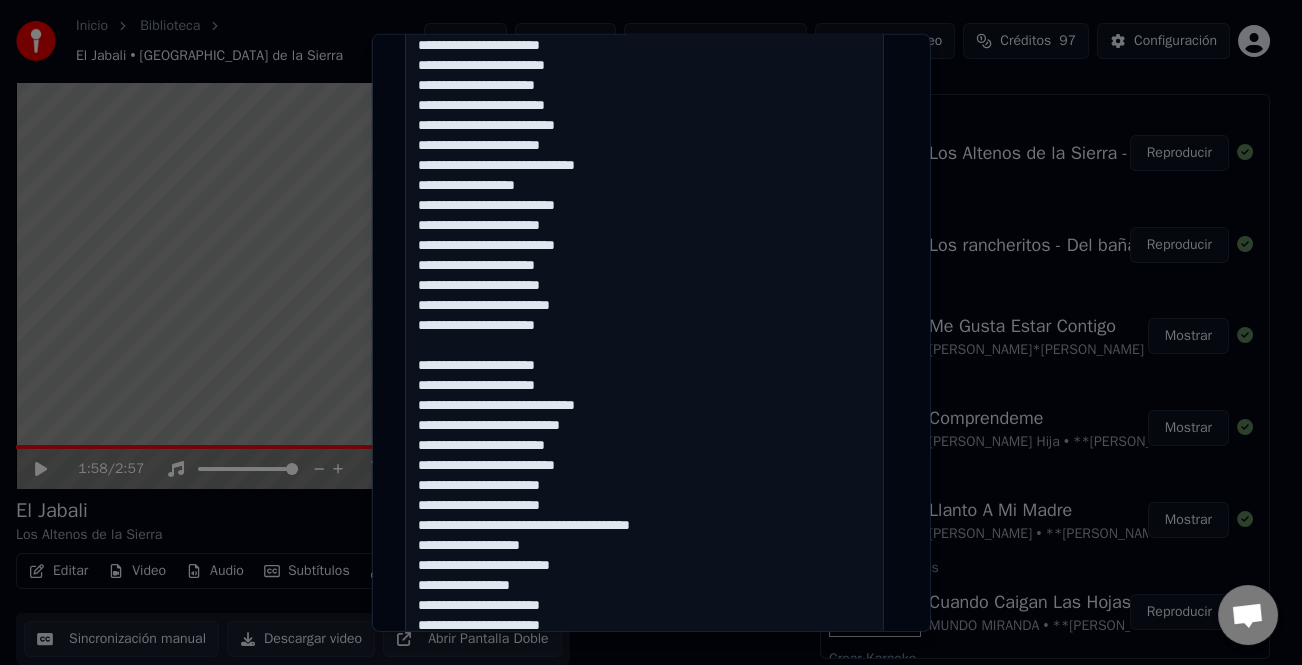 click at bounding box center [644, 505] 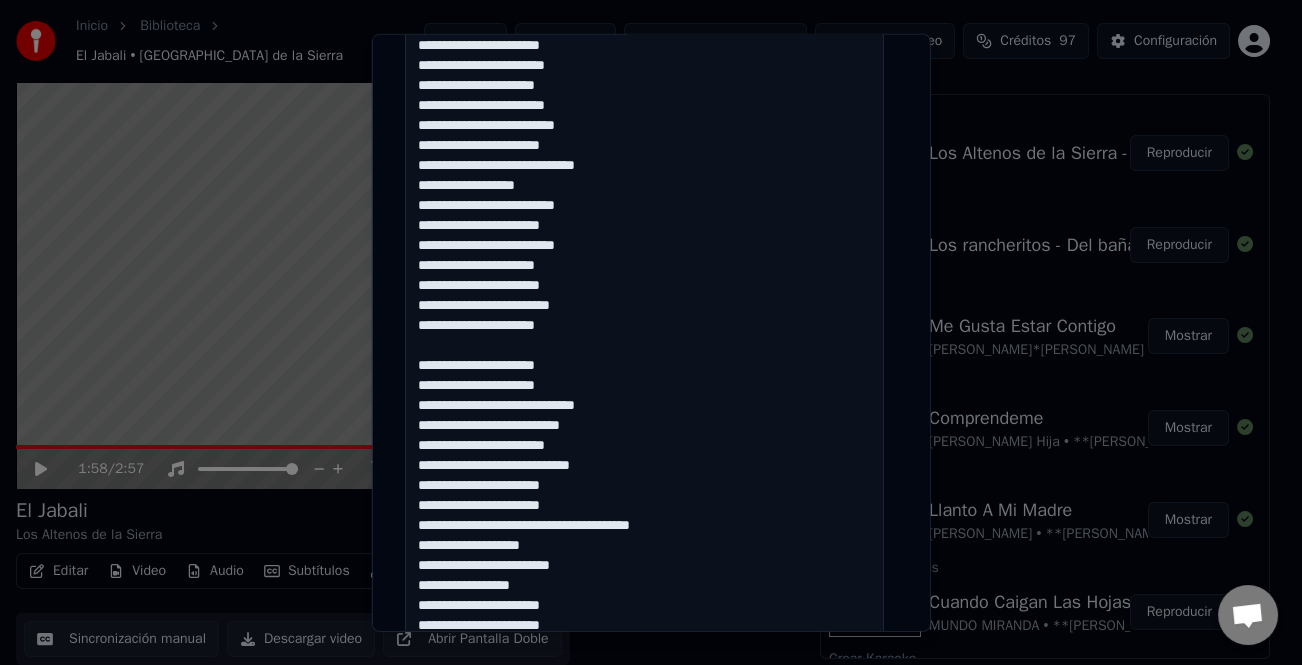 click at bounding box center (644, 505) 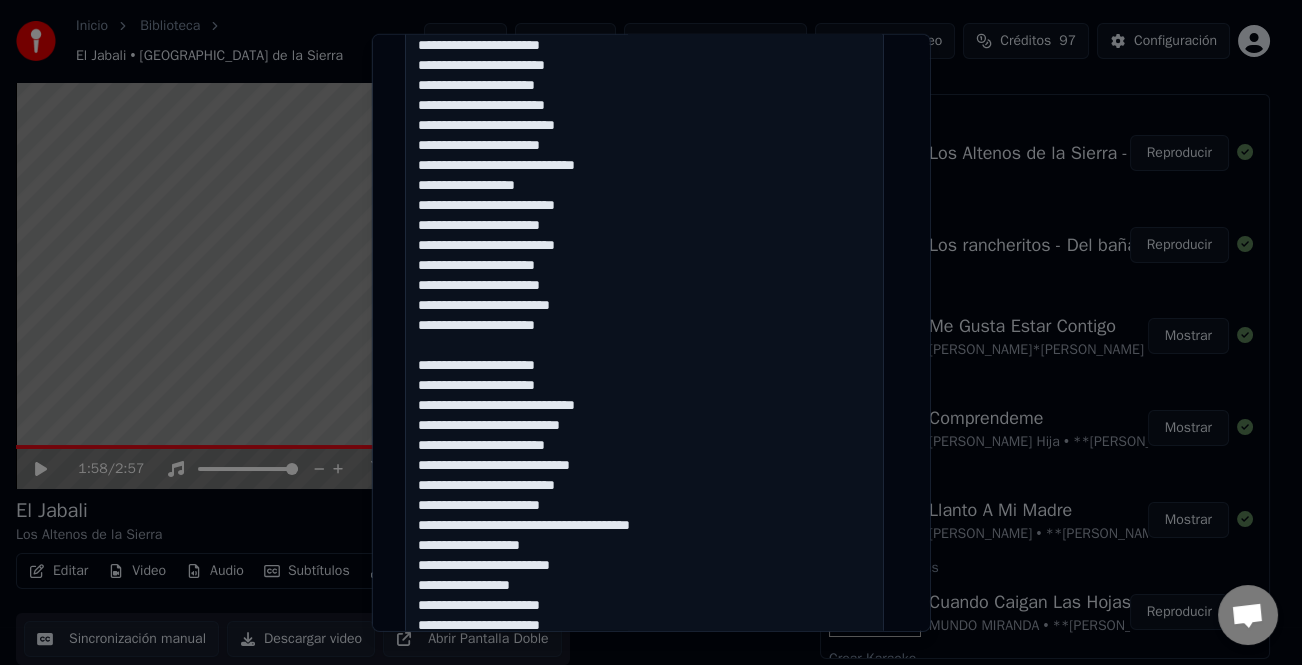 click at bounding box center (644, 505) 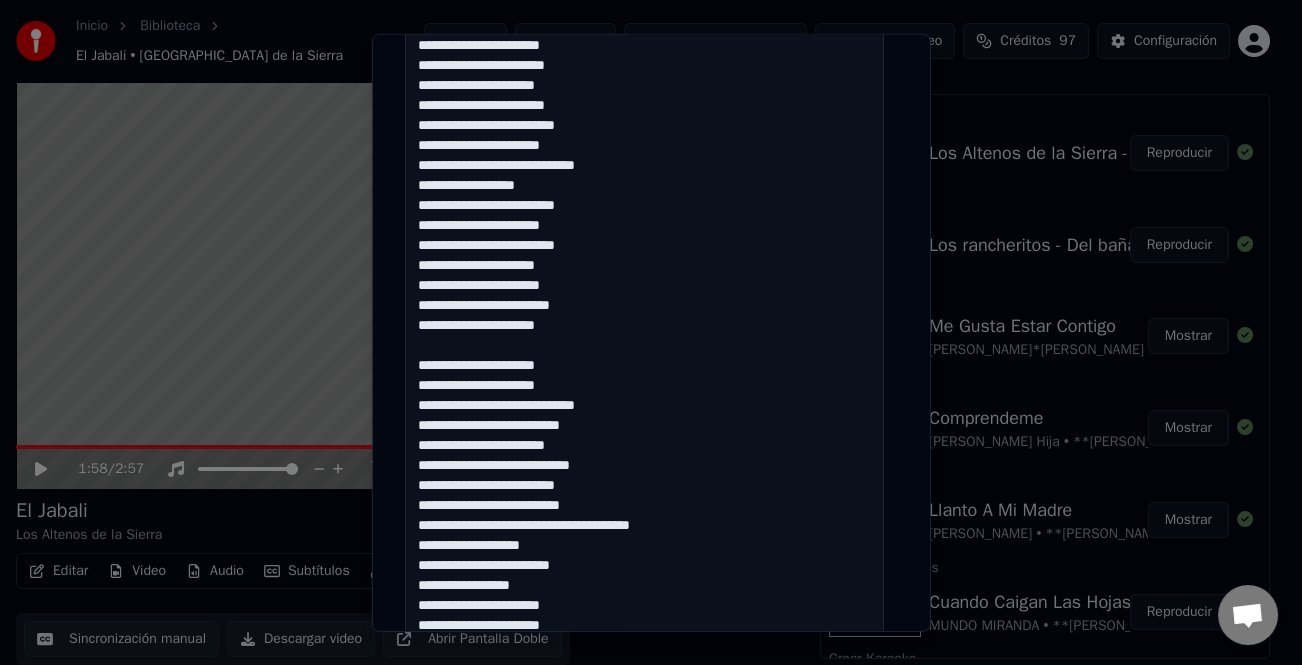 click at bounding box center (644, 505) 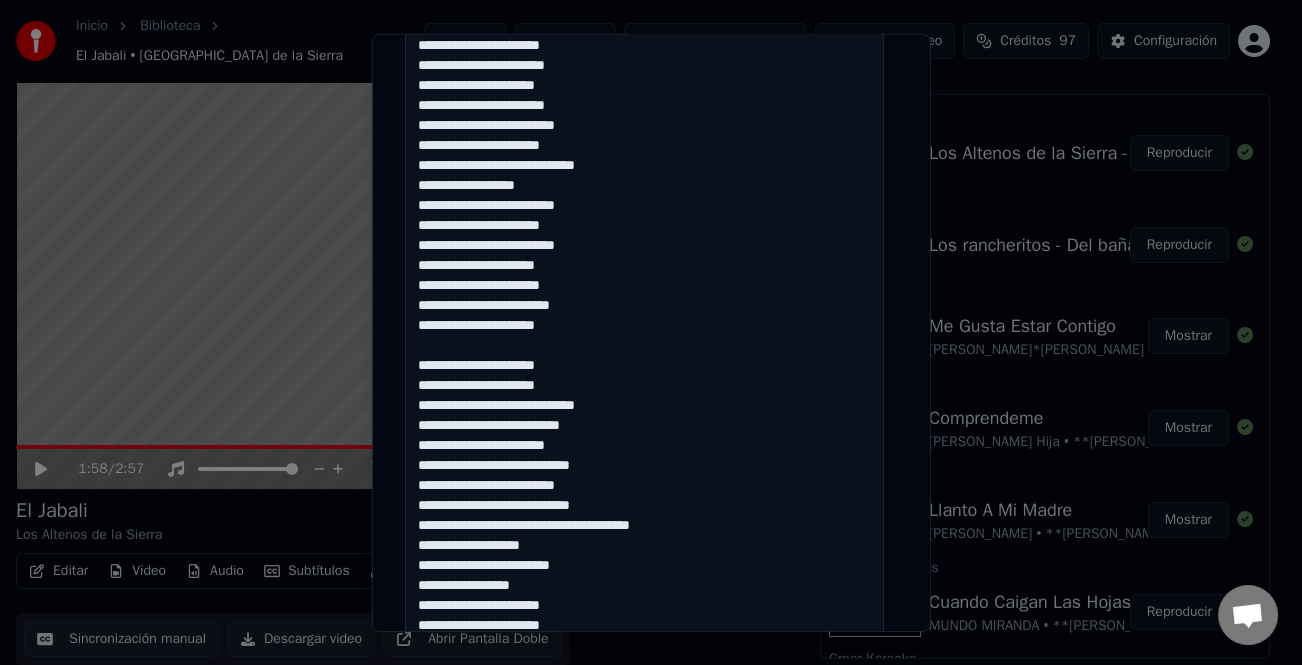 click at bounding box center [644, 505] 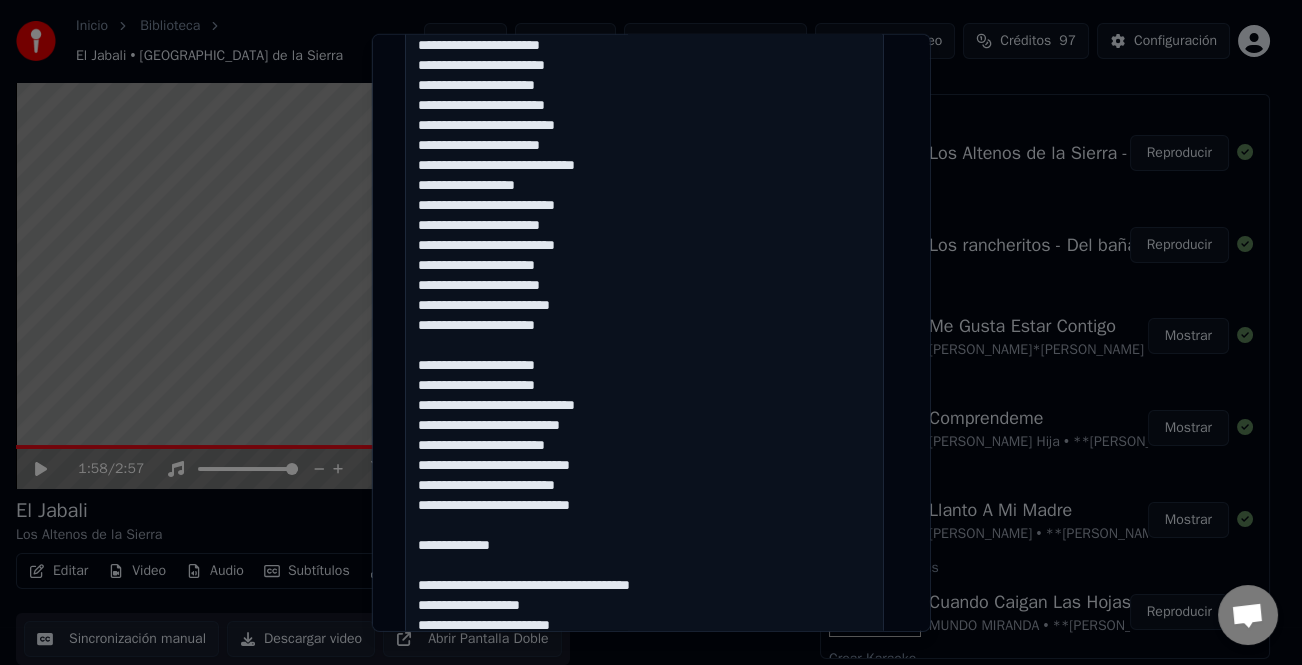 scroll, scrollTop: 663, scrollLeft: 0, axis: vertical 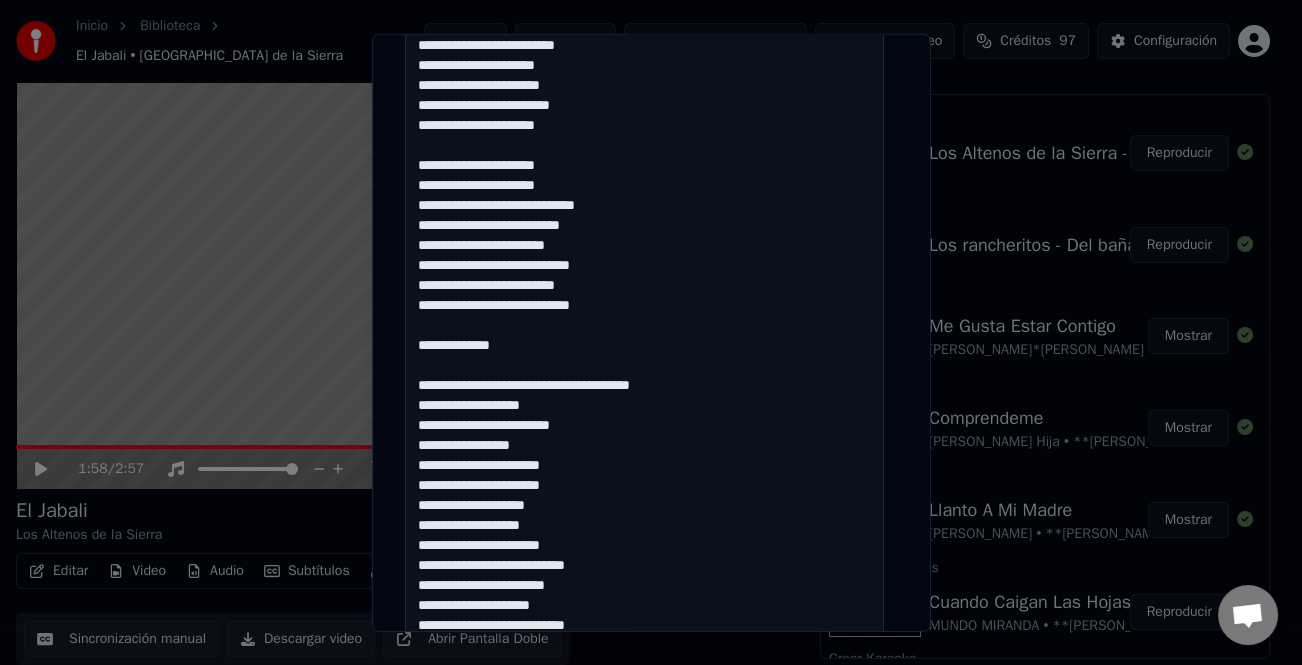 drag, startPoint x: 525, startPoint y: 360, endPoint x: 398, endPoint y: 334, distance: 129.6341 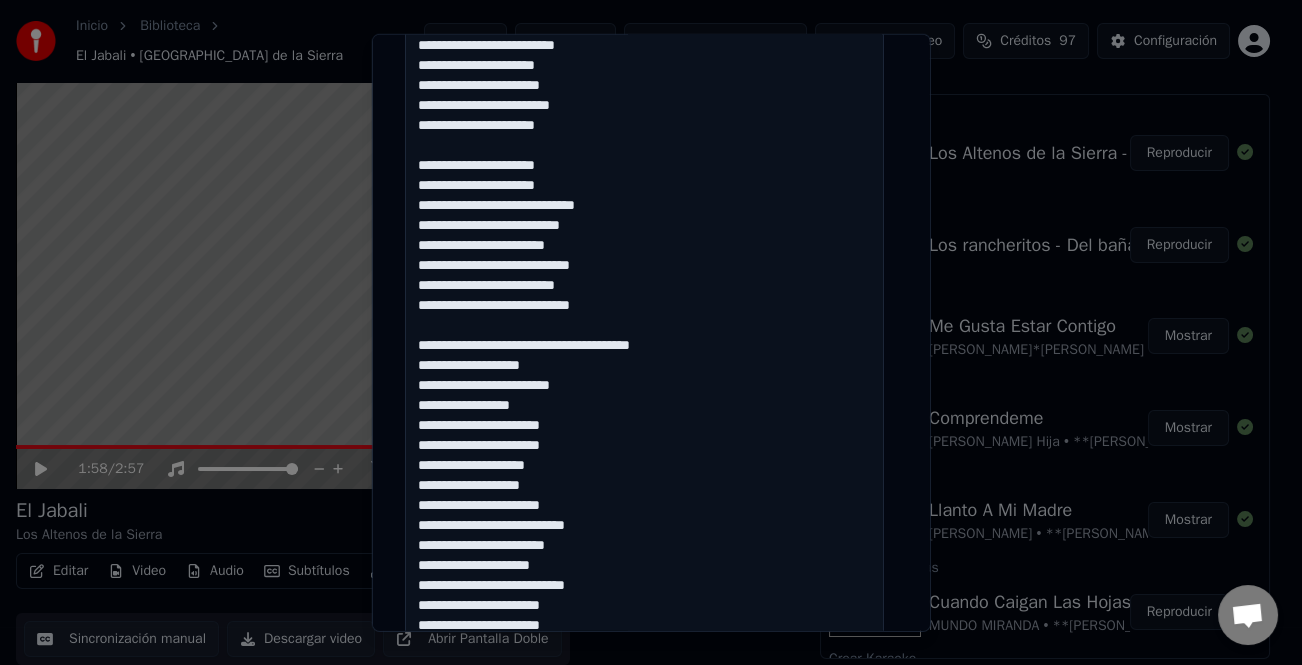 click at bounding box center (644, 305) 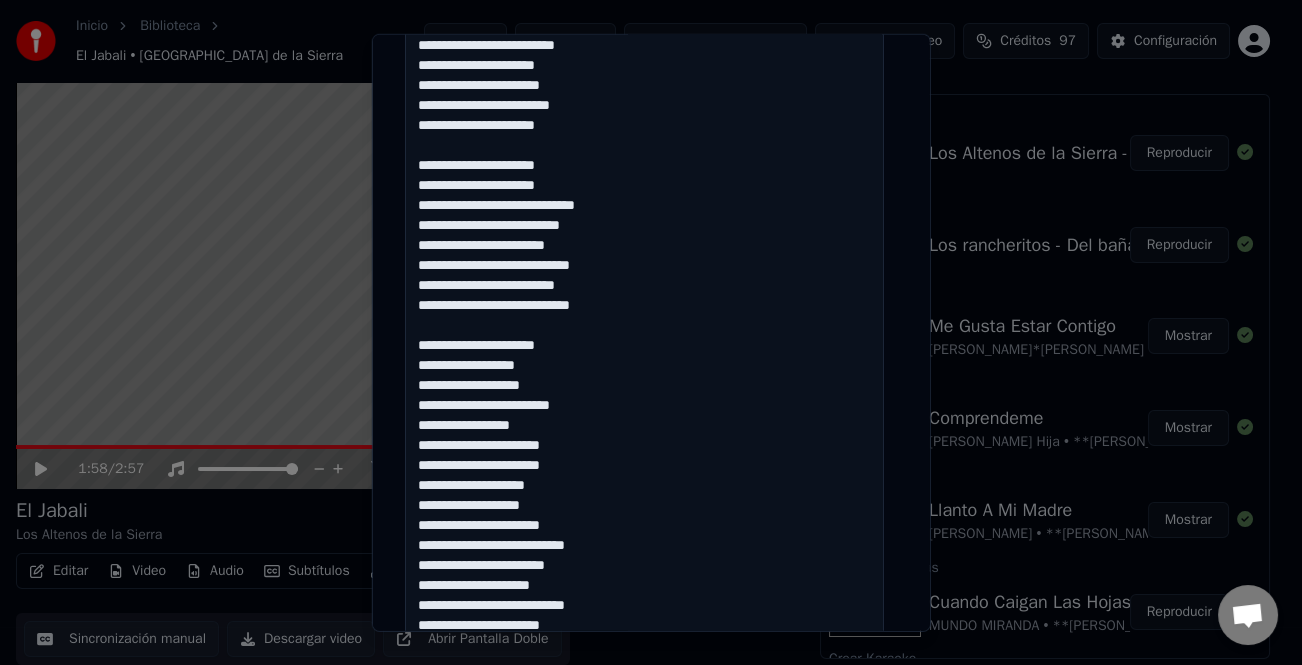 click at bounding box center (644, 305) 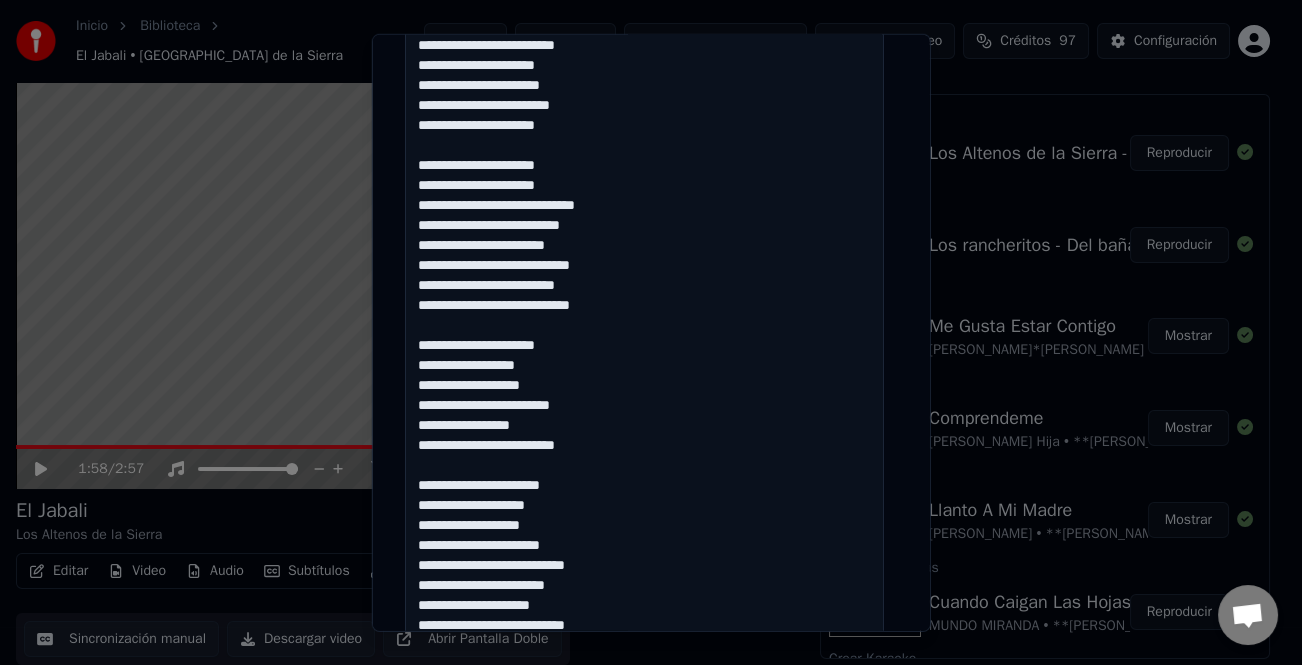 click at bounding box center (644, 305) 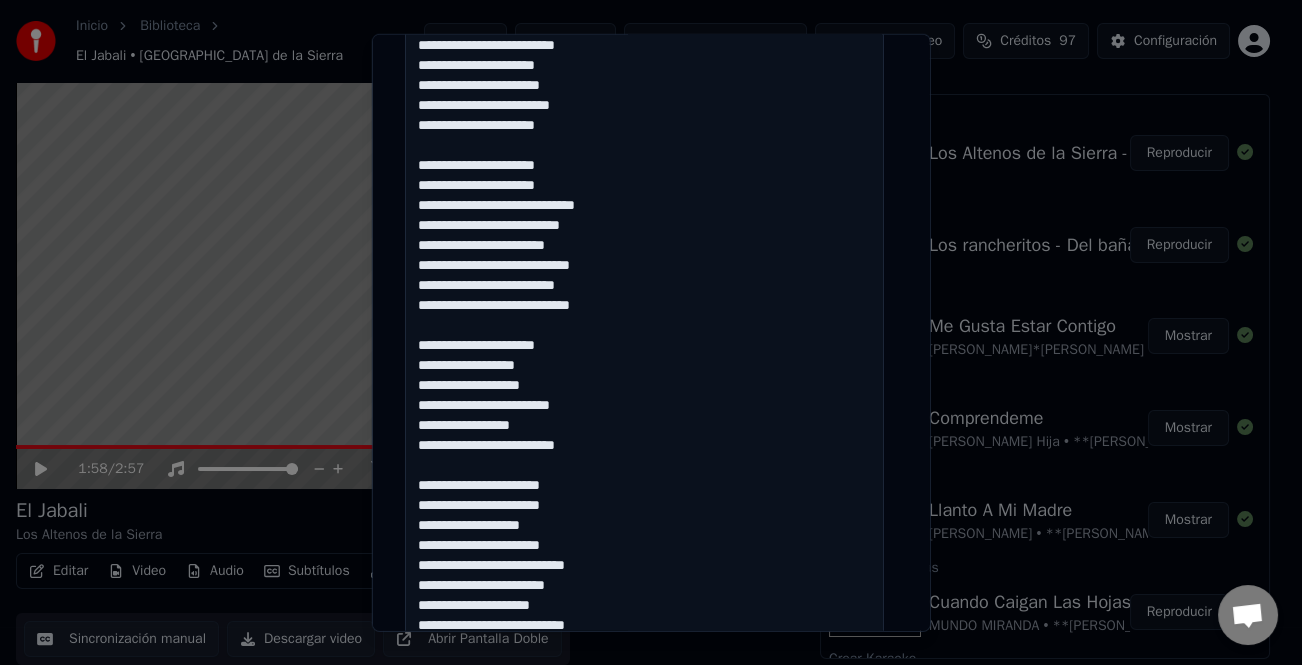 scroll, scrollTop: 763, scrollLeft: 0, axis: vertical 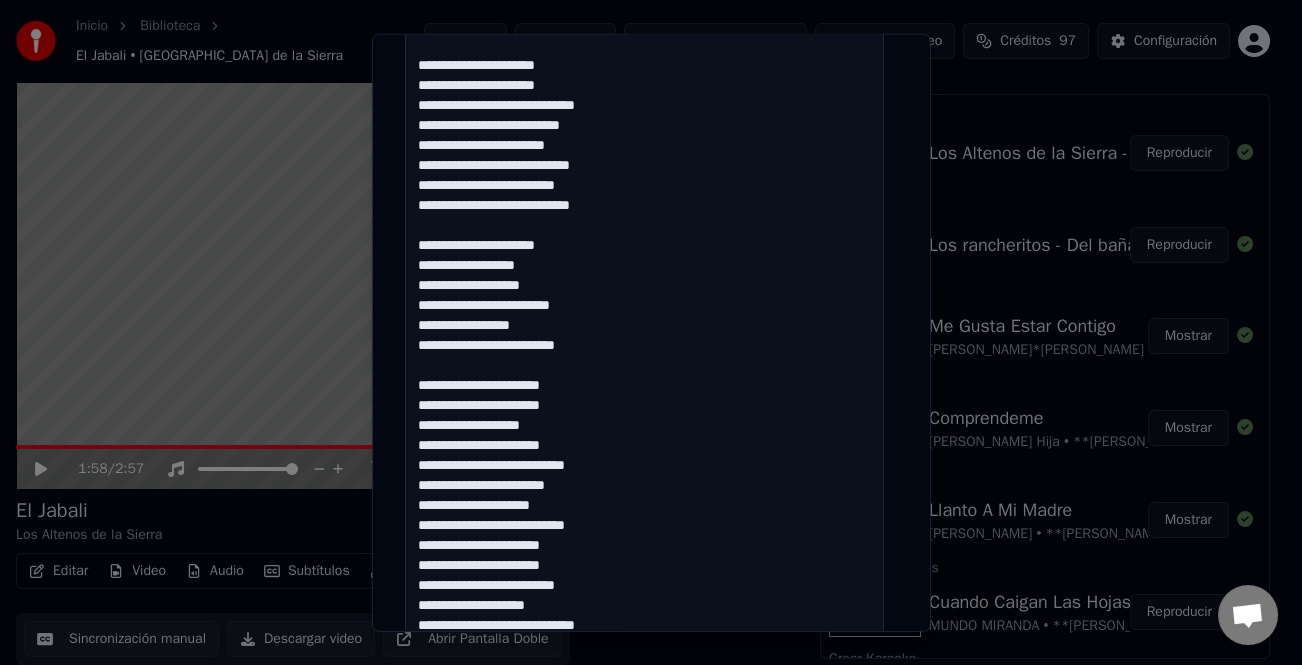 click at bounding box center [644, 205] 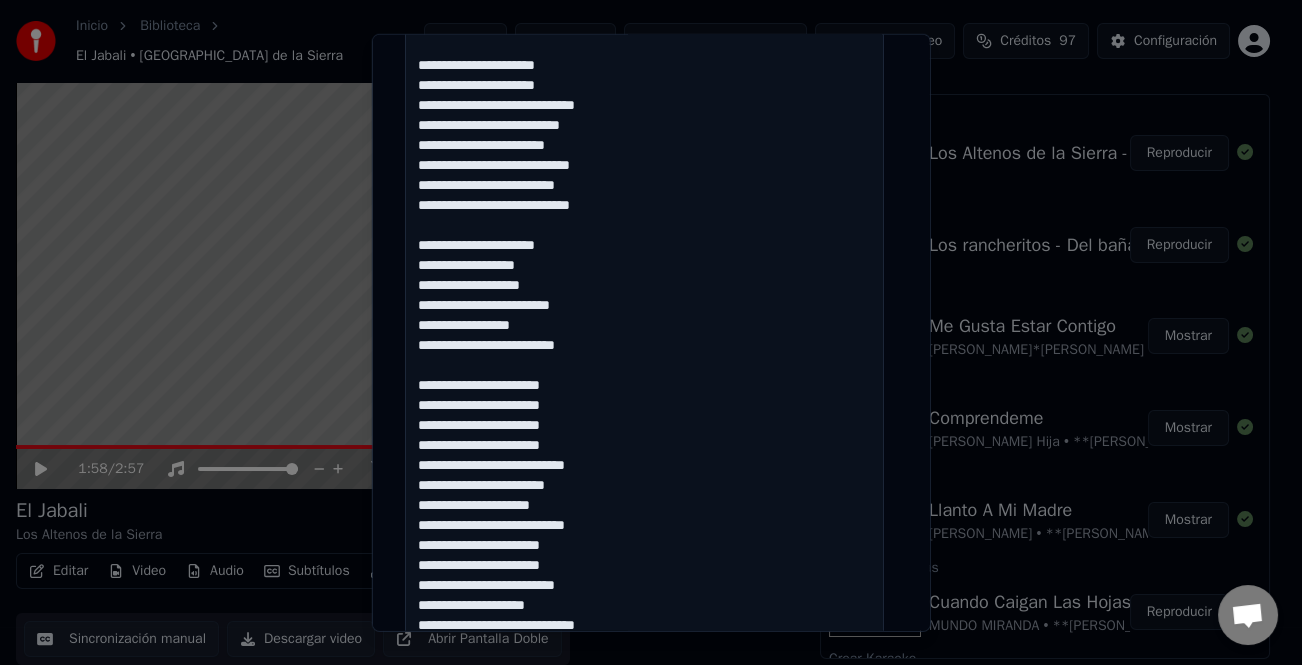 click at bounding box center [644, 205] 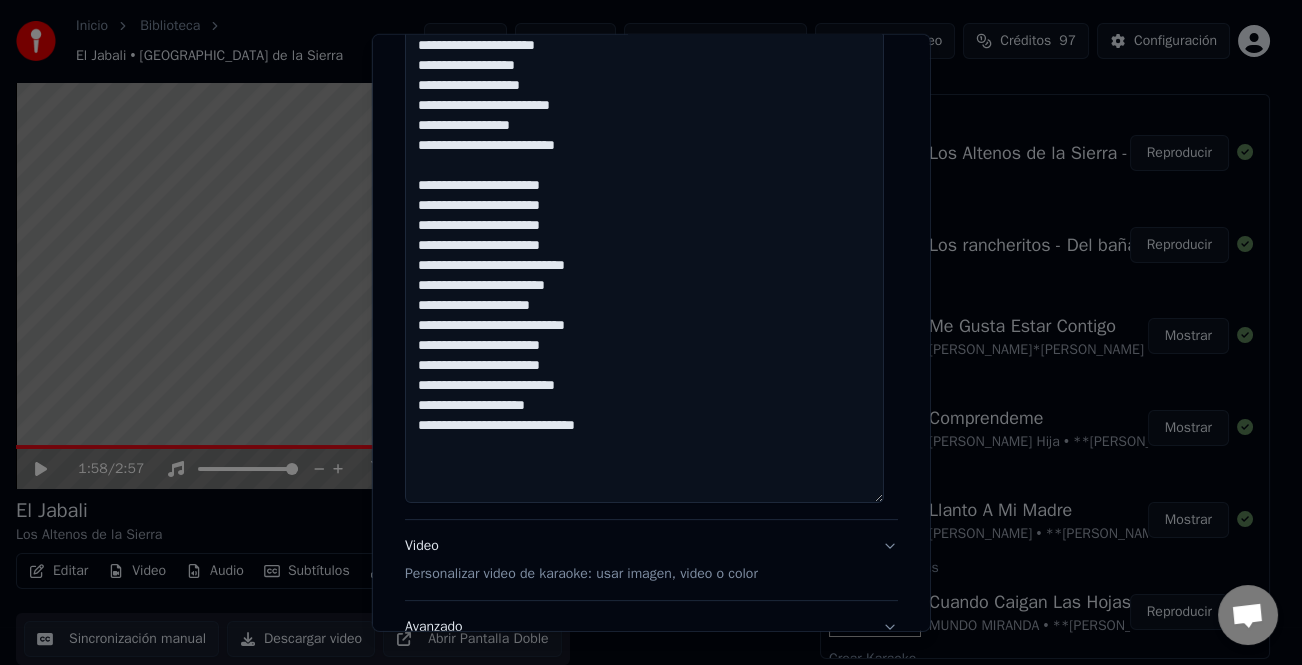click at bounding box center [644, 5] 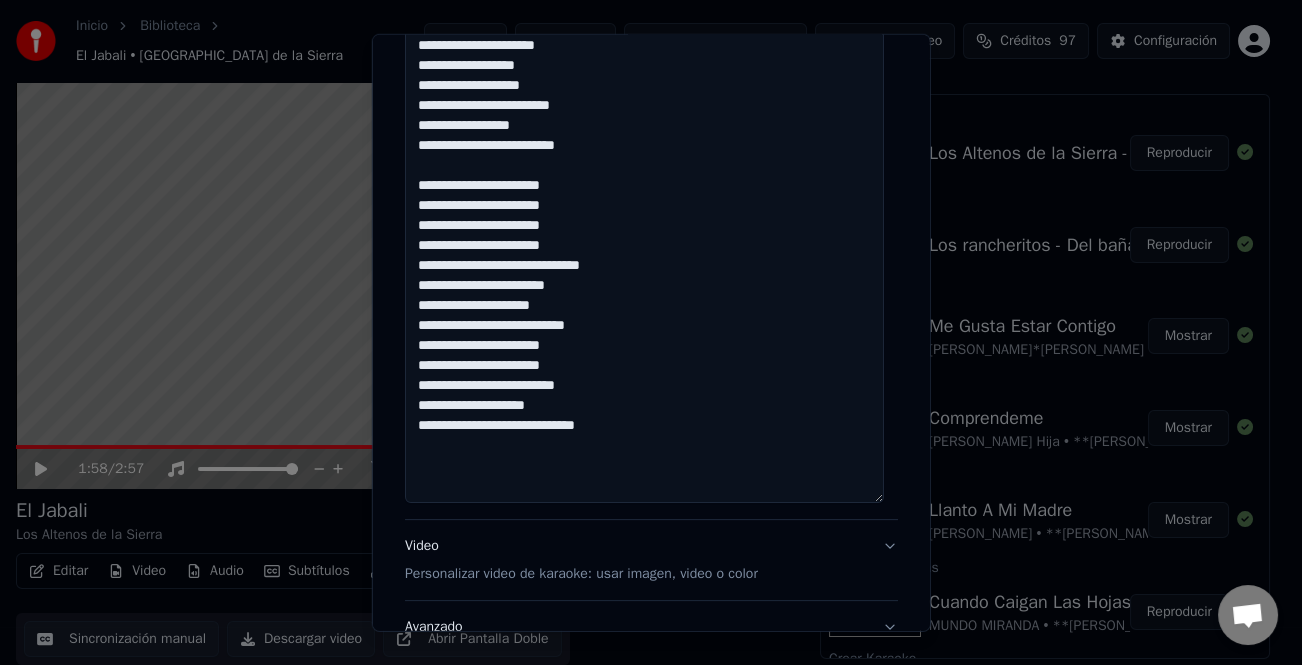click at bounding box center [644, 5] 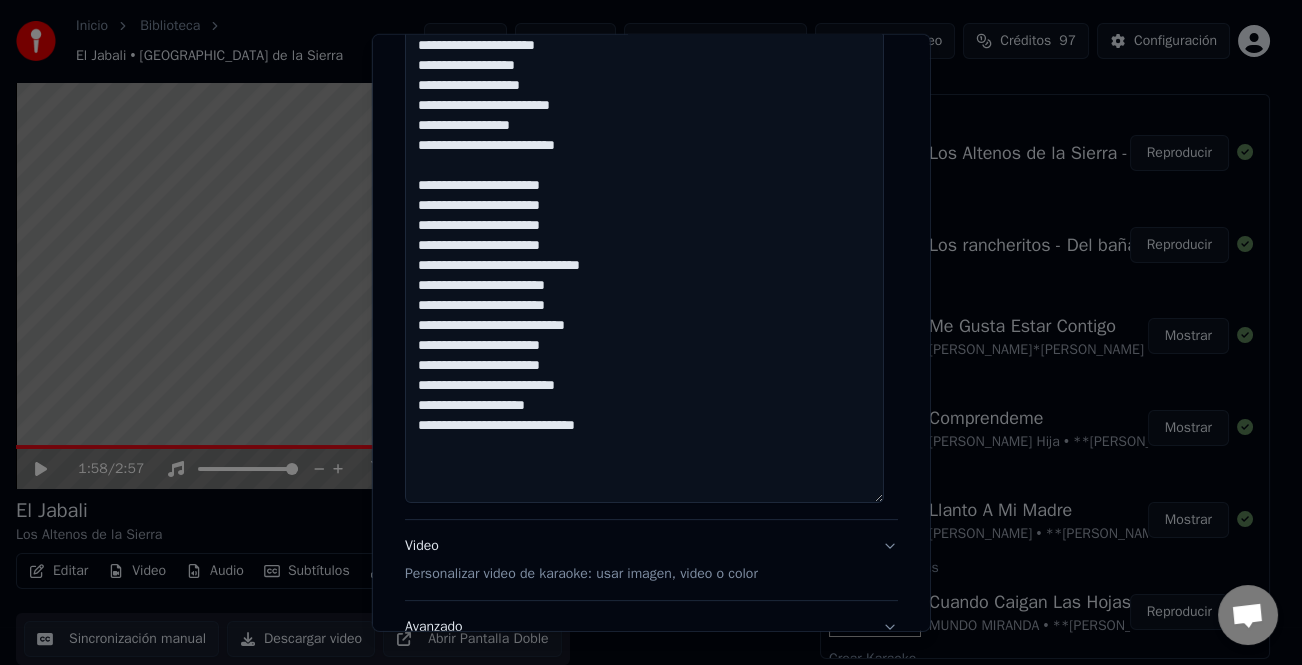 click at bounding box center (644, 5) 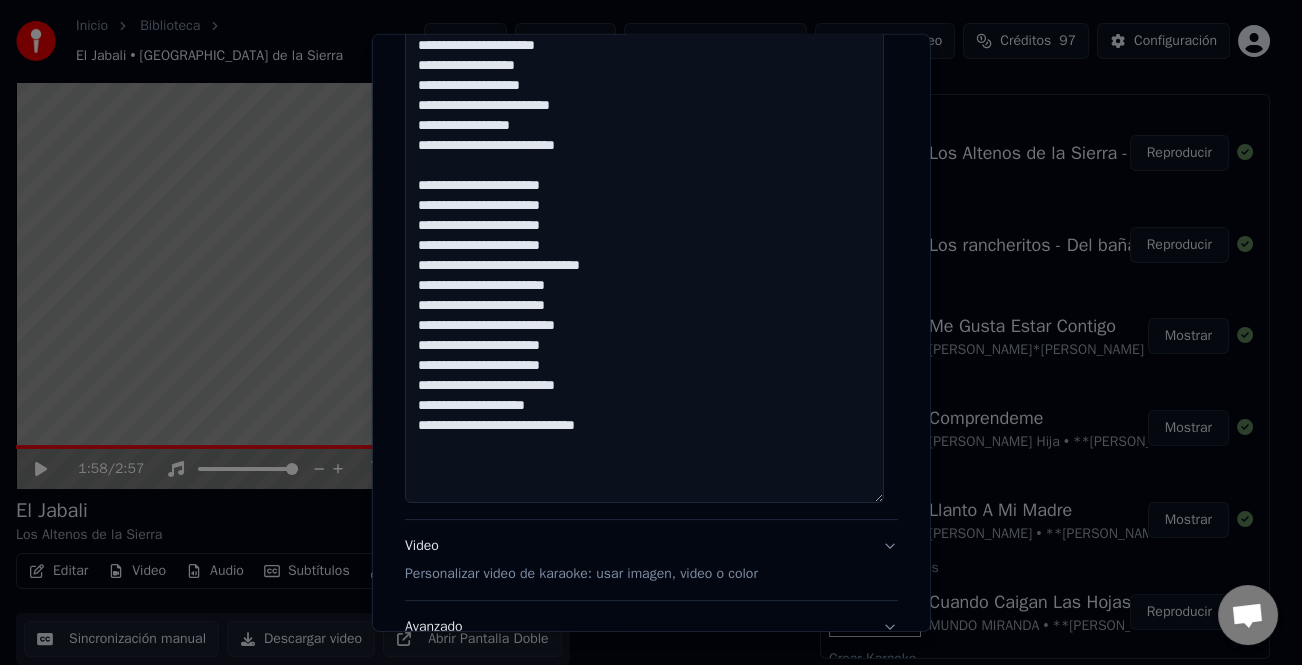 click at bounding box center [644, 5] 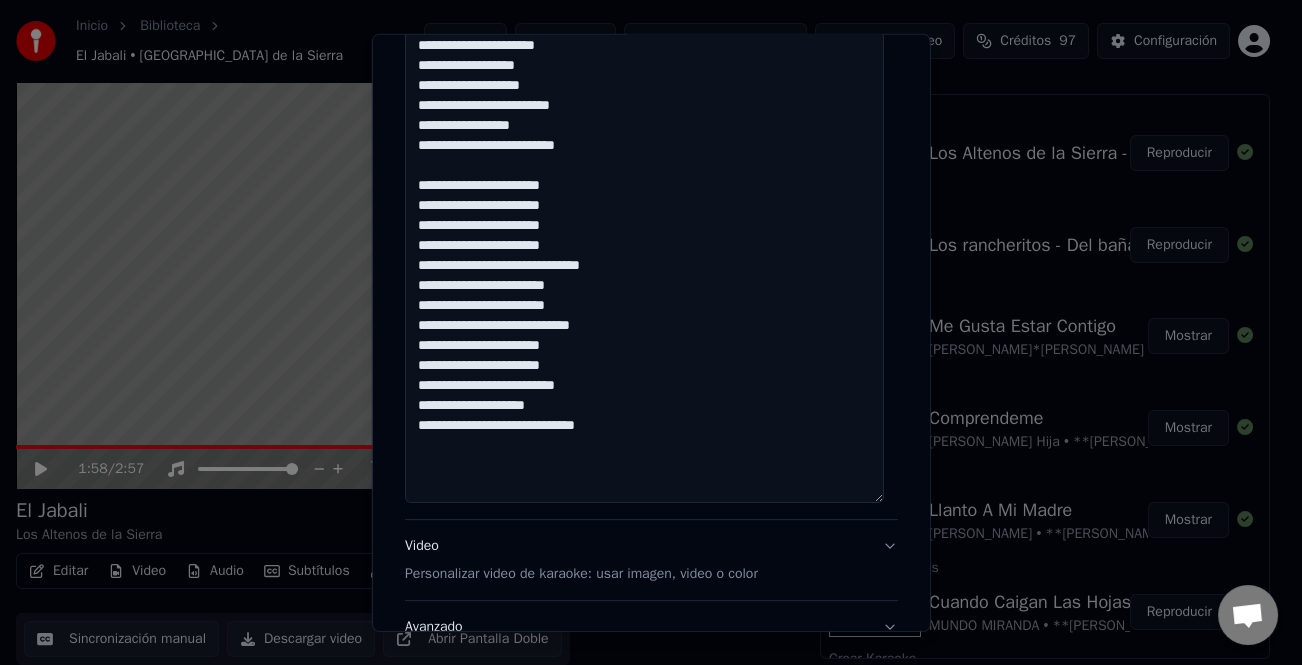 click at bounding box center [644, 5] 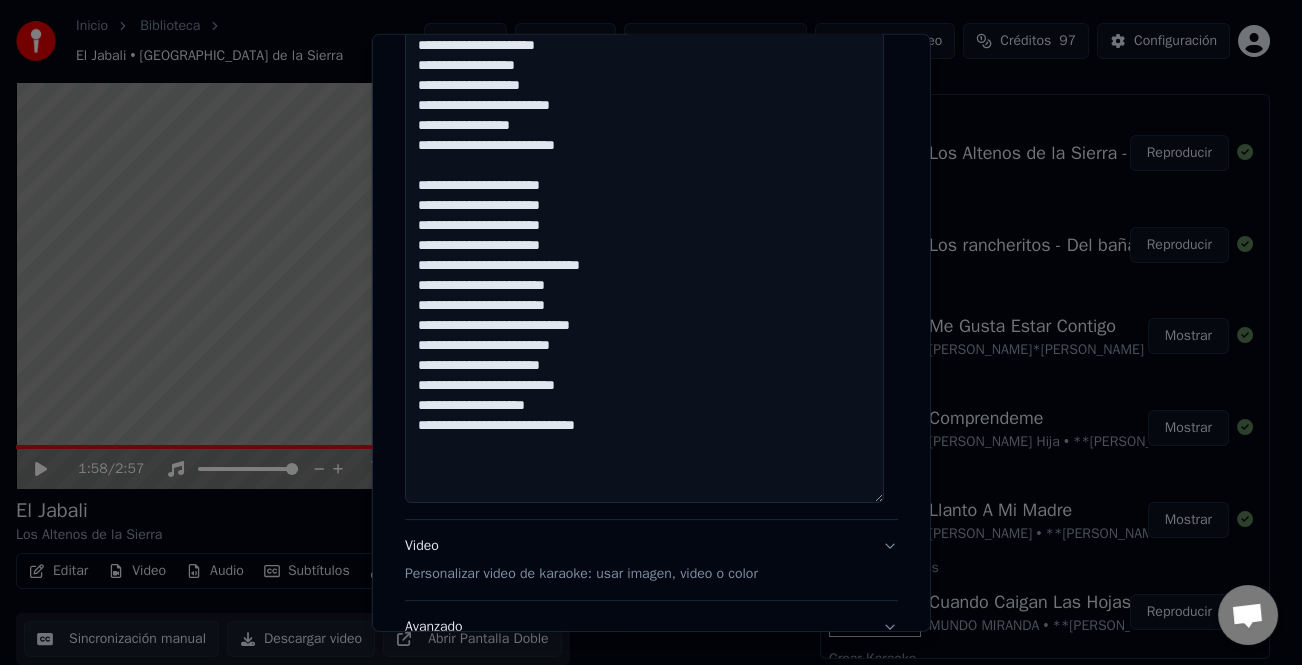 click at bounding box center [644, 5] 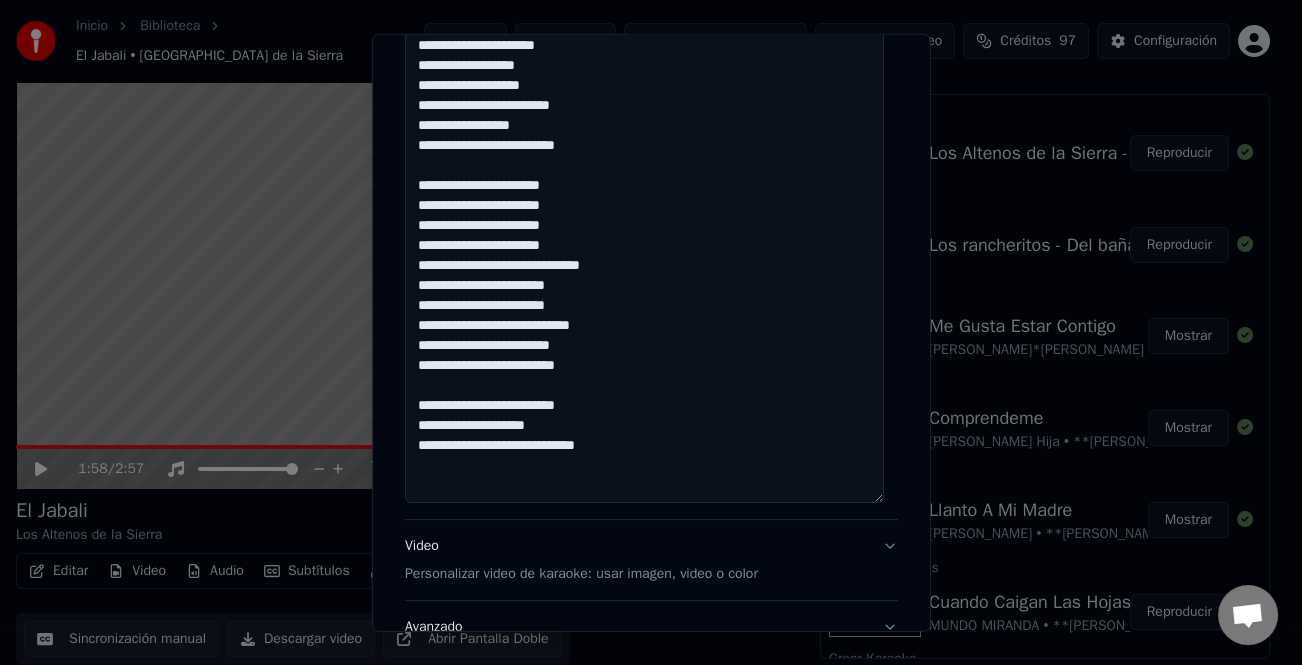 drag, startPoint x: 445, startPoint y: 420, endPoint x: 448, endPoint y: 438, distance: 18.248287 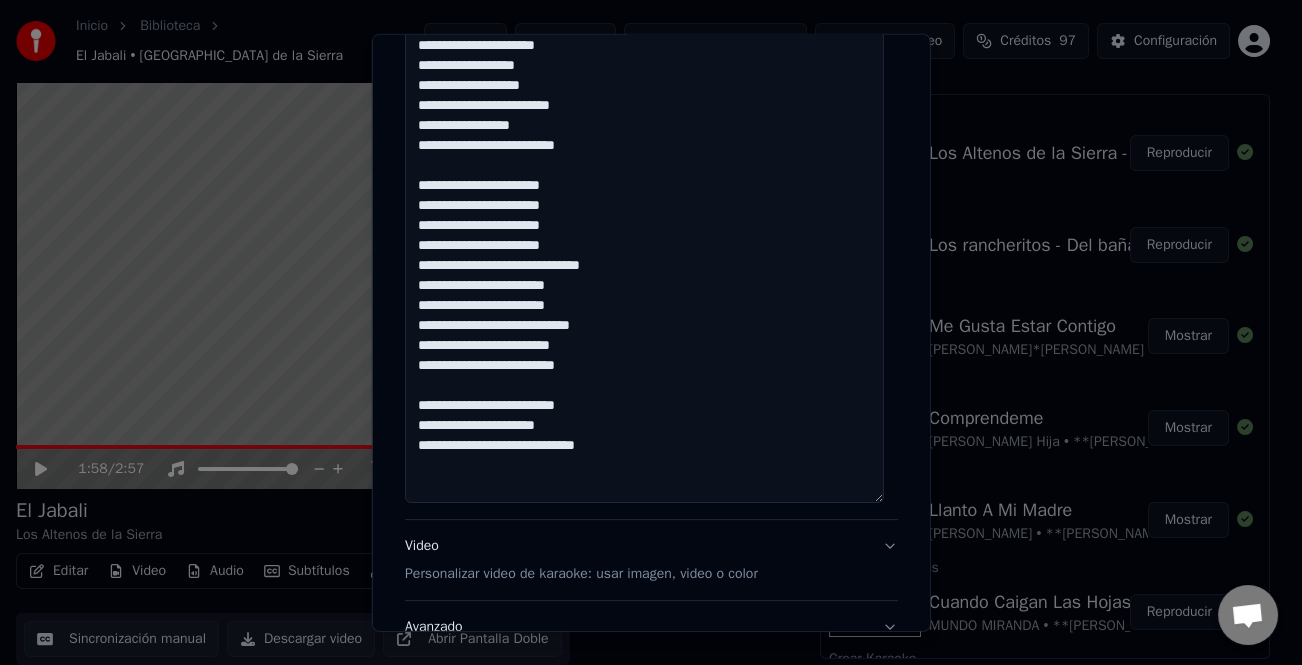 click at bounding box center (644, 5) 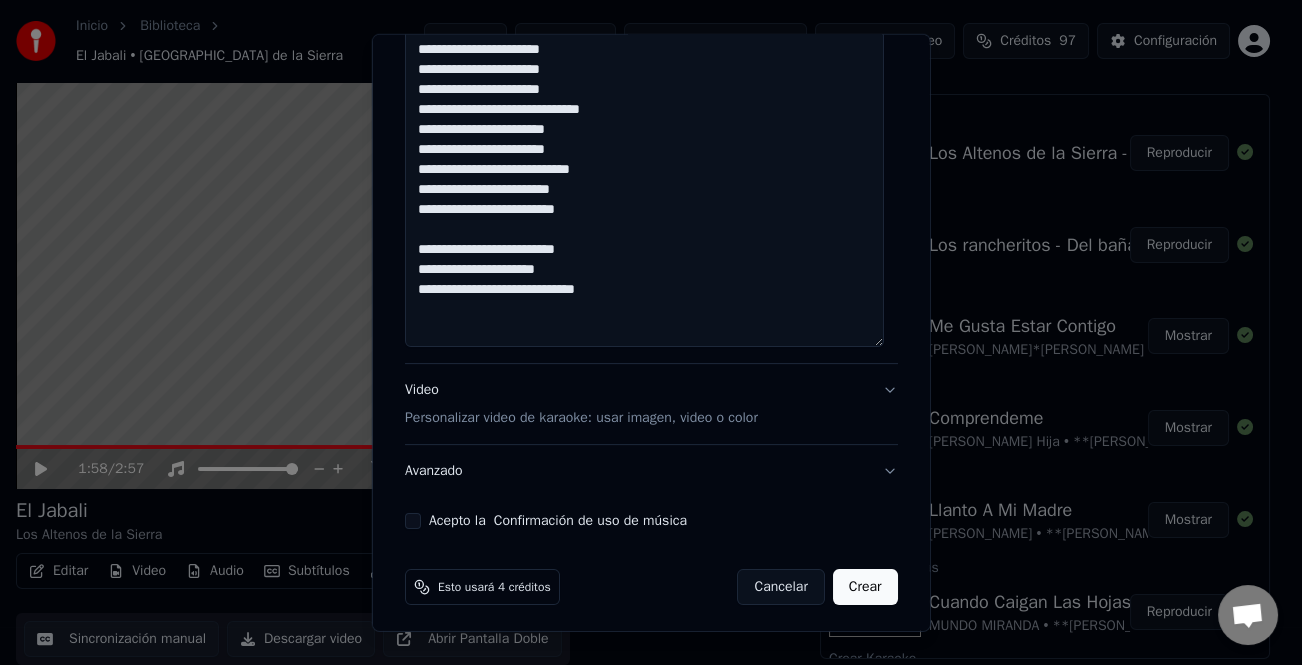 scroll, scrollTop: 1125, scrollLeft: 0, axis: vertical 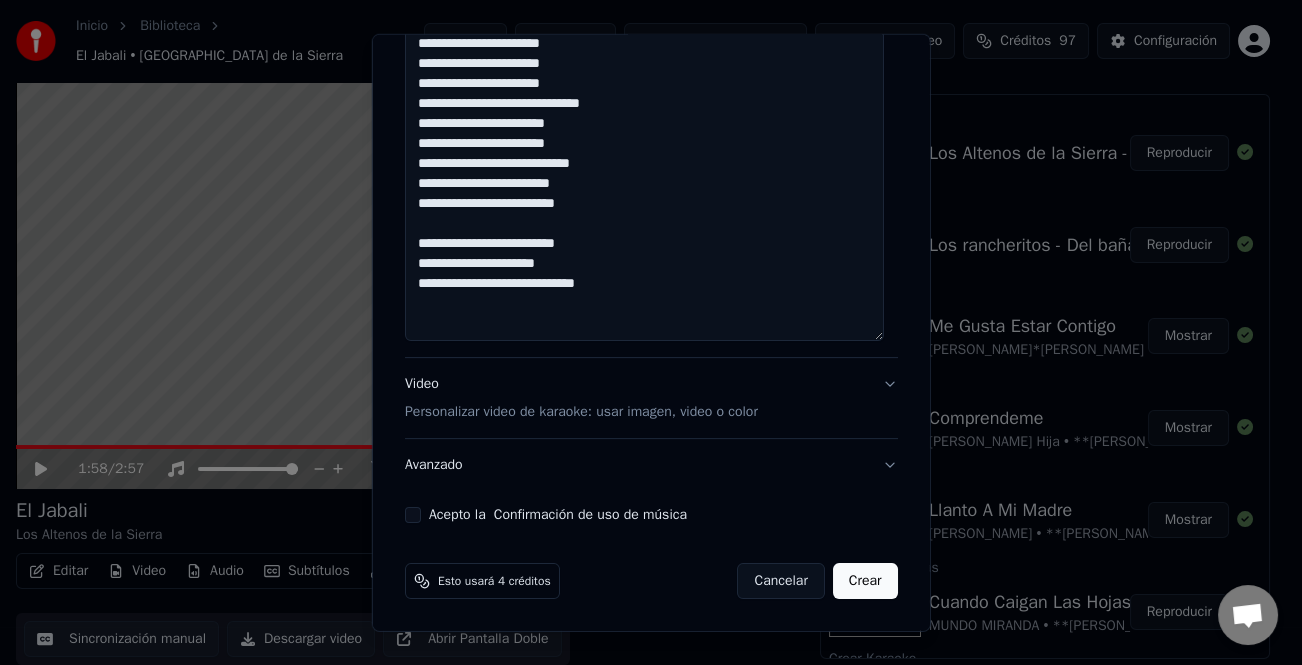 type on "**********" 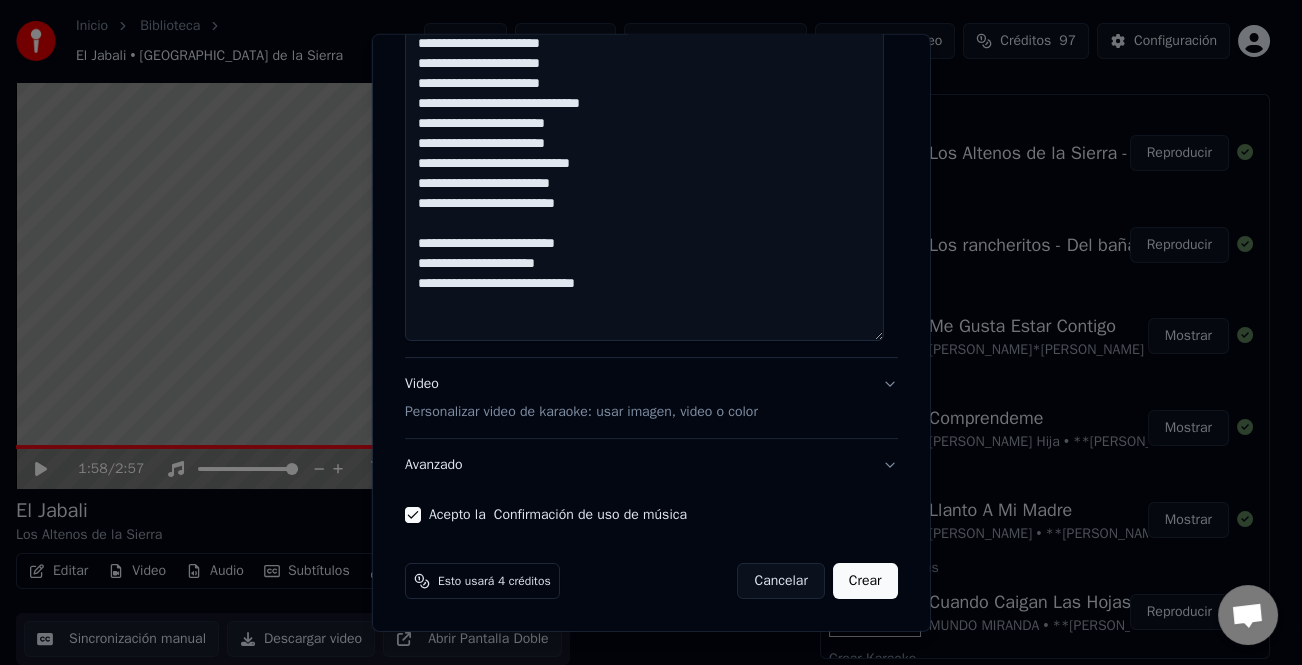 click on "Crear" at bounding box center [865, 581] 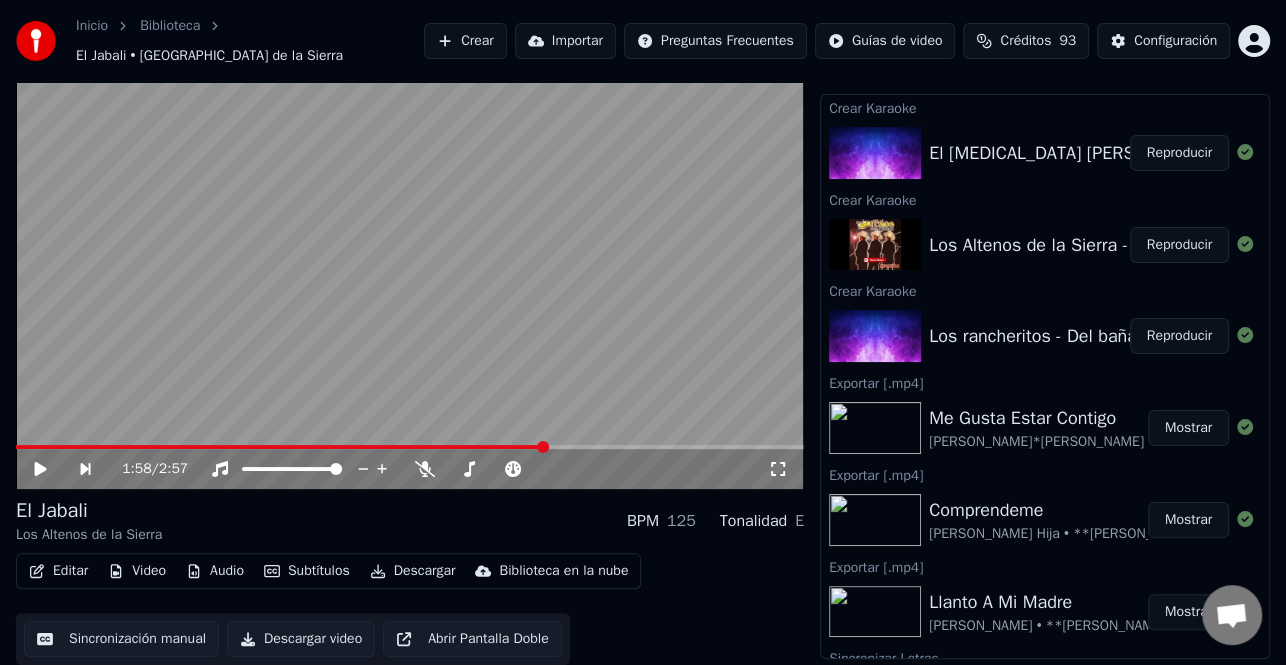 click on "Crear" at bounding box center (465, 41) 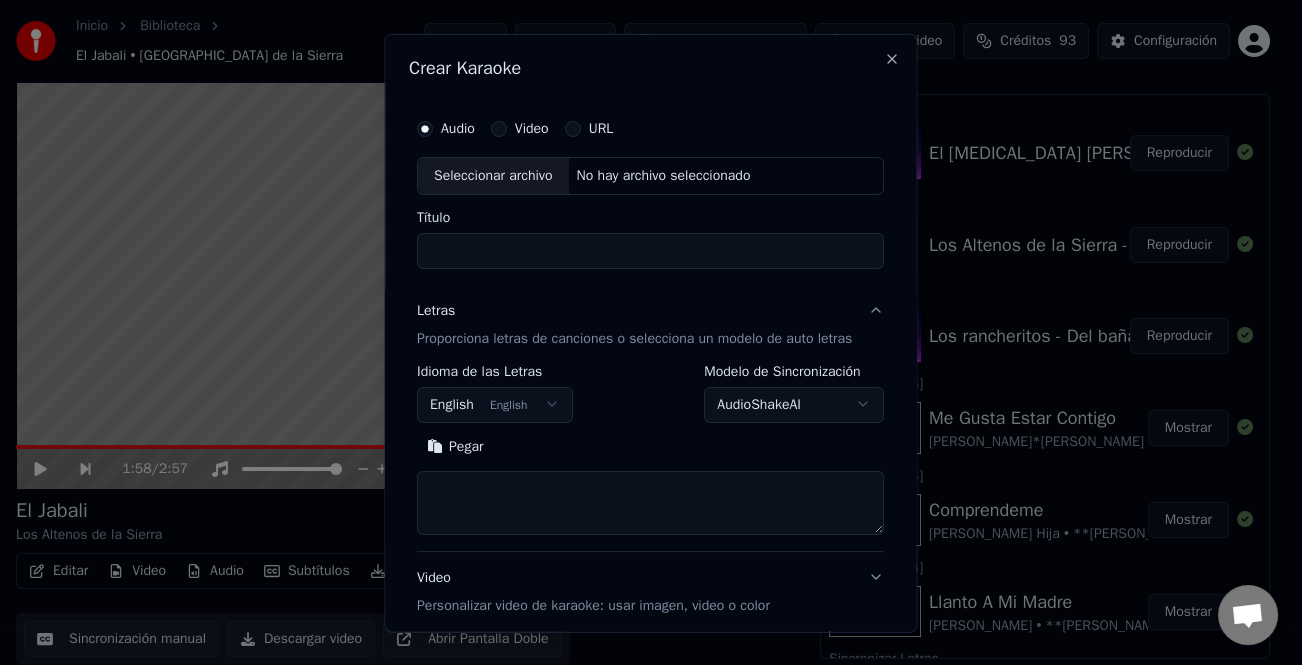 click on "Seleccionar archivo" at bounding box center [493, 175] 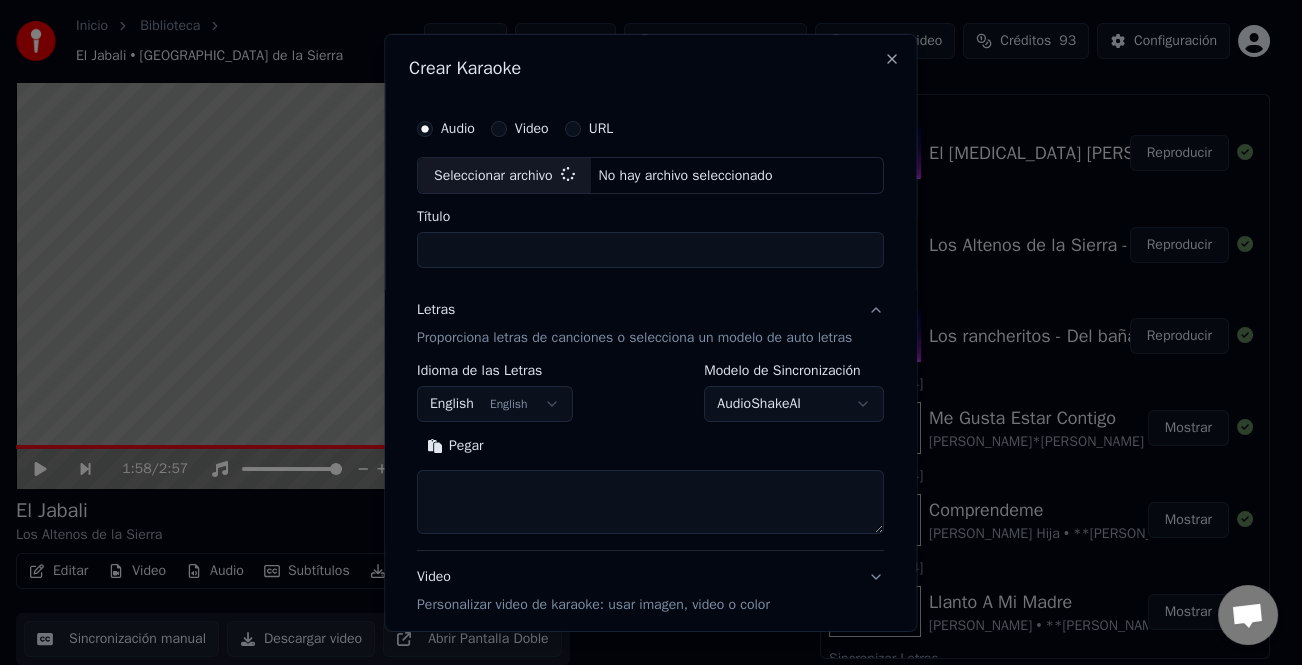 click on "Pegar" at bounding box center (455, 446) 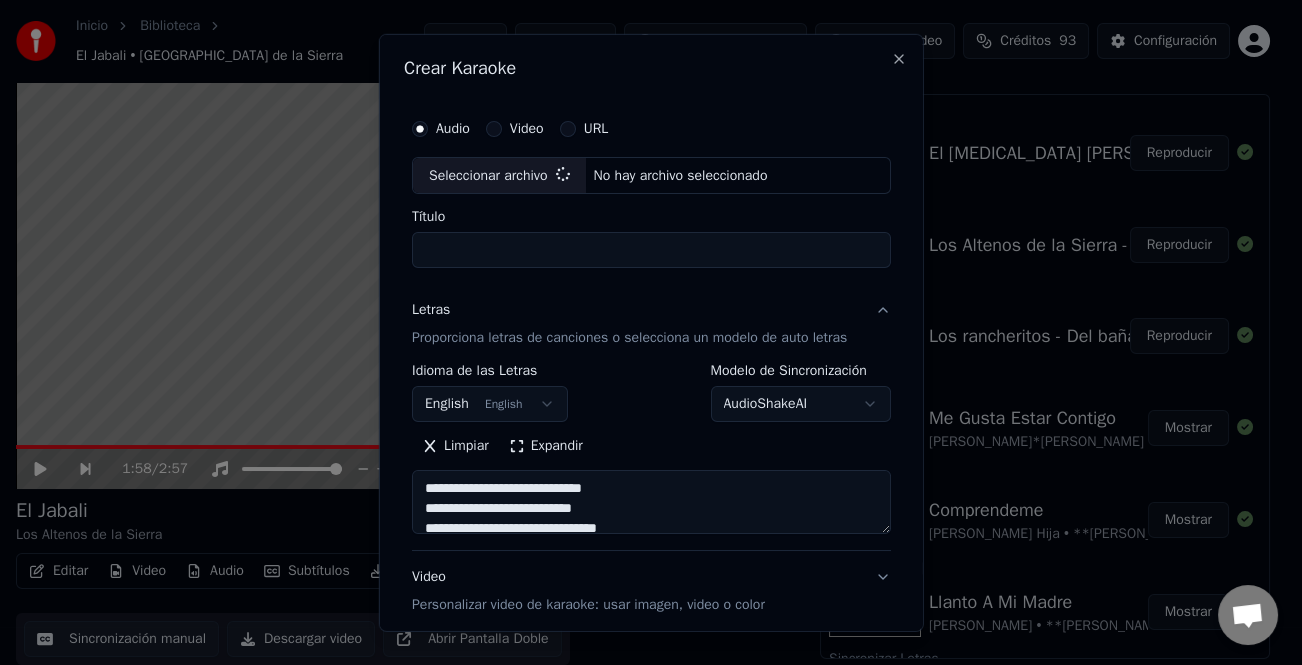 type on "**********" 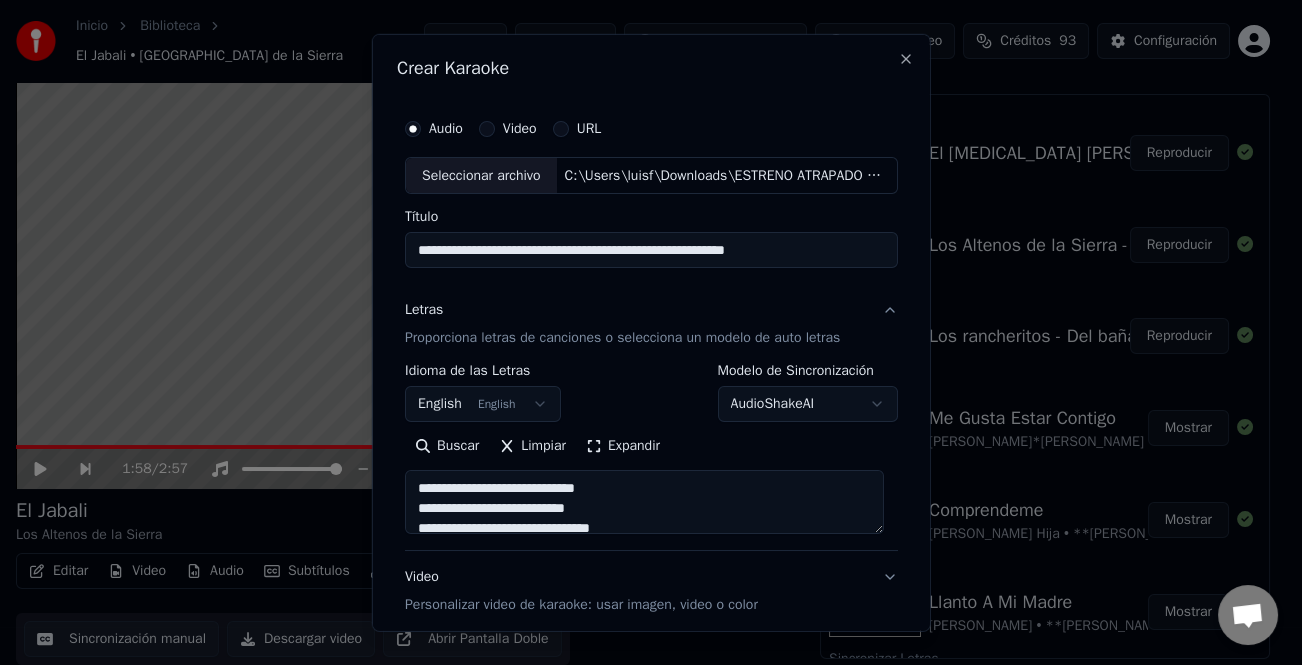 type on "**********" 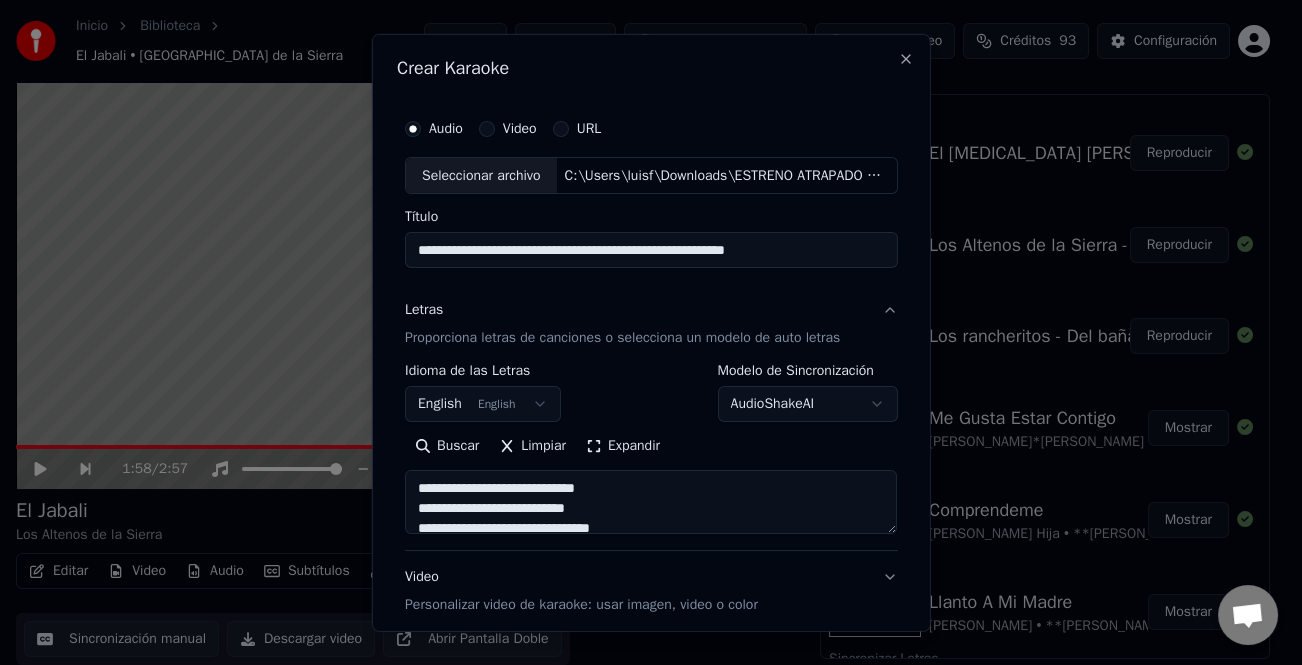 drag, startPoint x: 618, startPoint y: 448, endPoint x: 648, endPoint y: 439, distance: 31.320919 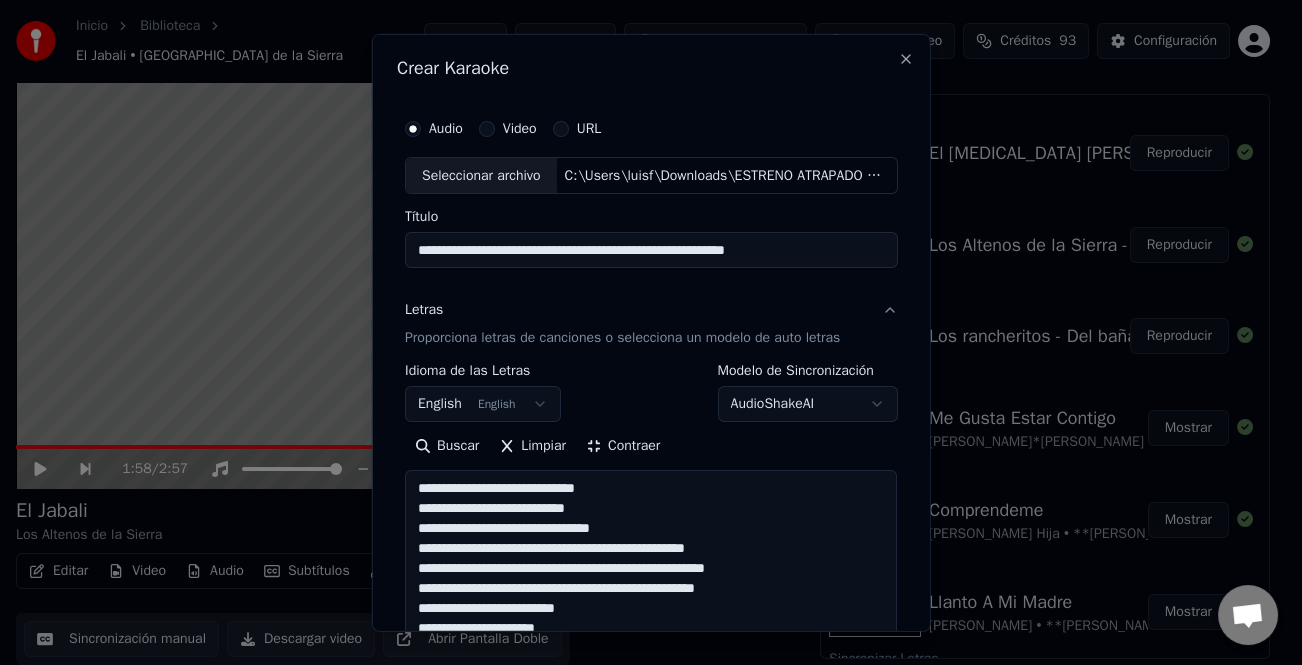scroll, scrollTop: 200, scrollLeft: 0, axis: vertical 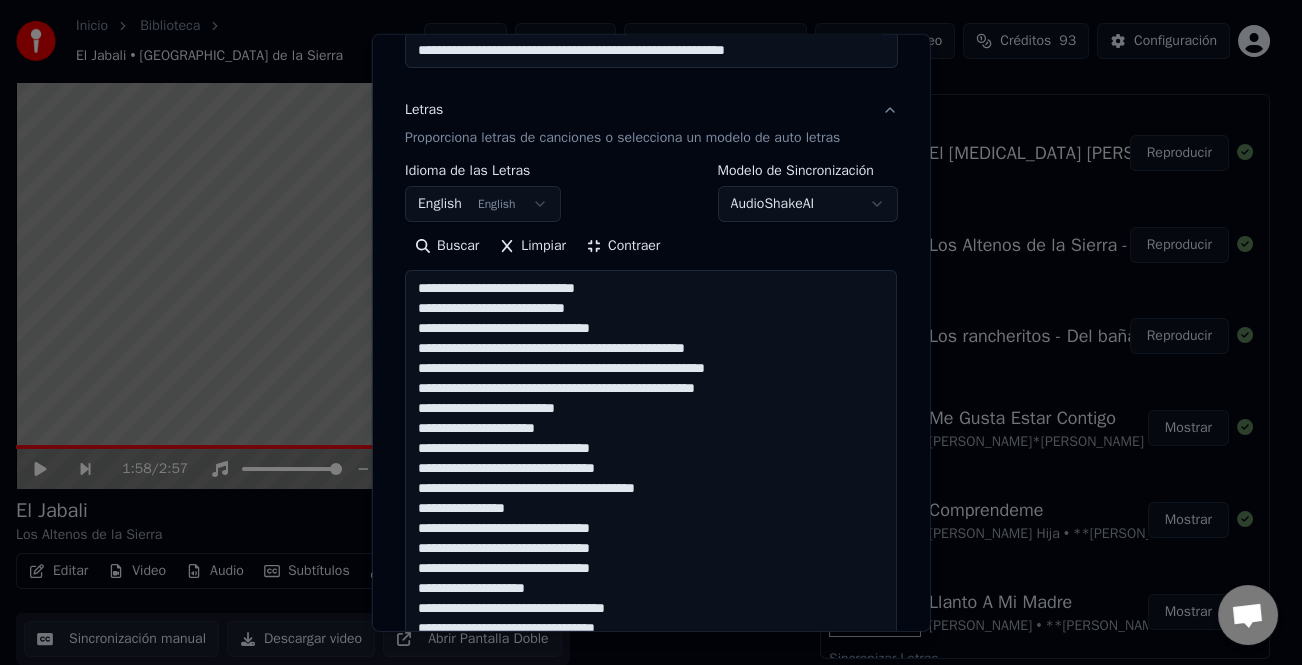 click on "**********" at bounding box center [651, 688] 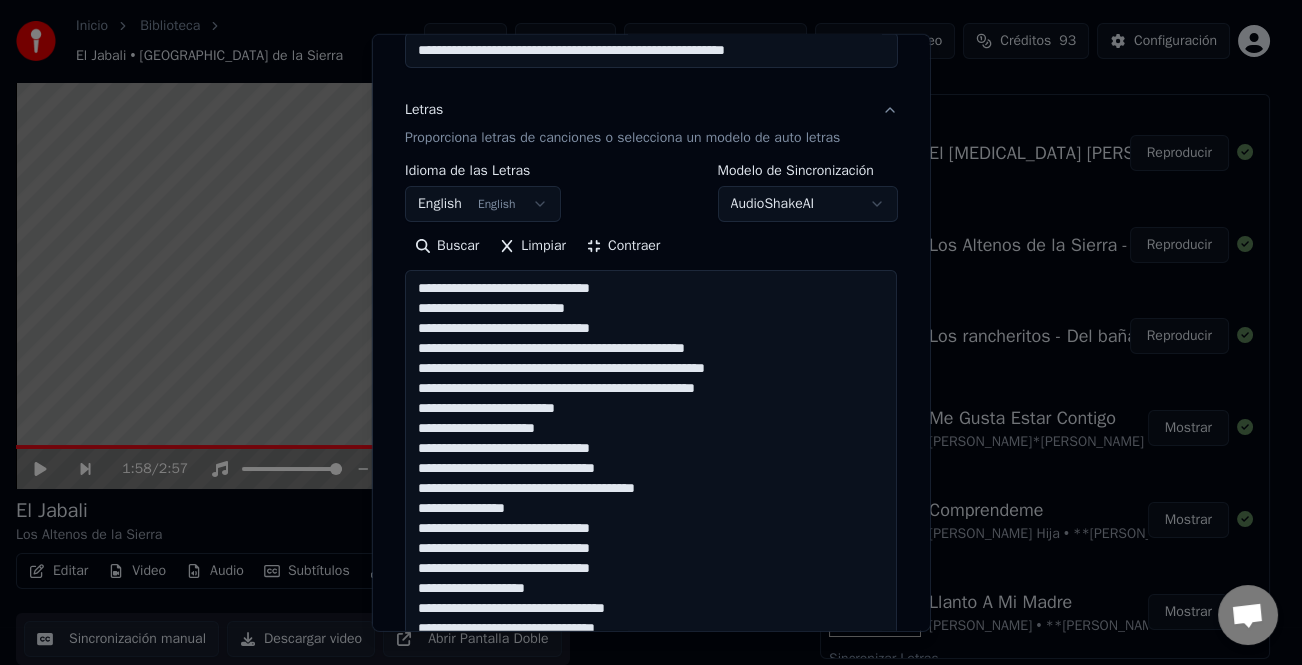 click on "**********" at bounding box center [651, 688] 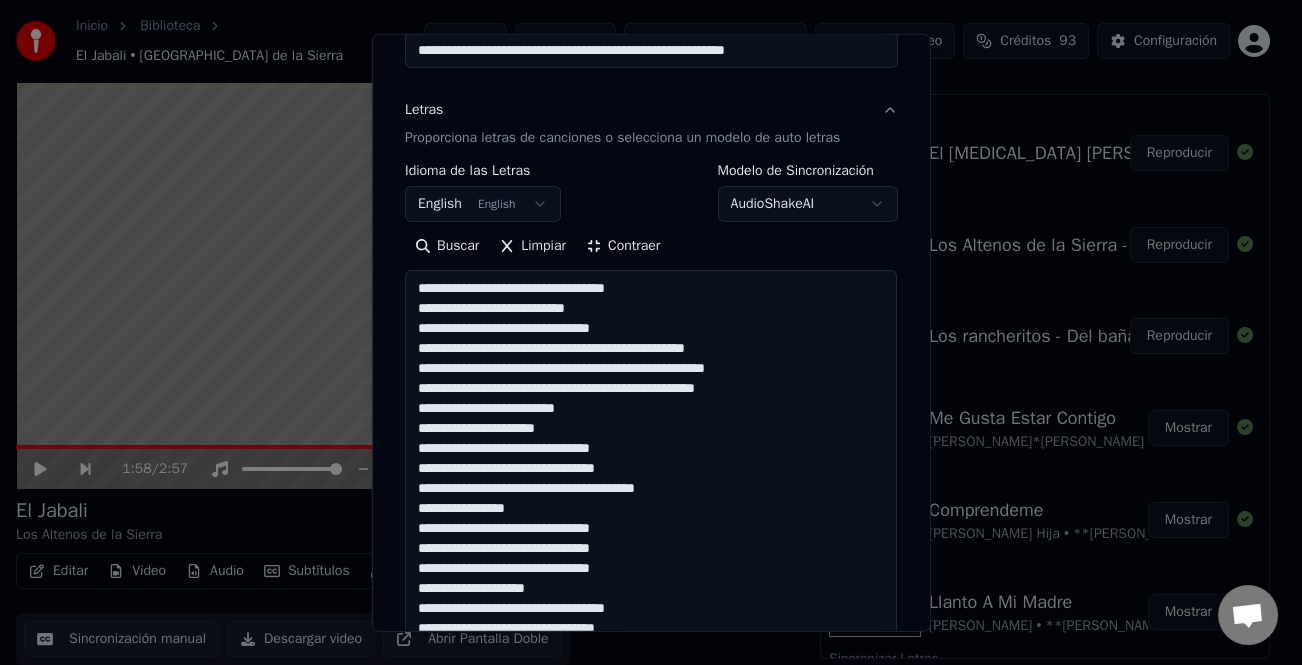 drag, startPoint x: 583, startPoint y: 304, endPoint x: 603, endPoint y: 304, distance: 20 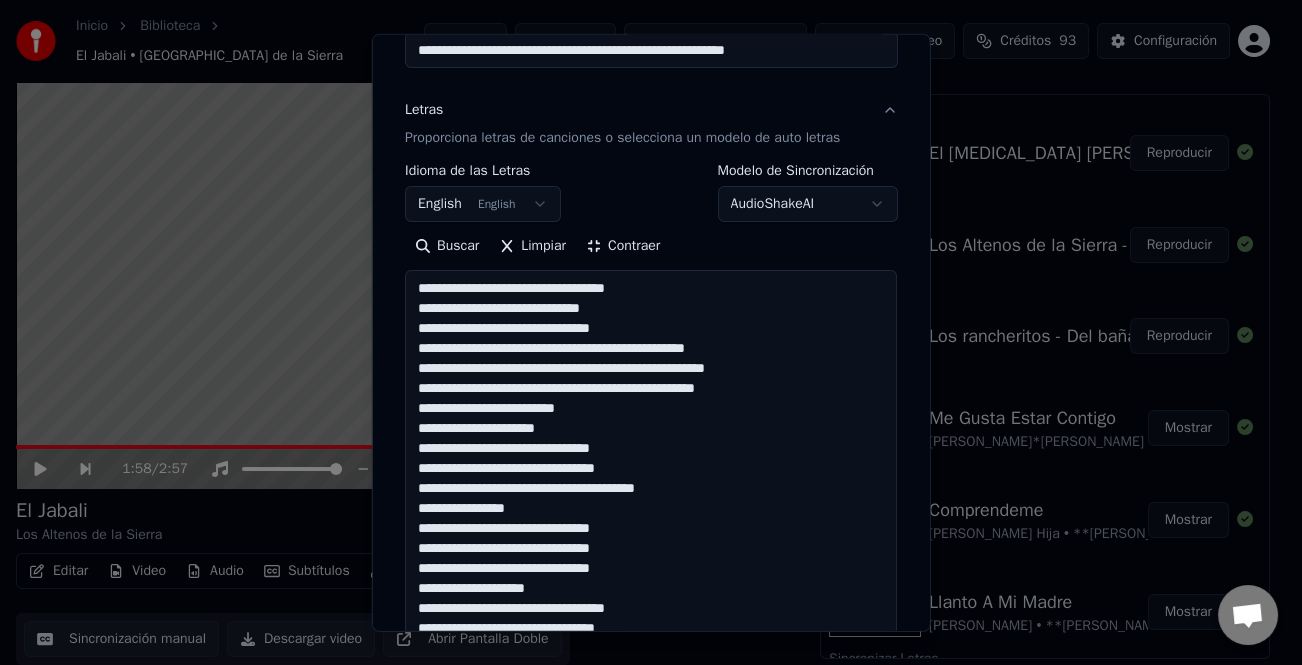 click on "**********" at bounding box center (651, 688) 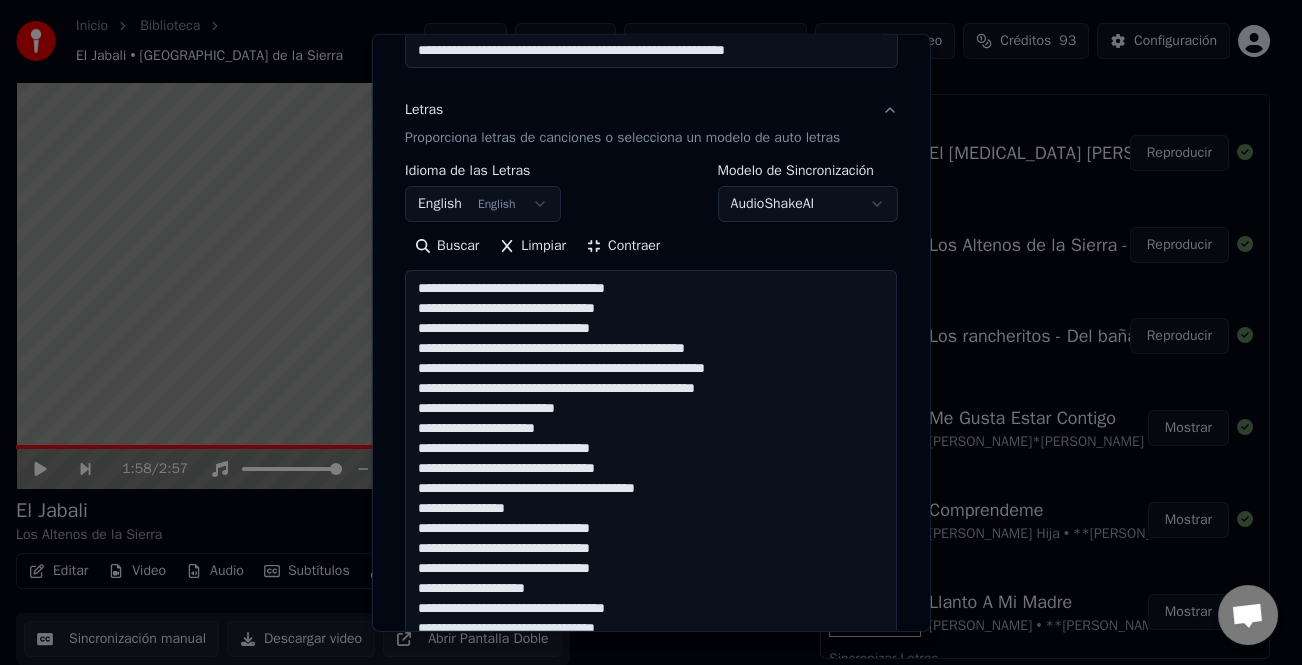 click on "**********" at bounding box center [651, 688] 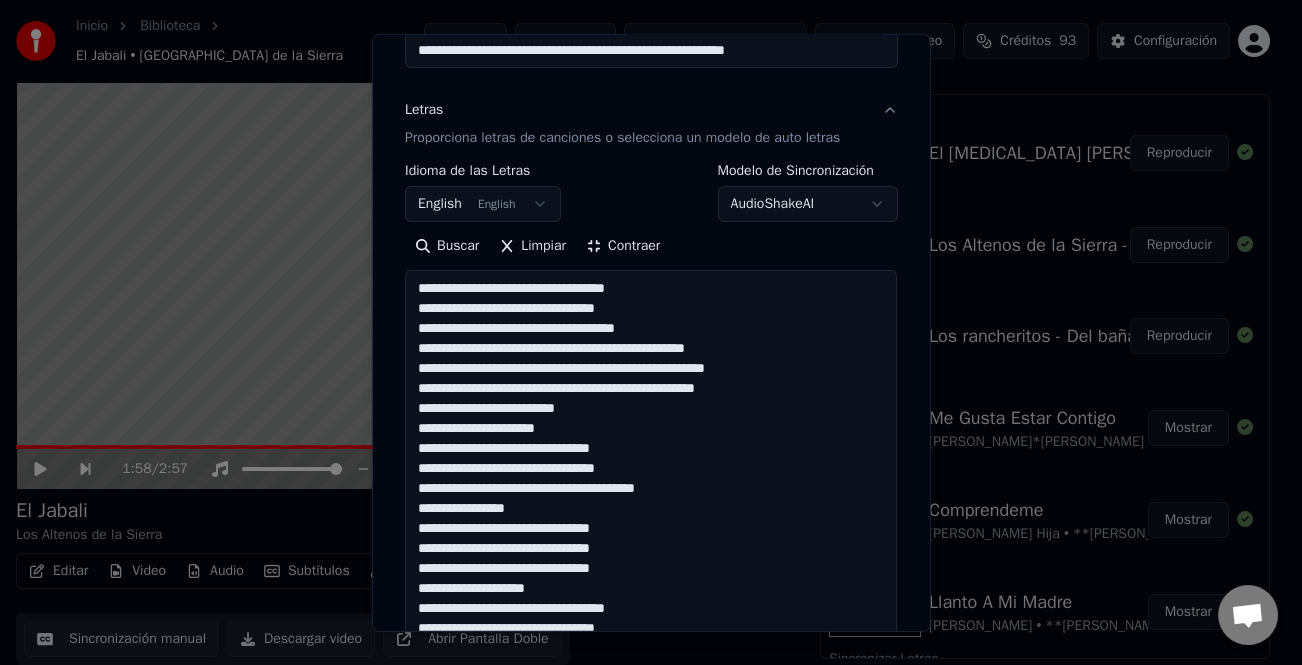 click on "**********" at bounding box center (651, 688) 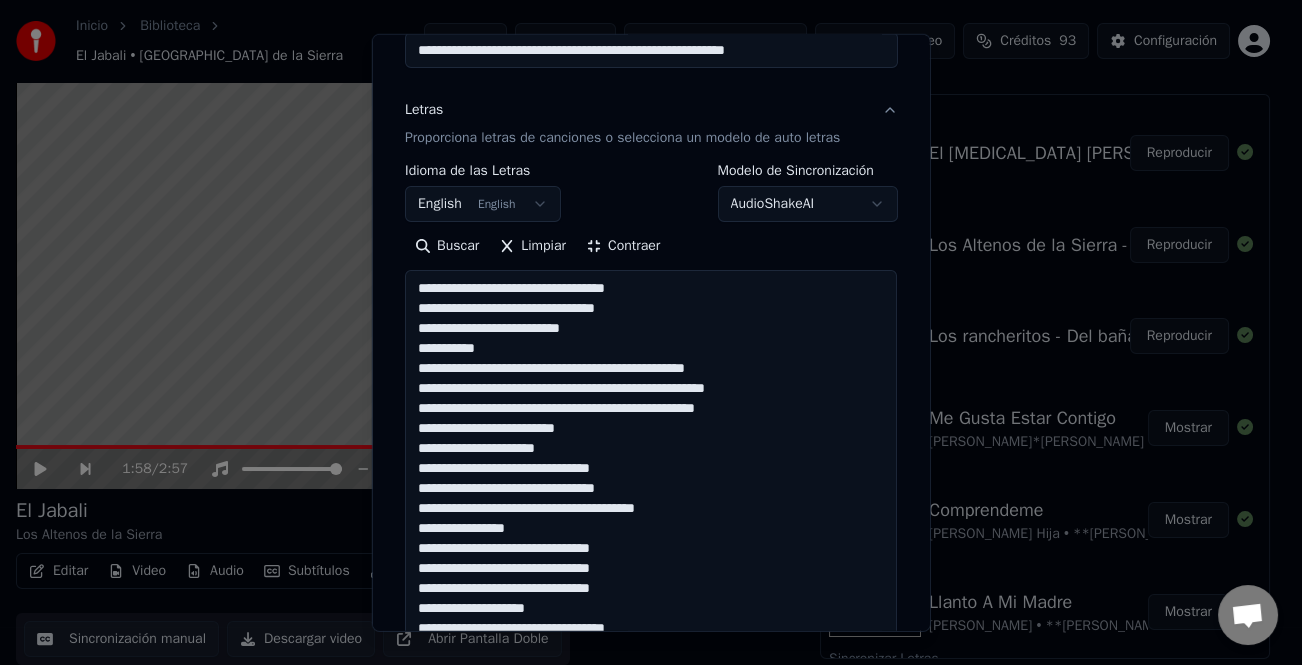 click on "**********" at bounding box center [651, 688] 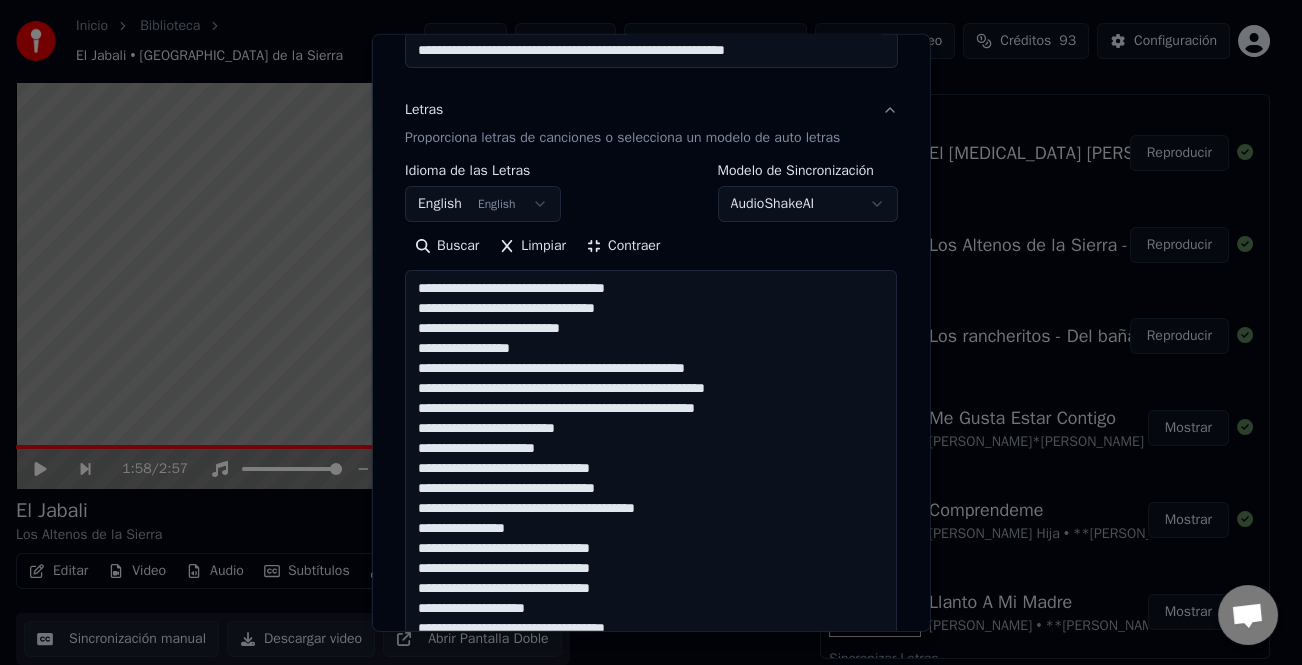 click on "**********" at bounding box center [651, 688] 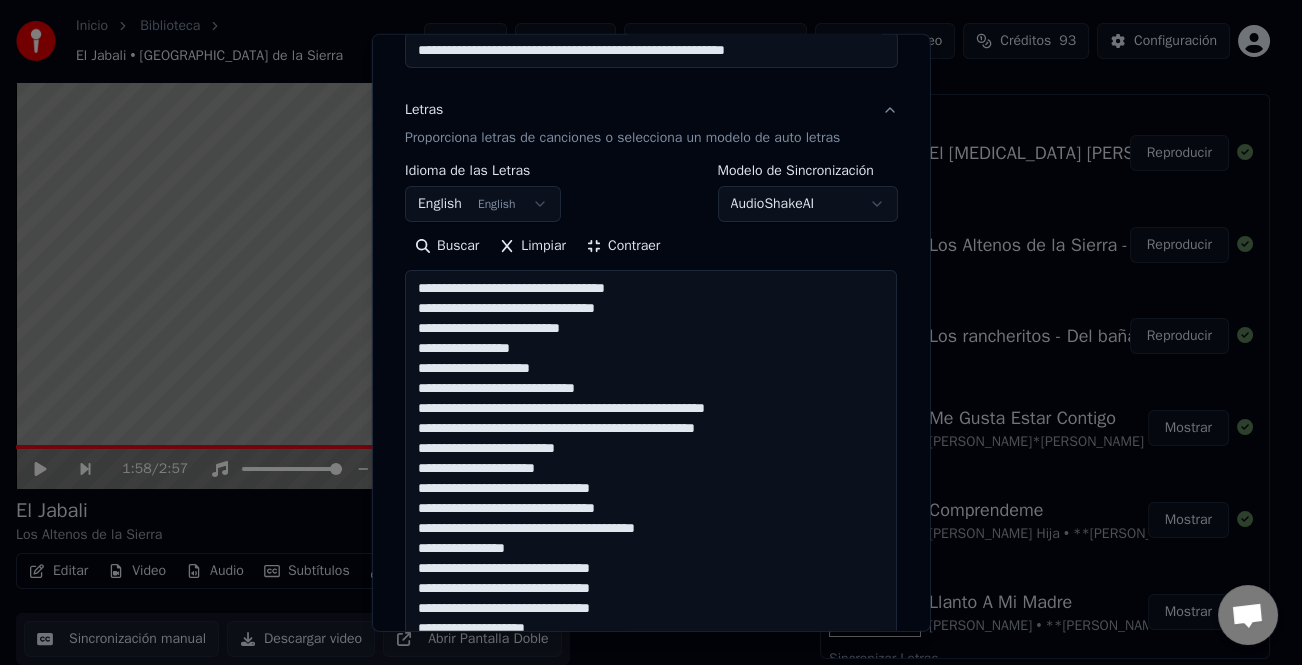 click on "**********" at bounding box center (651, 688) 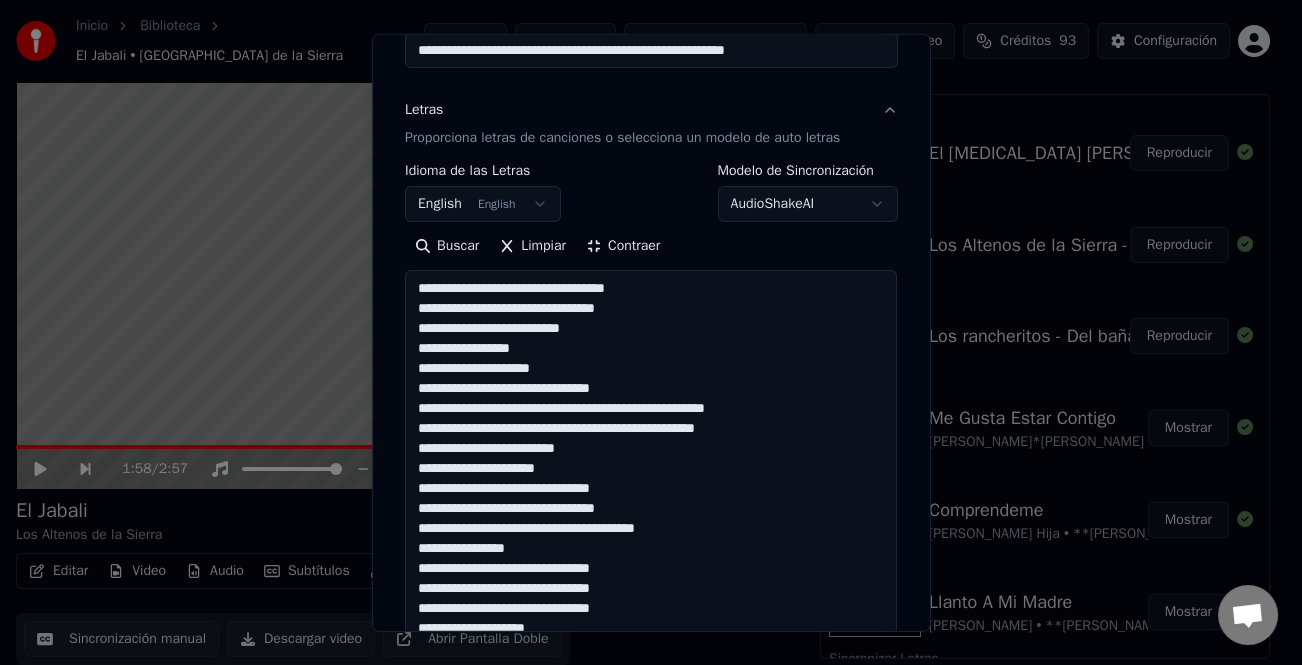click on "**********" at bounding box center [651, 688] 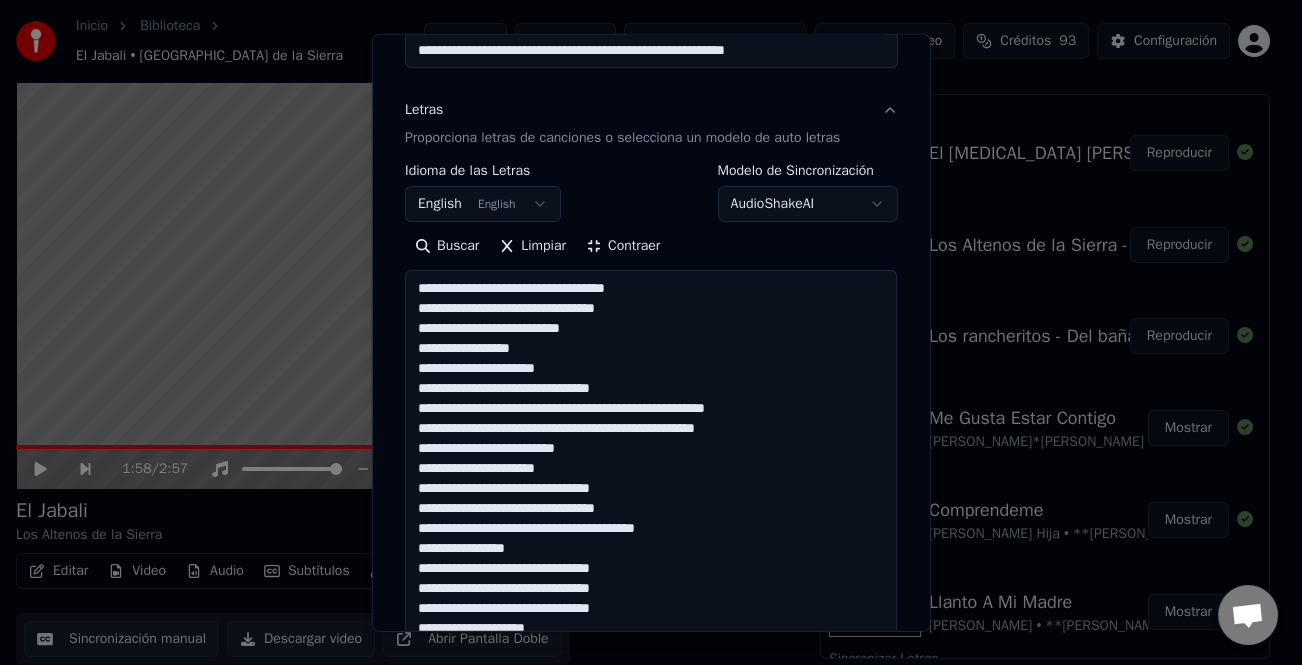 click on "**********" at bounding box center (651, 688) 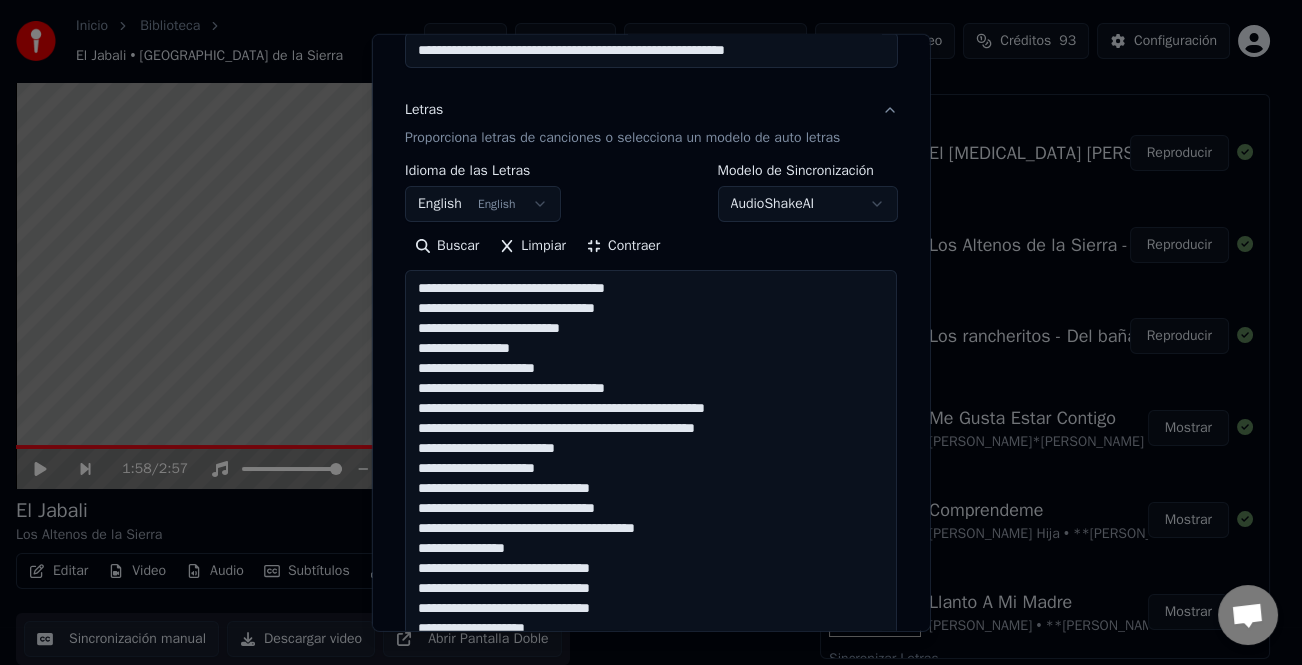 click on "**********" at bounding box center [651, 688] 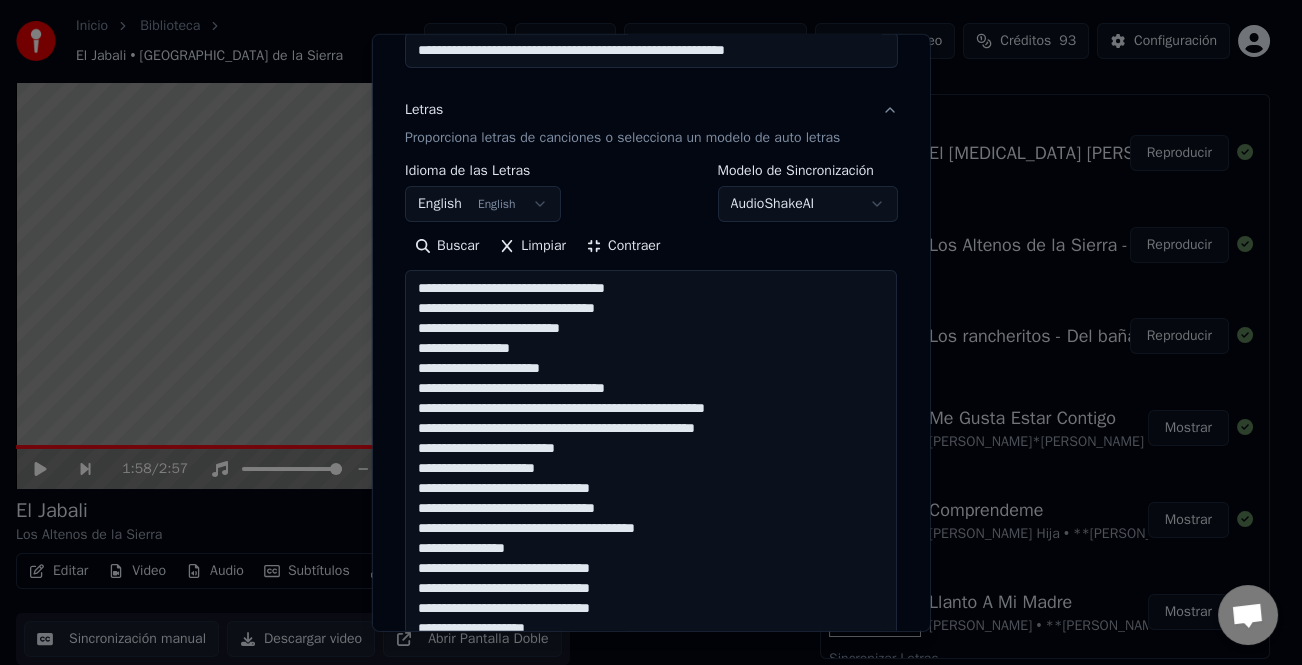 click on "**********" at bounding box center (651, 688) 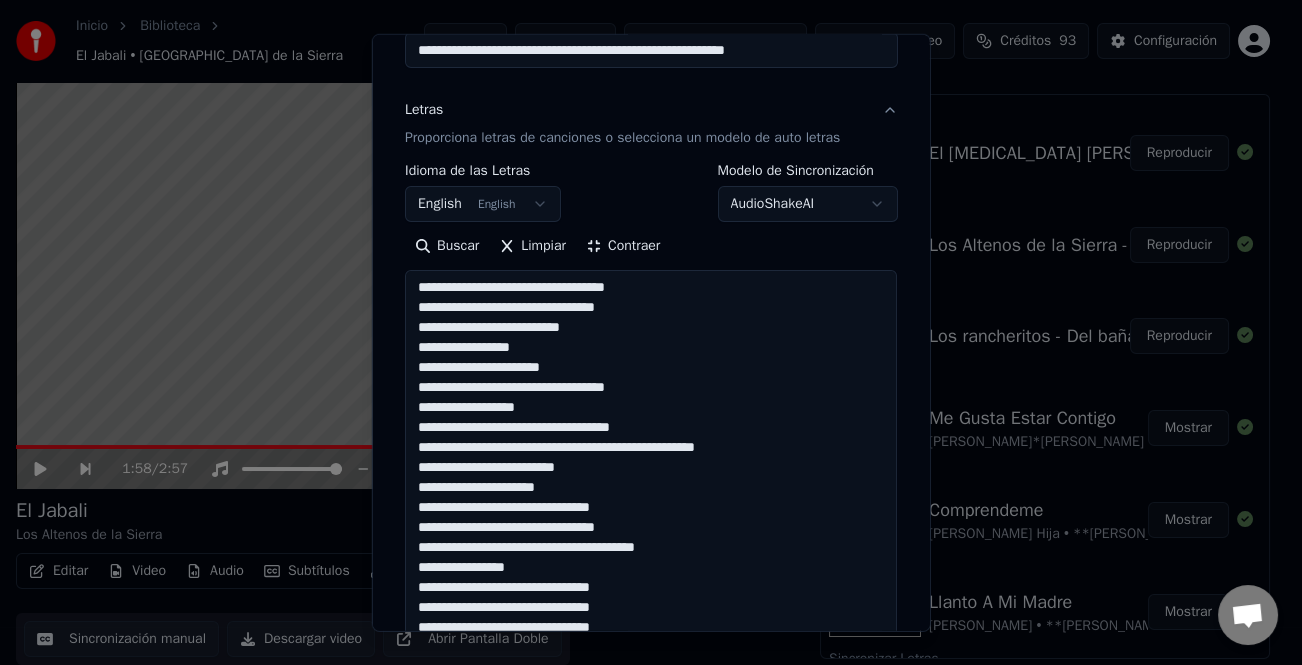 drag, startPoint x: 430, startPoint y: 423, endPoint x: 433, endPoint y: 444, distance: 21.213203 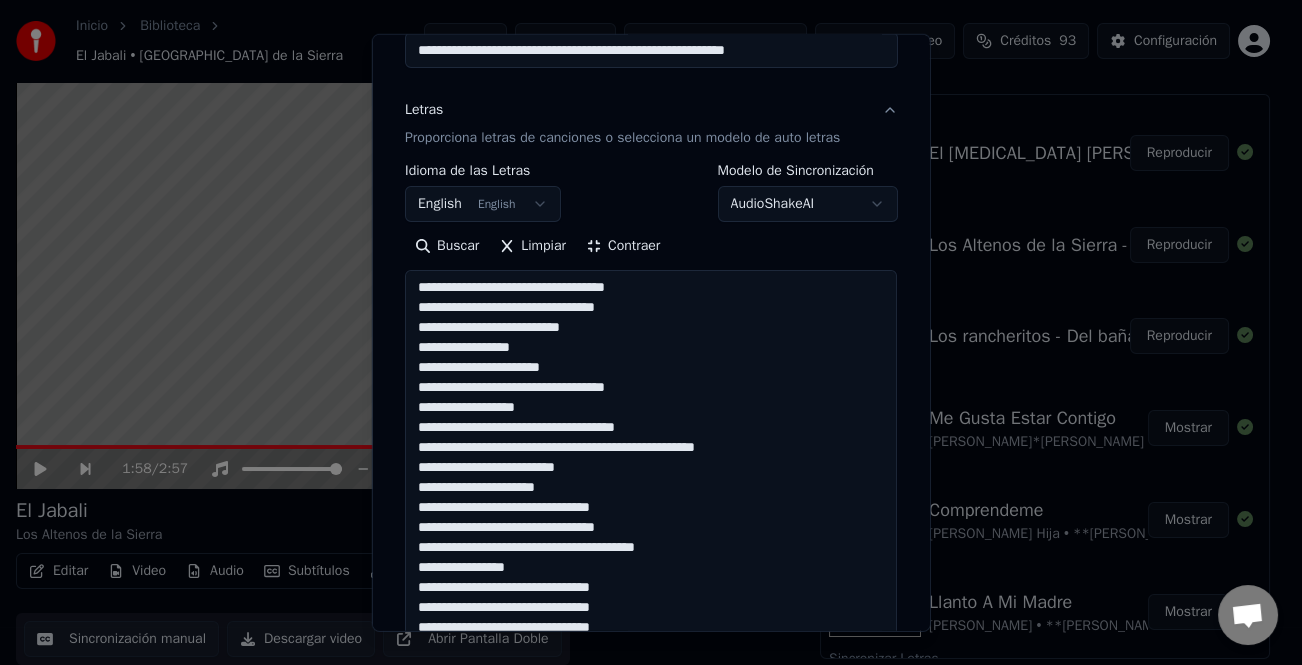 click on "**********" at bounding box center [651, 688] 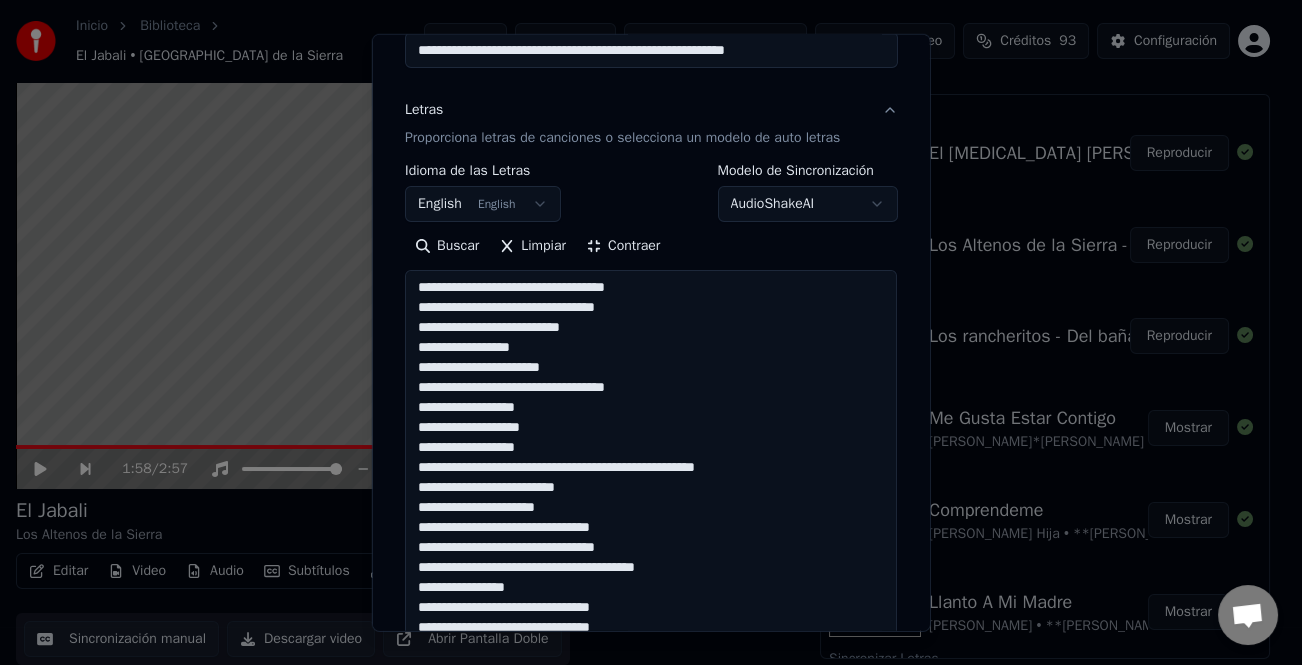 click on "**********" at bounding box center [651, 688] 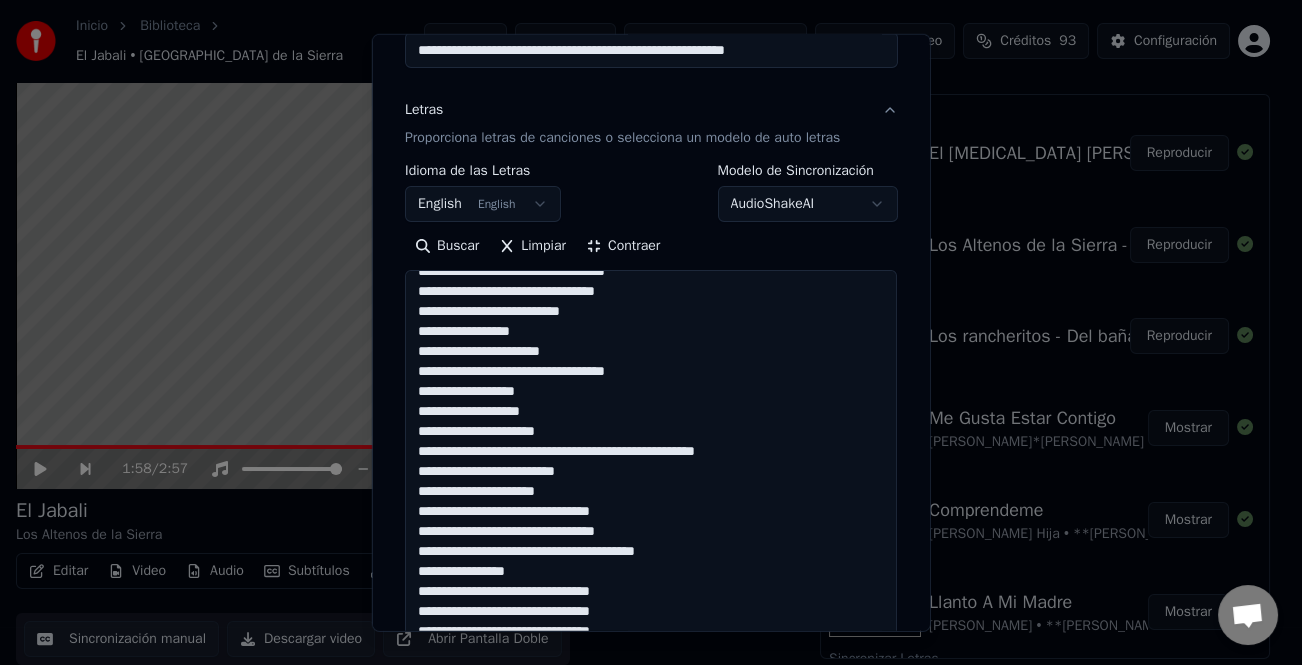 scroll, scrollTop: 0, scrollLeft: 0, axis: both 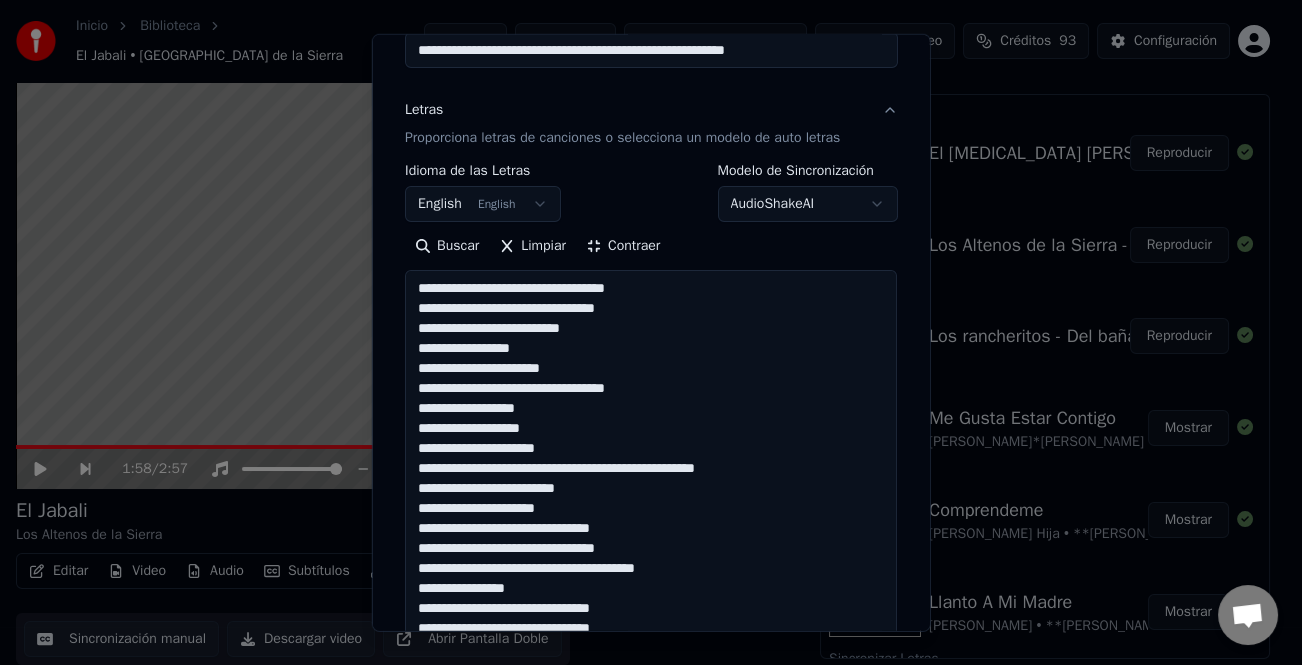drag, startPoint x: 546, startPoint y: 425, endPoint x: 580, endPoint y: 483, distance: 67.23094 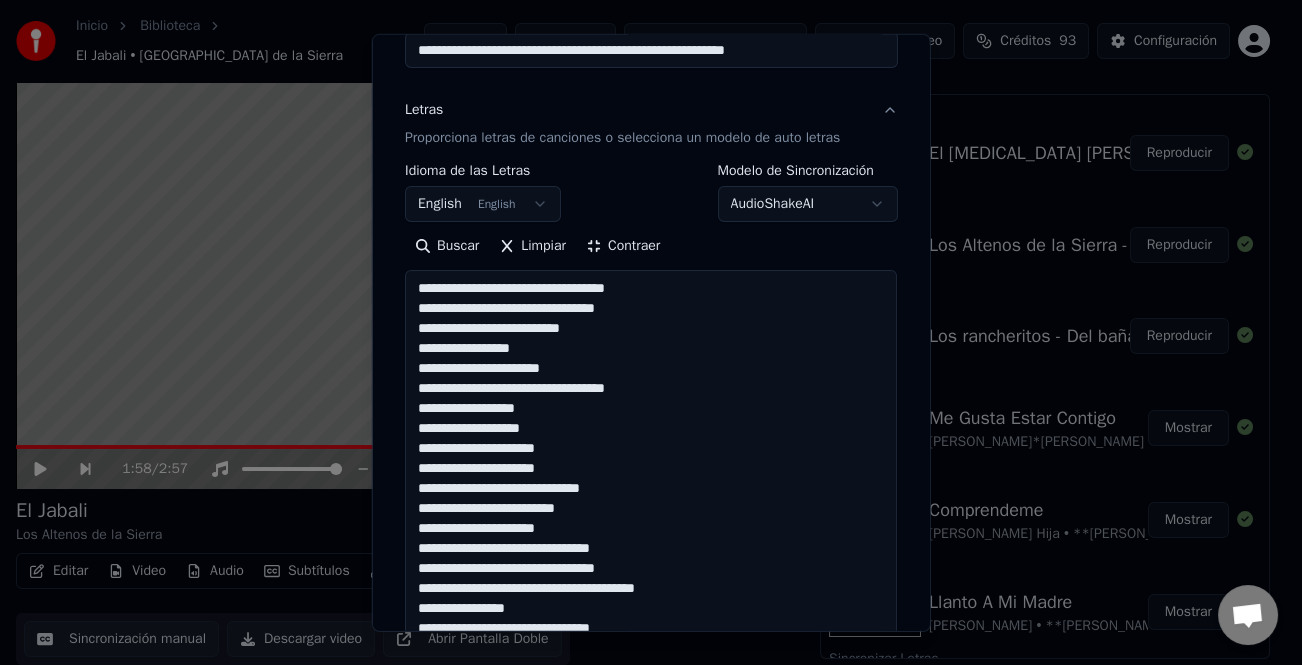 click on "**********" at bounding box center [651, 688] 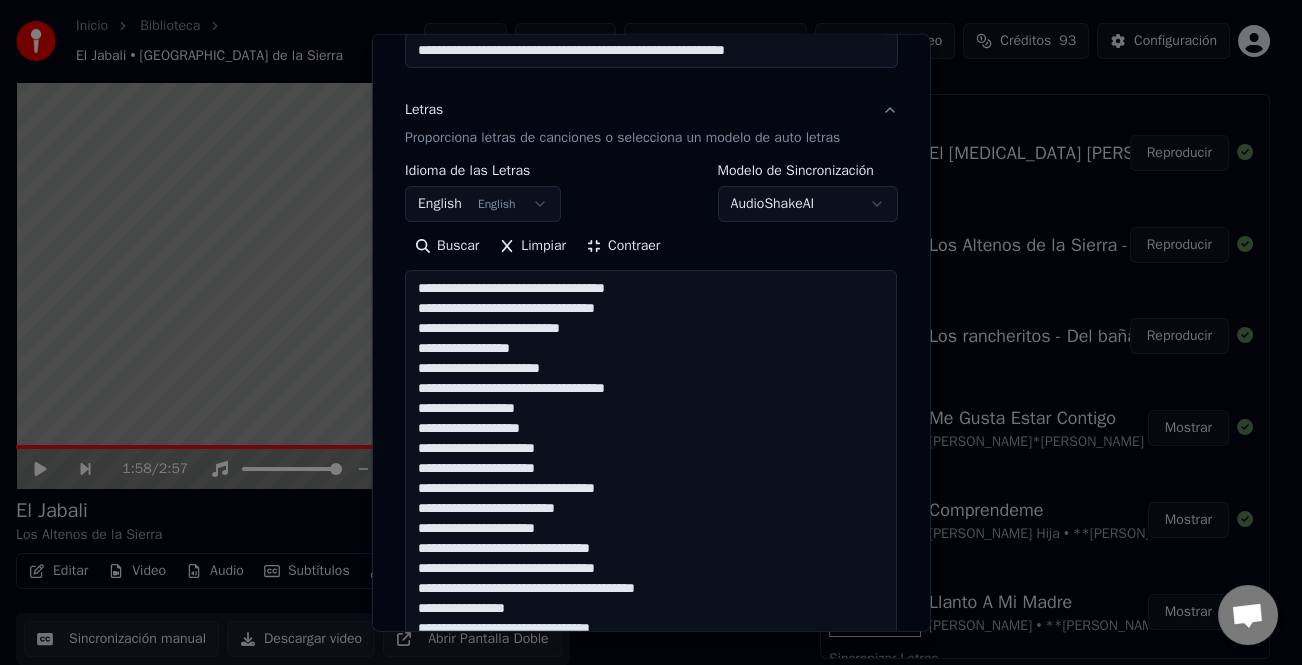 click on "**********" at bounding box center (651, 688) 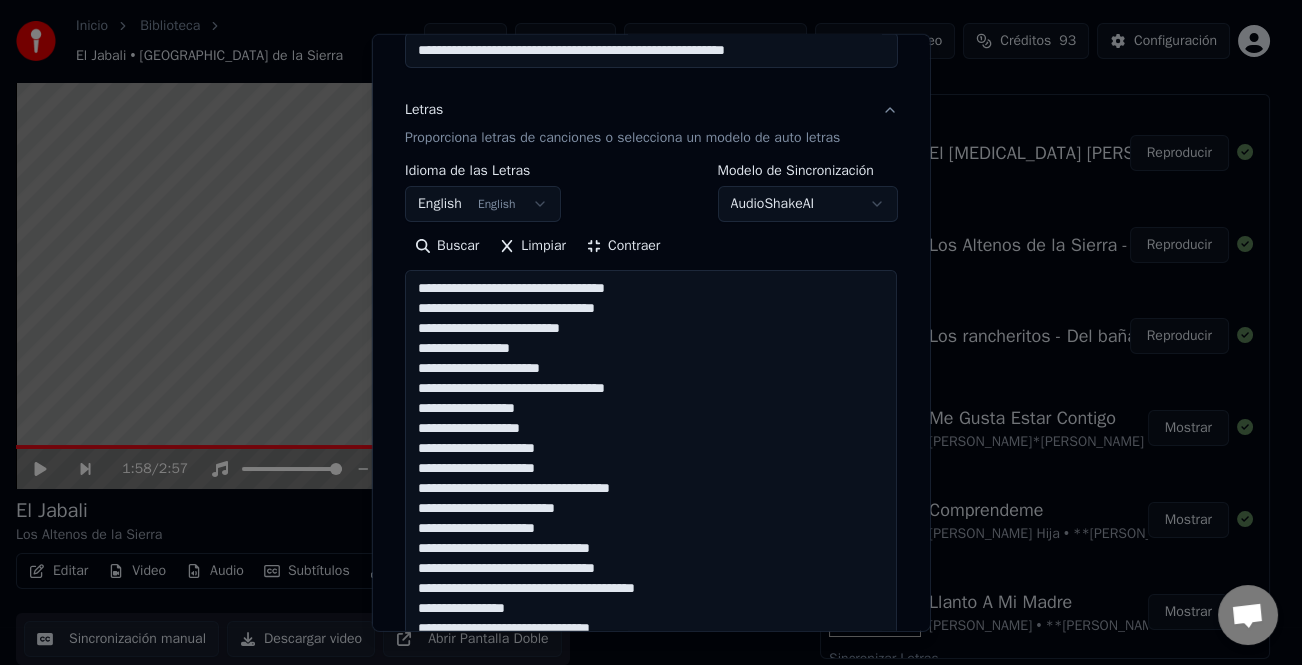 click on "**********" at bounding box center (651, 688) 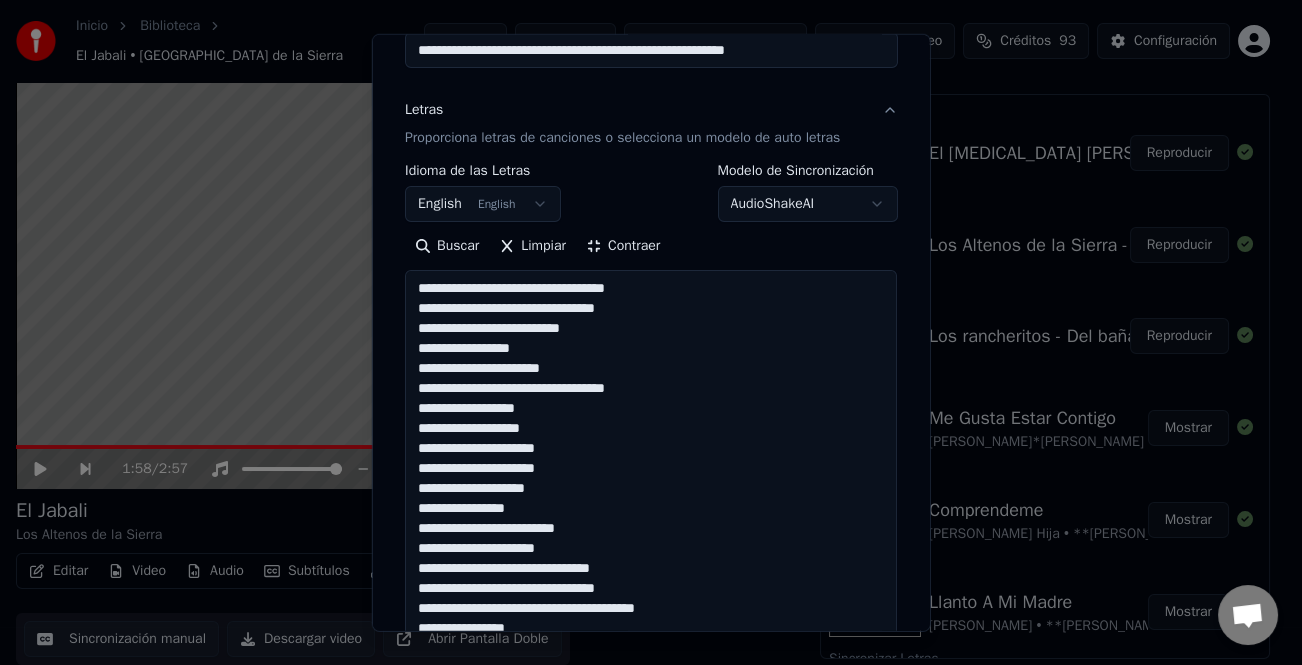 click on "**********" at bounding box center [651, 688] 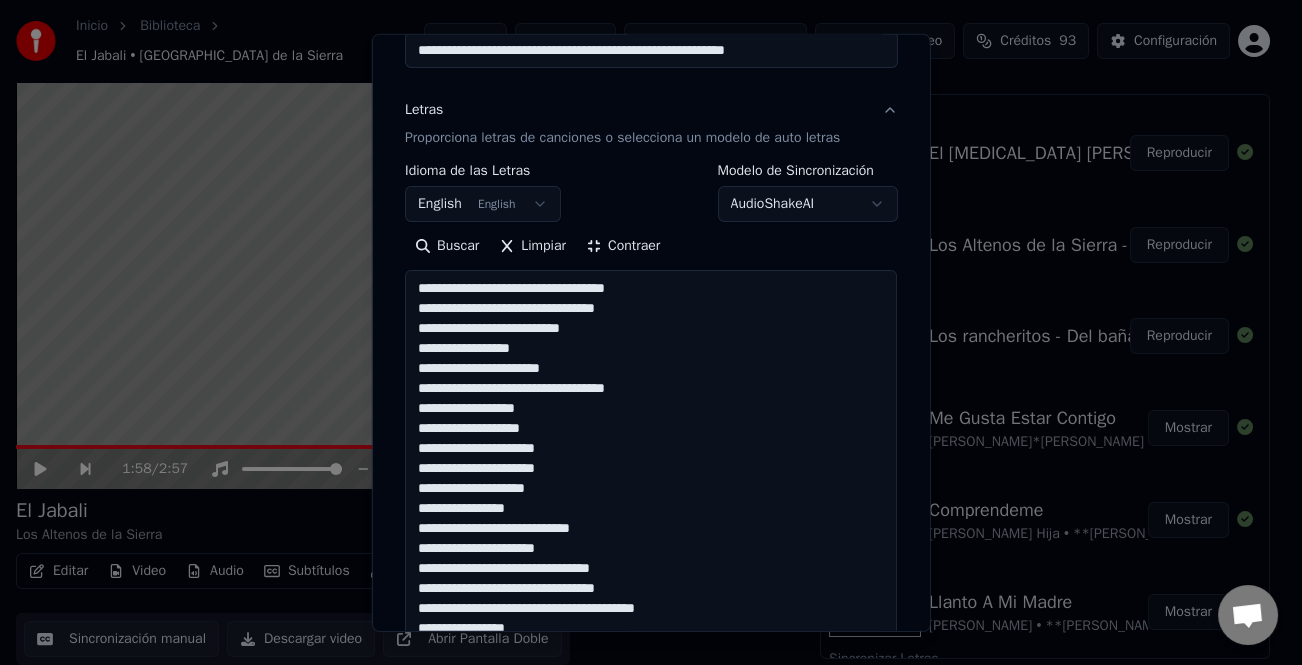 click on "**********" at bounding box center [651, 688] 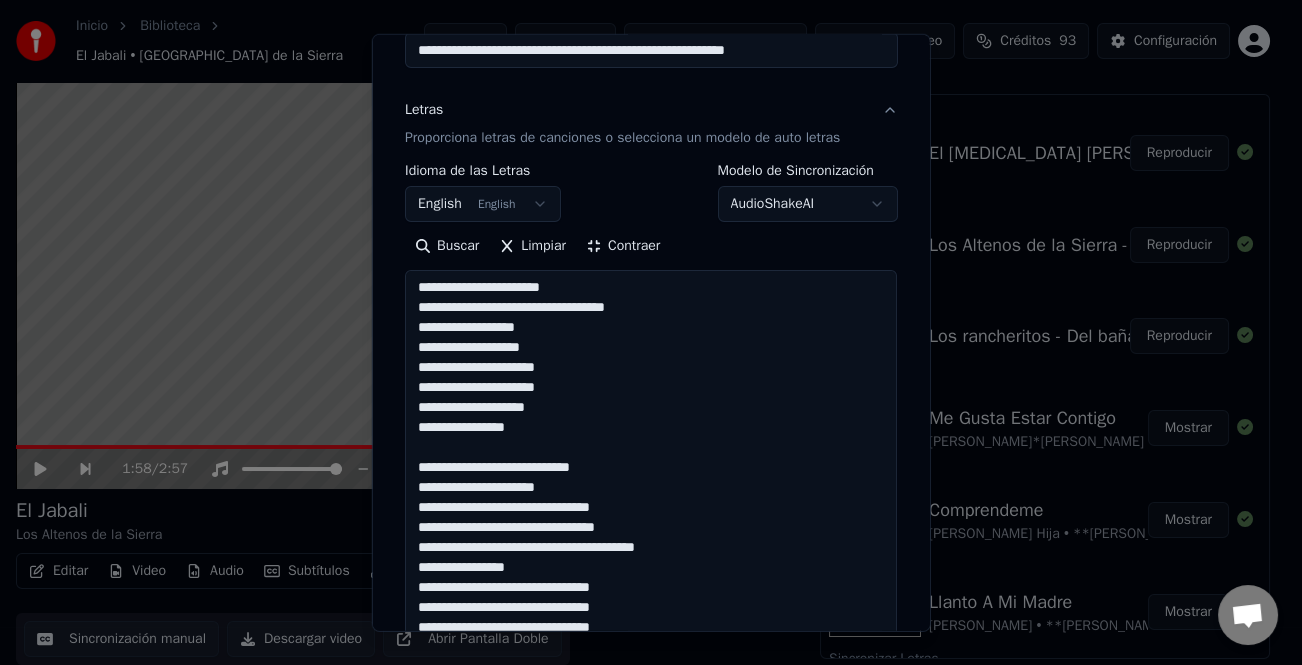 scroll, scrollTop: 141, scrollLeft: 0, axis: vertical 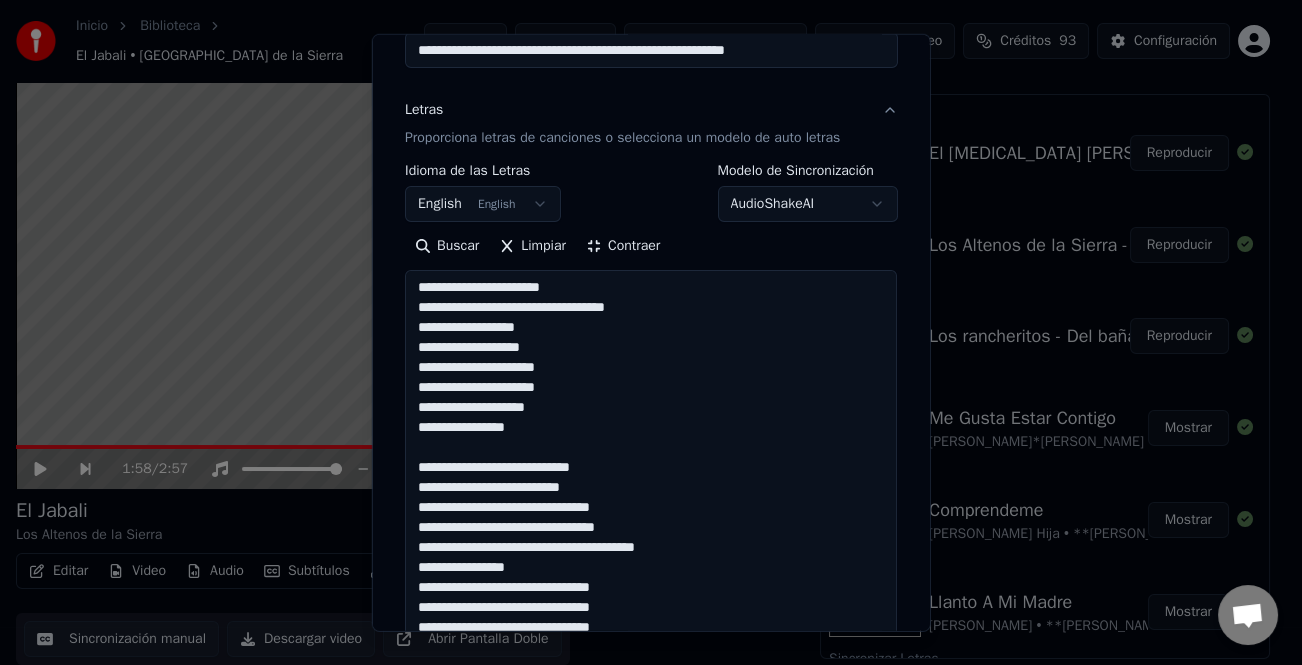 click on "**********" at bounding box center (651, 688) 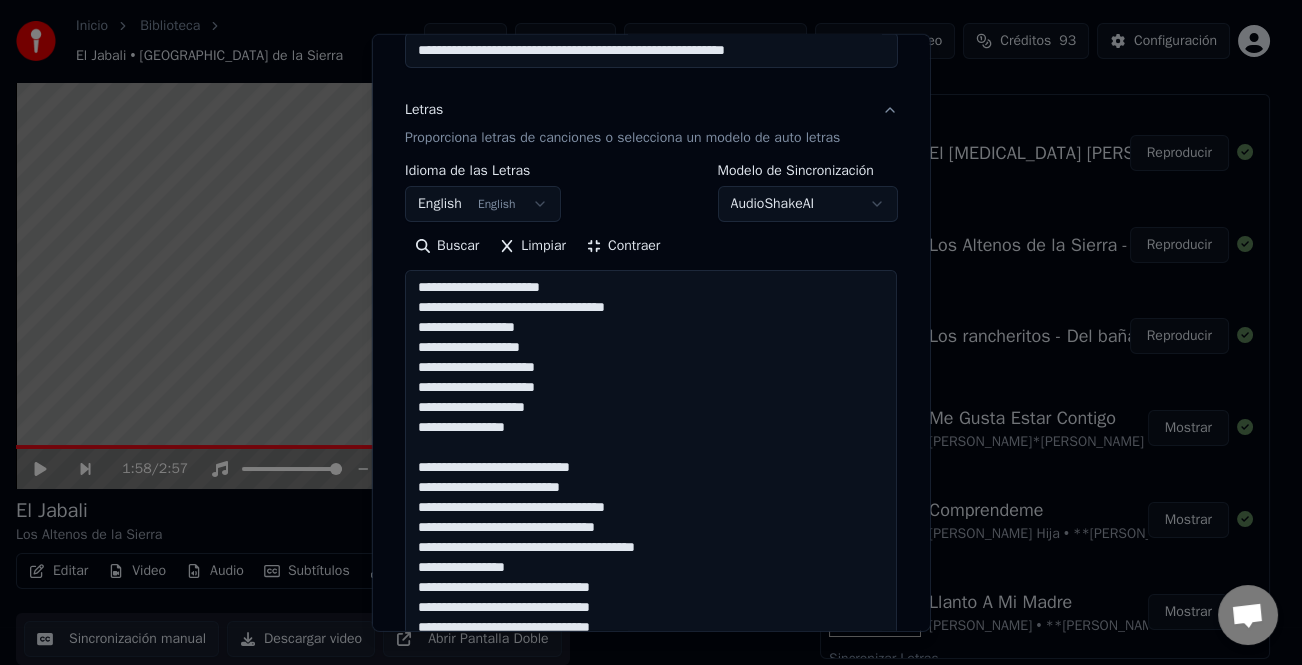 click on "**********" at bounding box center (651, 688) 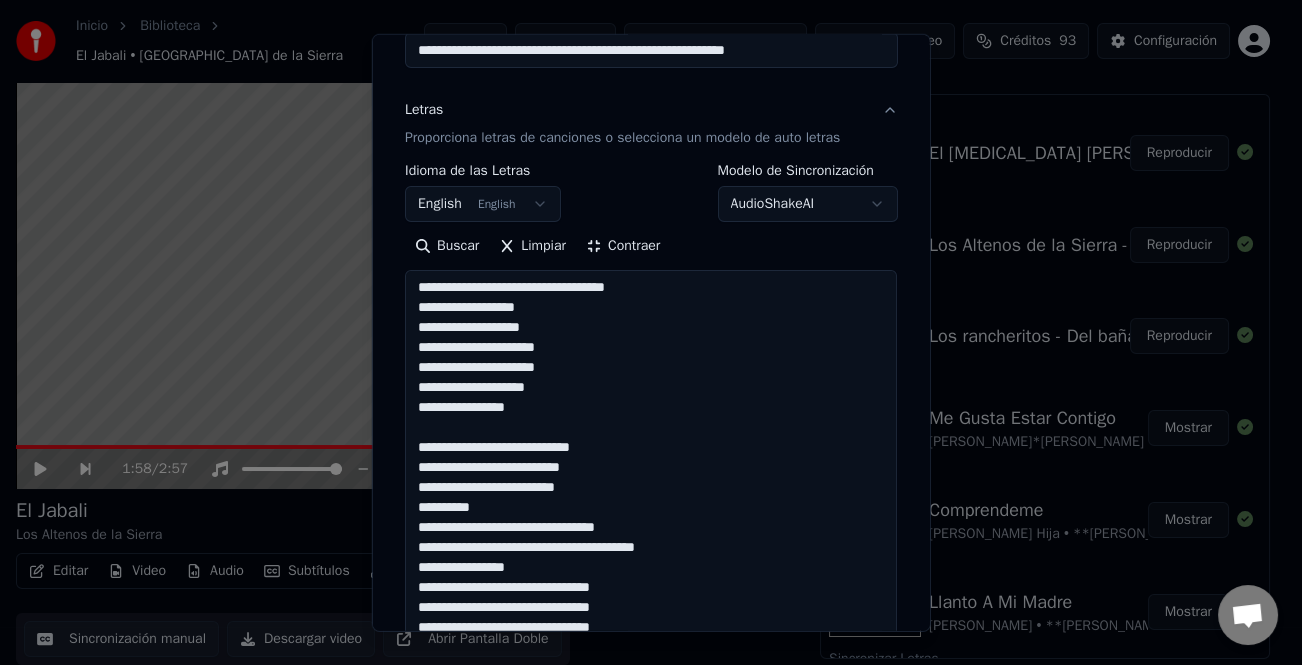 click on "**********" at bounding box center (651, 688) 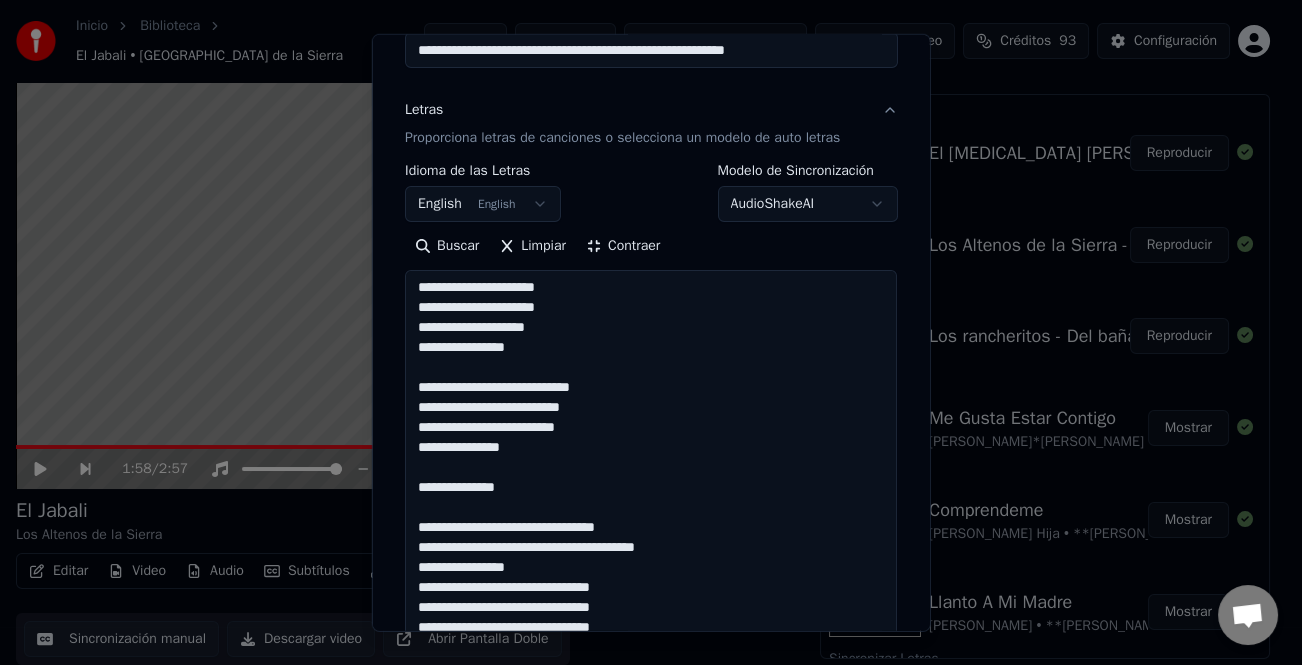 scroll, scrollTop: 221, scrollLeft: 0, axis: vertical 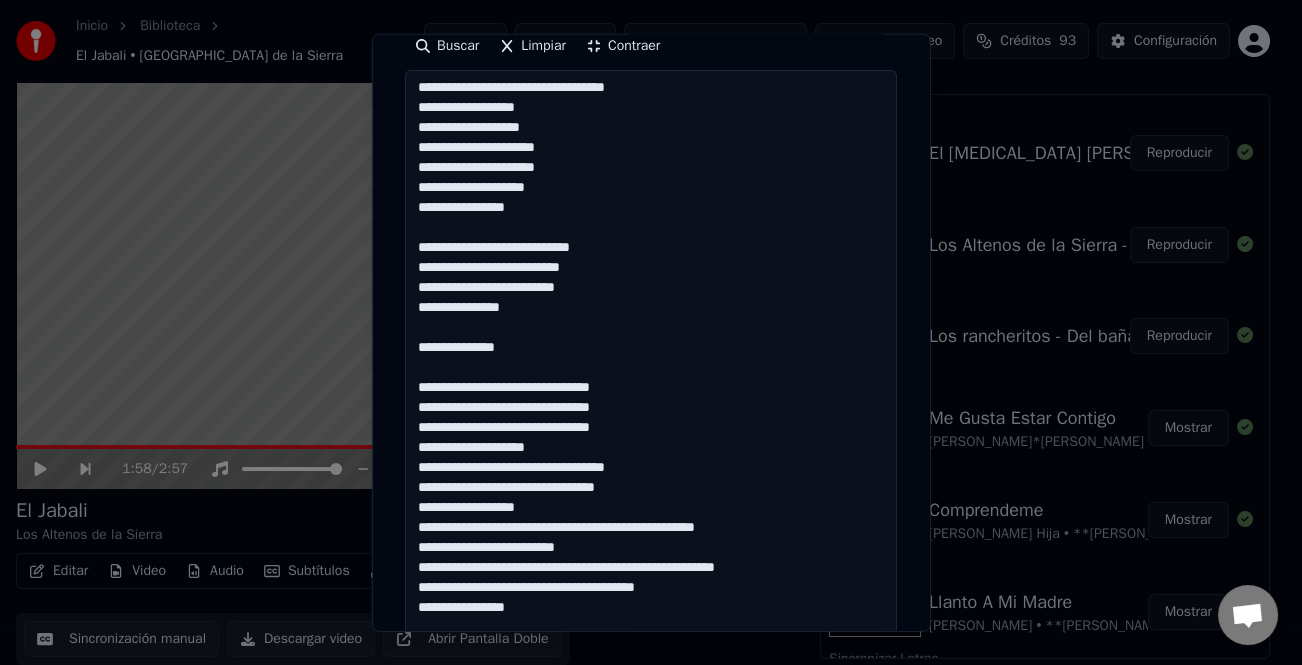 click on "**********" at bounding box center (651, 488) 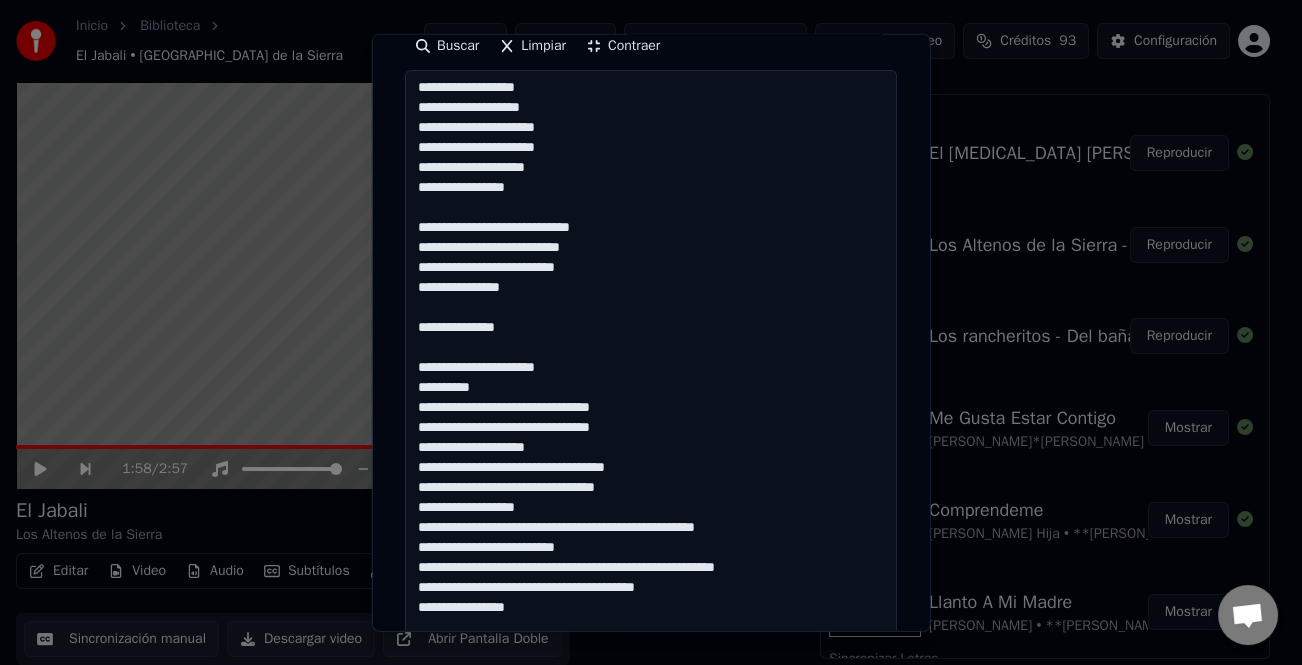 scroll, scrollTop: 181, scrollLeft: 0, axis: vertical 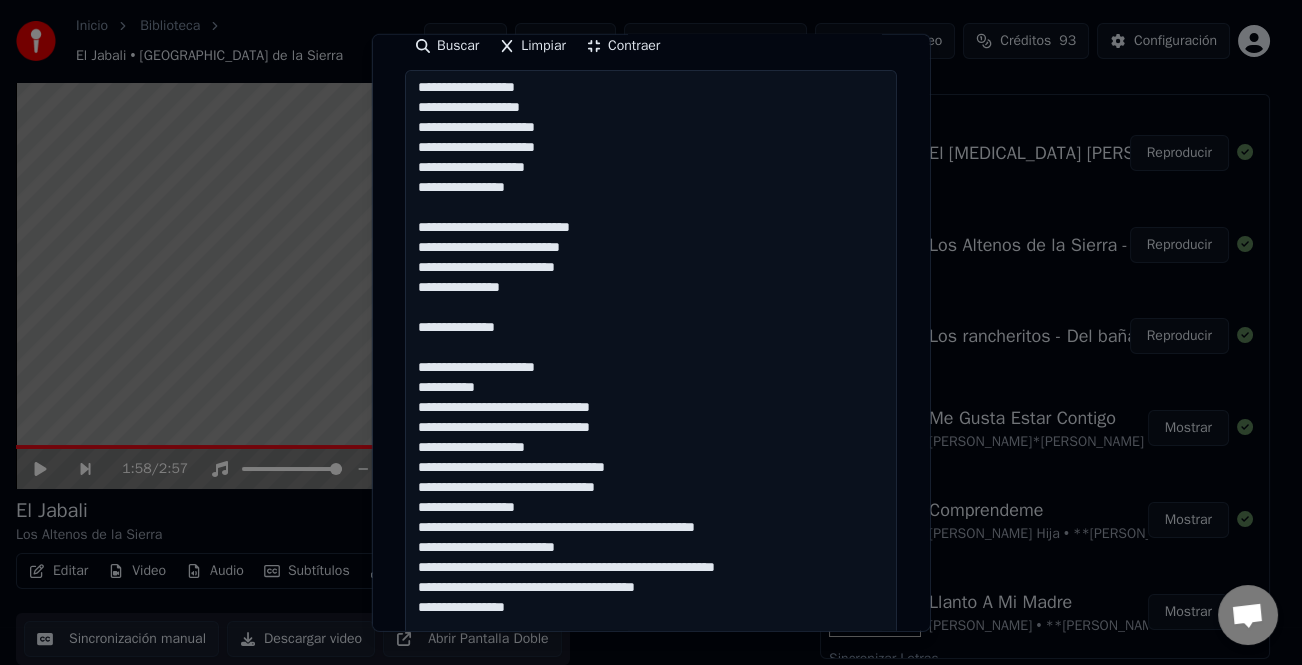 click on "**********" at bounding box center [651, 488] 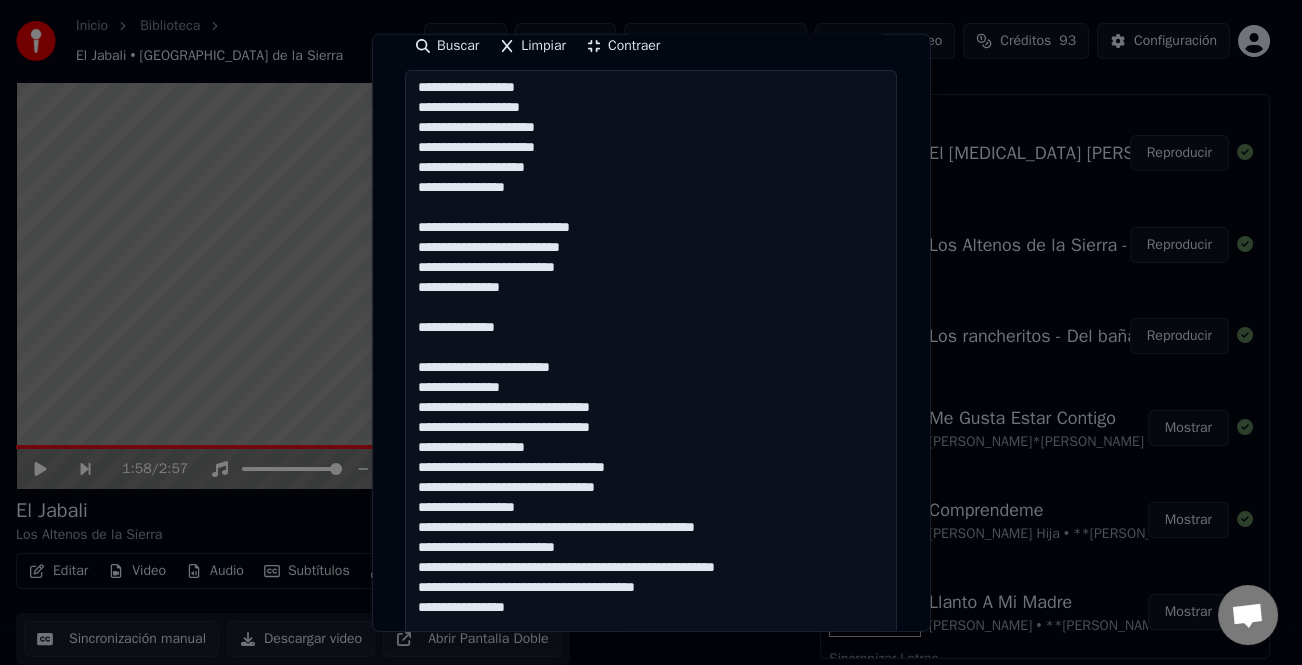 click on "**********" at bounding box center (651, 488) 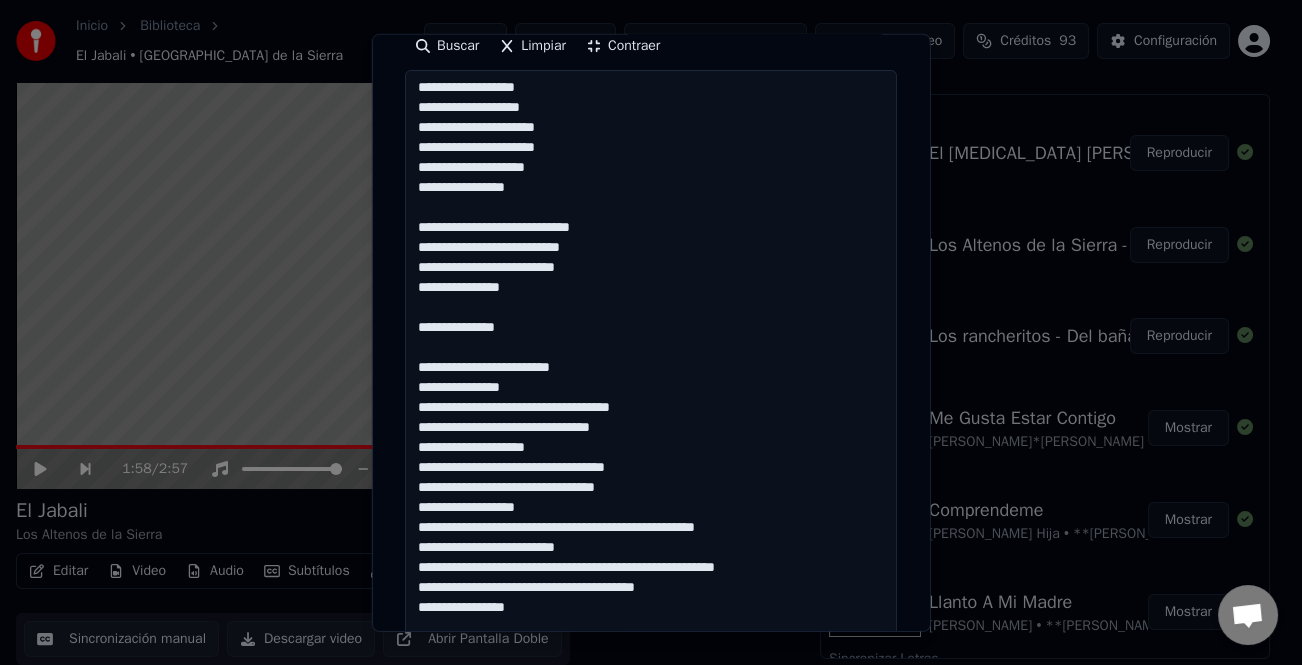 click on "**********" at bounding box center (651, 488) 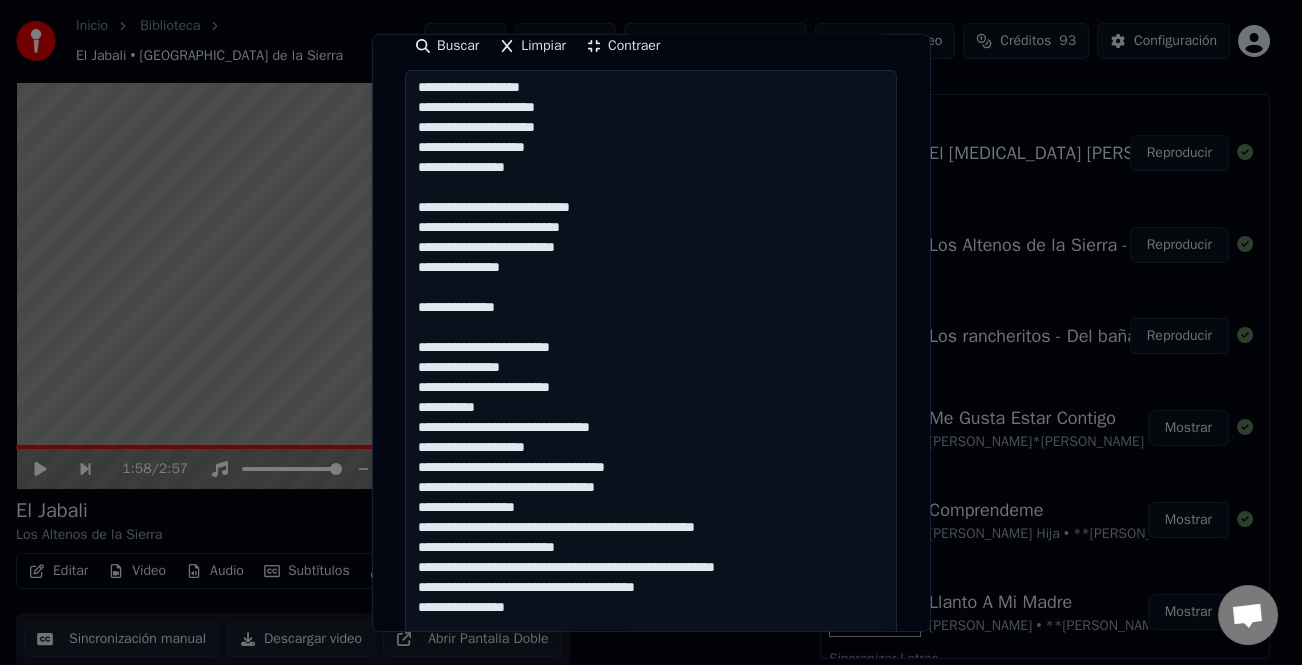 scroll, scrollTop: 201, scrollLeft: 0, axis: vertical 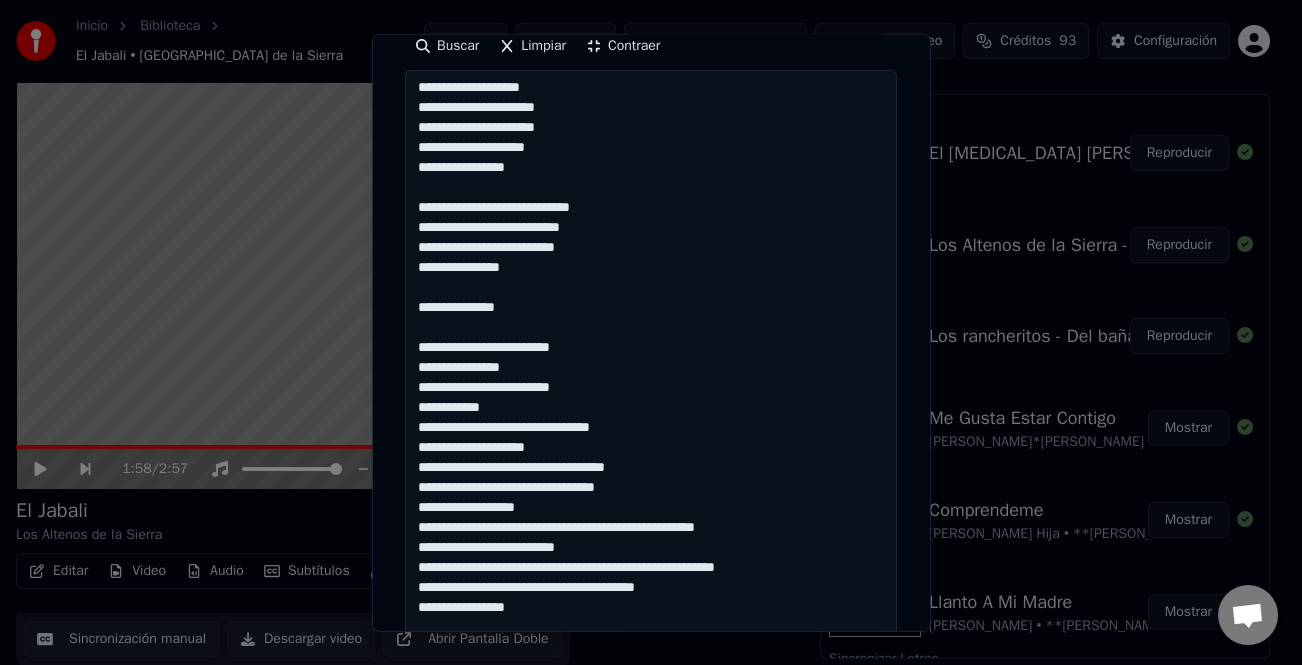click on "**********" at bounding box center (651, 488) 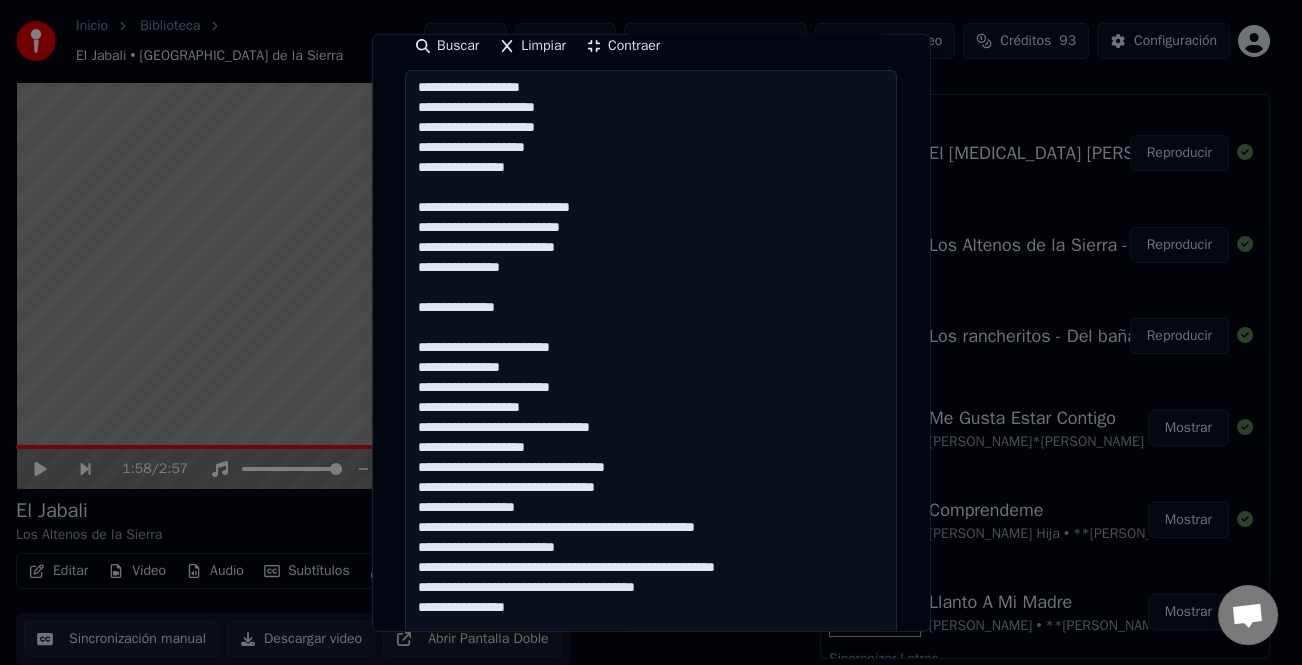 click on "**********" at bounding box center (651, 488) 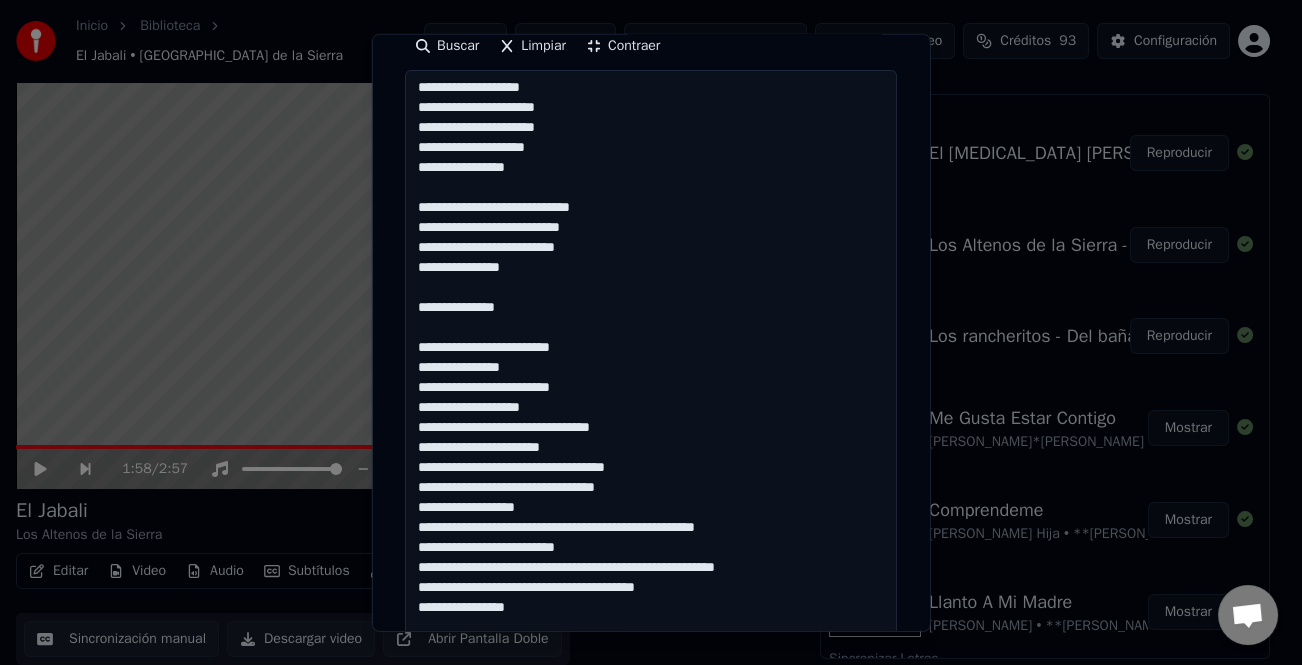 click on "**********" at bounding box center [651, 488] 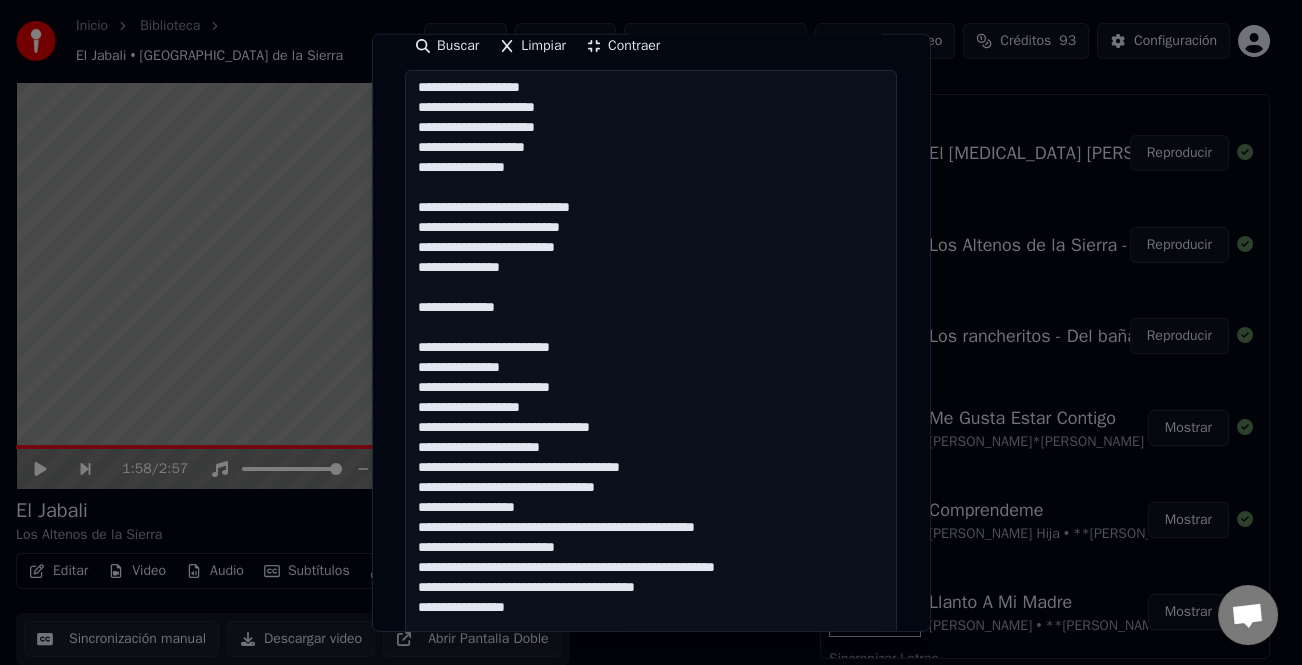 click on "**********" at bounding box center (651, 488) 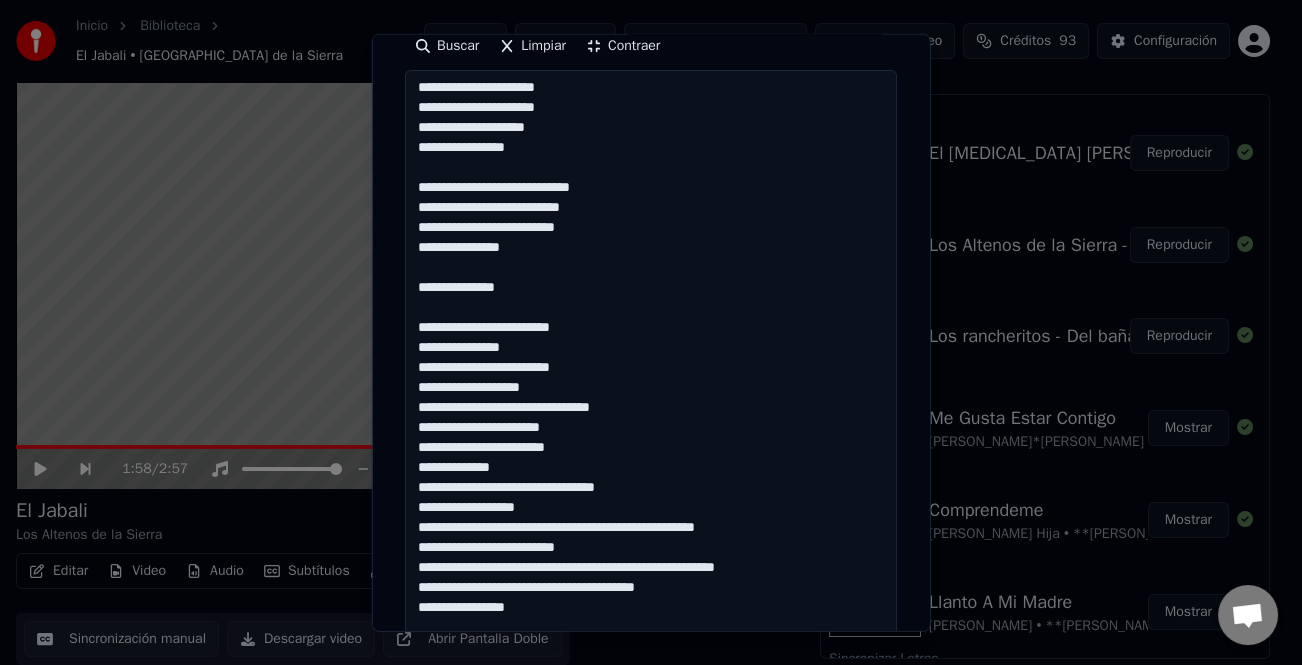 scroll, scrollTop: 221, scrollLeft: 0, axis: vertical 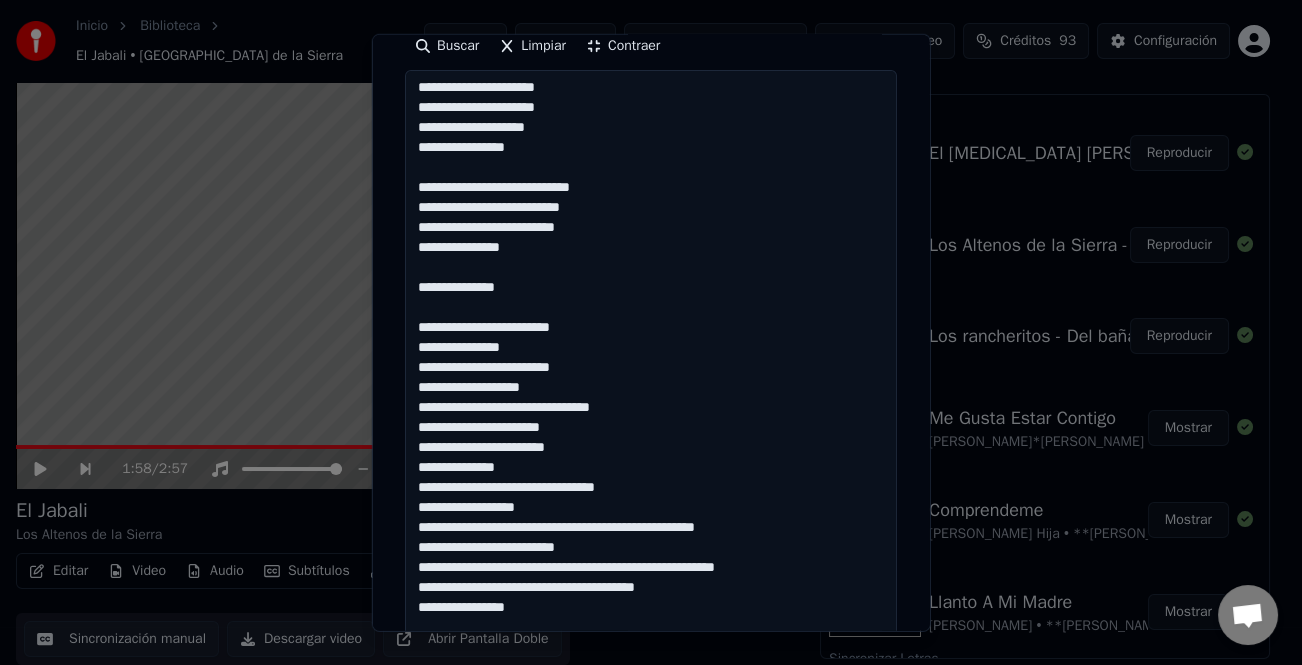 click on "**********" at bounding box center (651, 488) 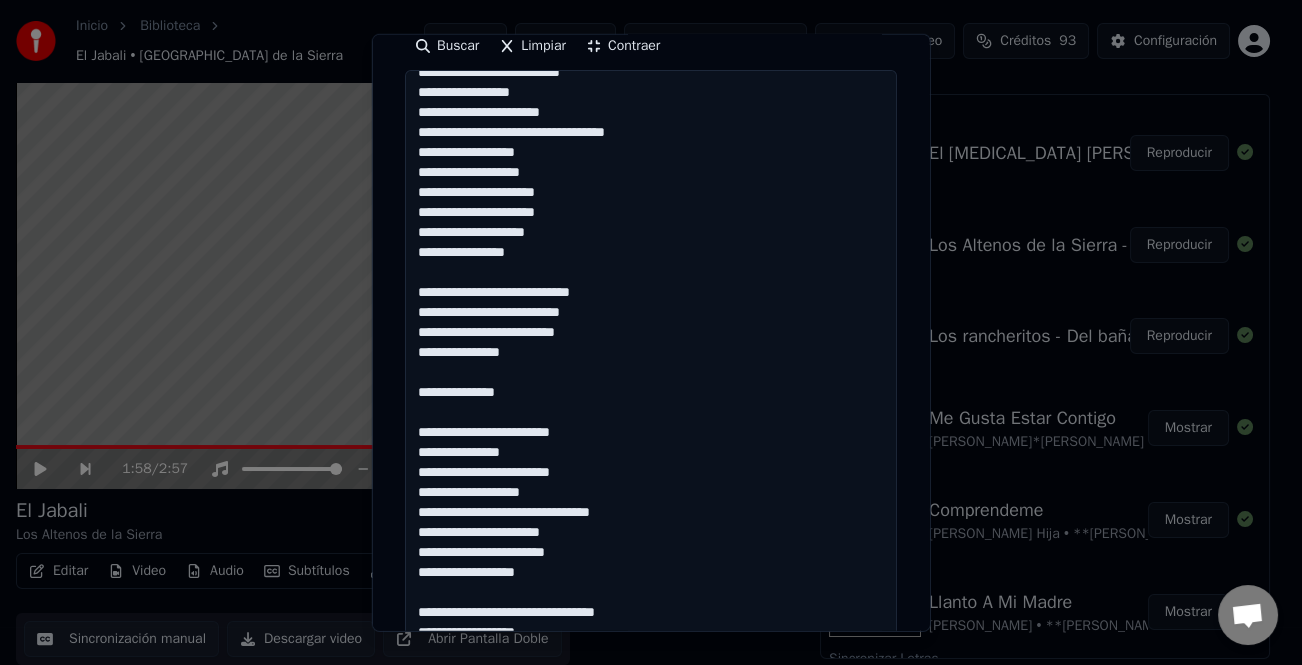 scroll, scrollTop: 21, scrollLeft: 0, axis: vertical 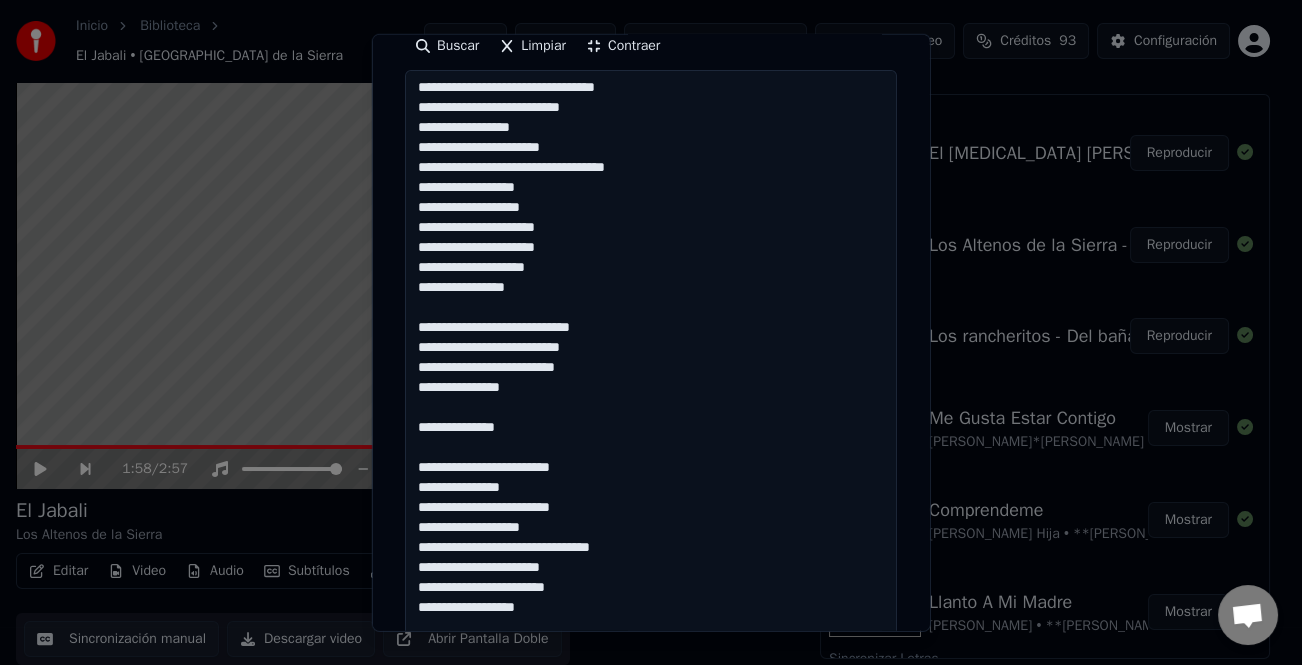 click on "**********" at bounding box center [651, 488] 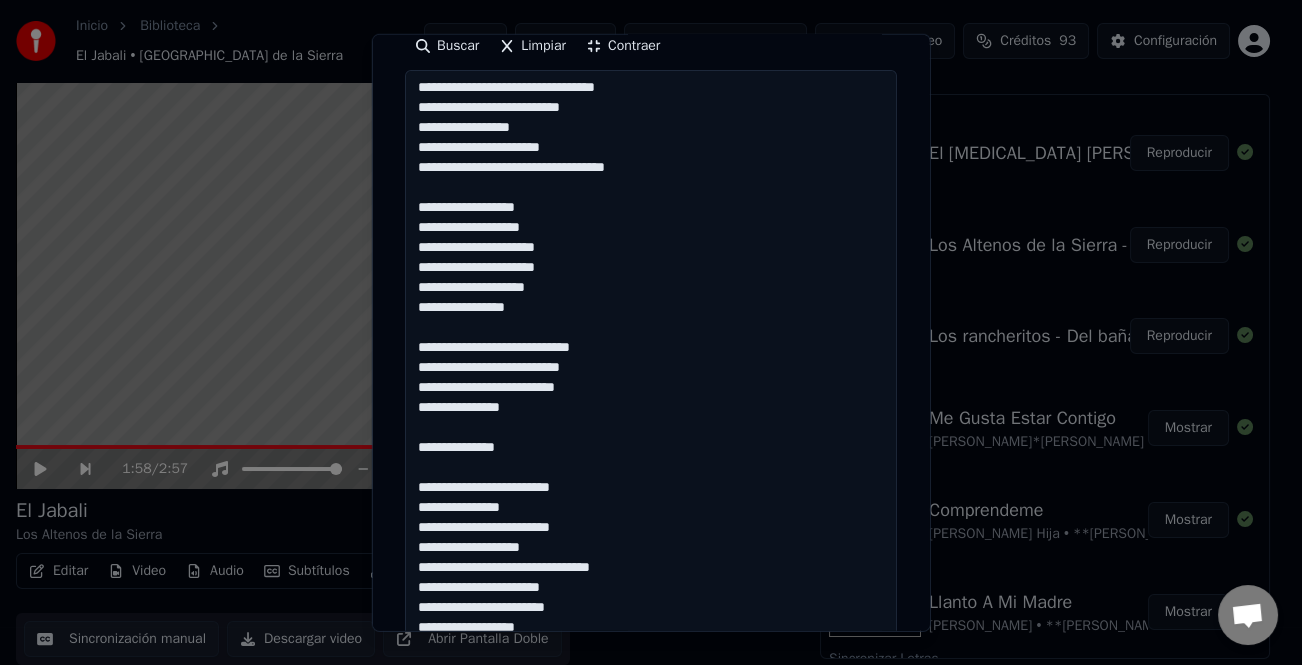click on "**********" at bounding box center [651, 488] 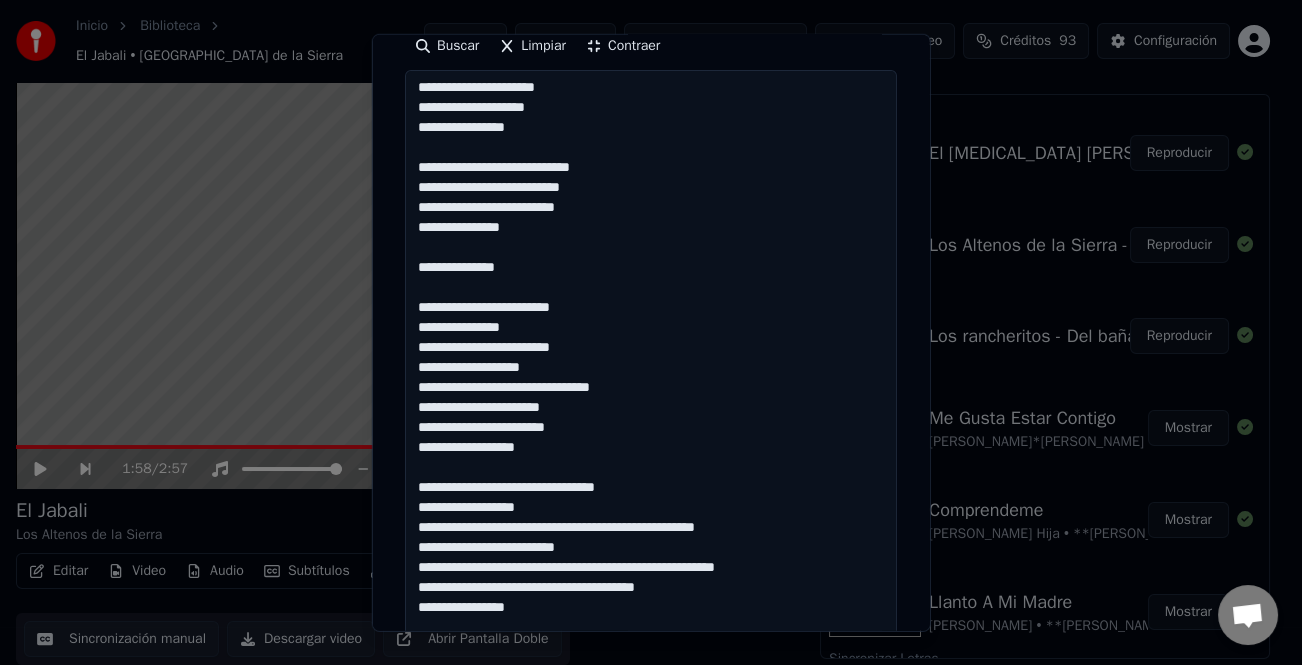 scroll, scrollTop: 261, scrollLeft: 0, axis: vertical 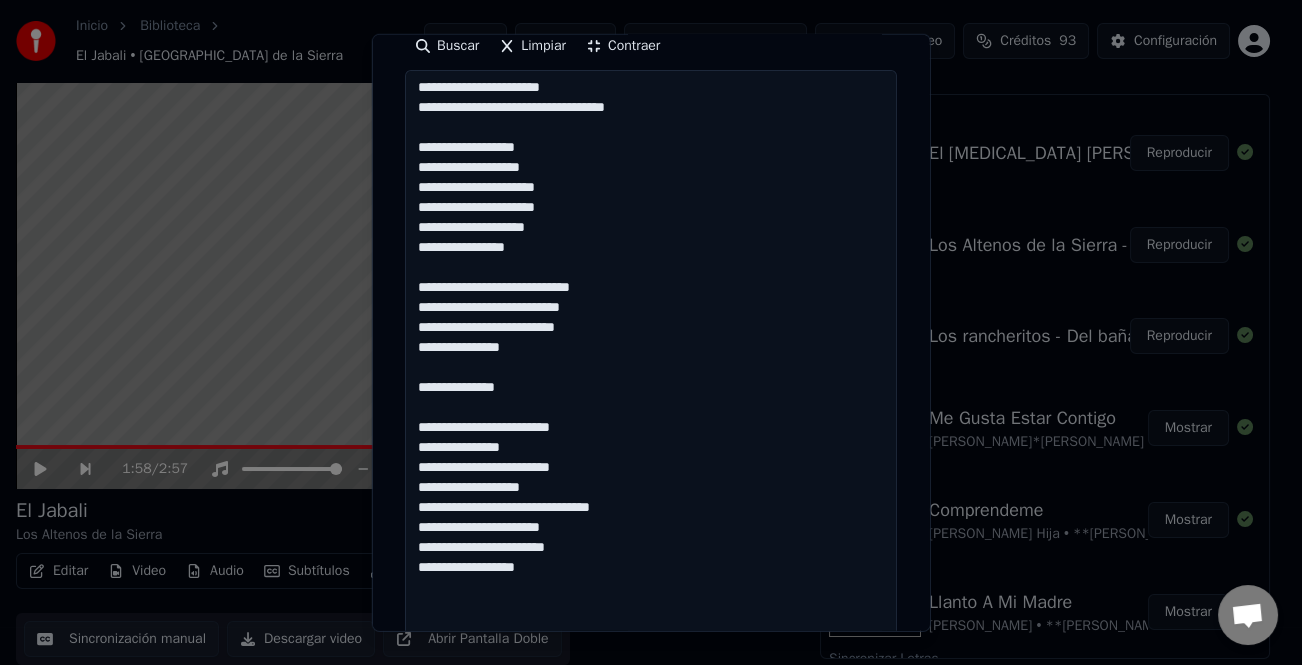 paste on "**********" 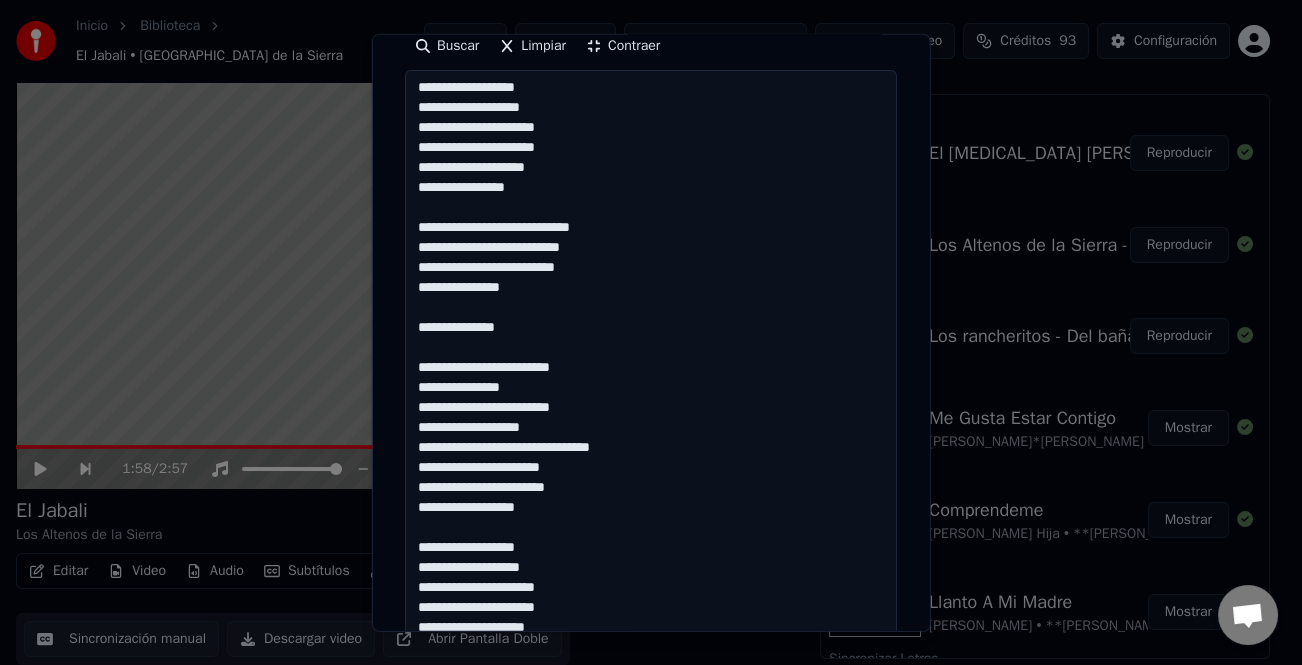 scroll, scrollTop: 405, scrollLeft: 0, axis: vertical 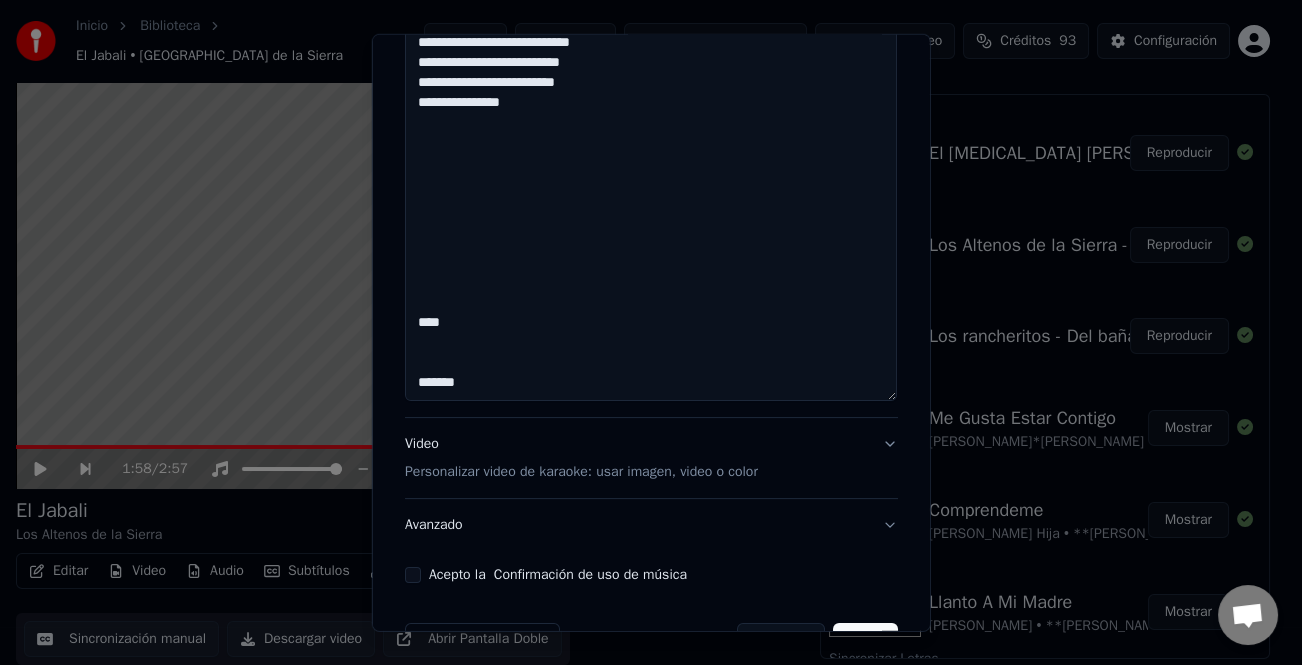 drag, startPoint x: 540, startPoint y: 378, endPoint x: 474, endPoint y: 248, distance: 145.79437 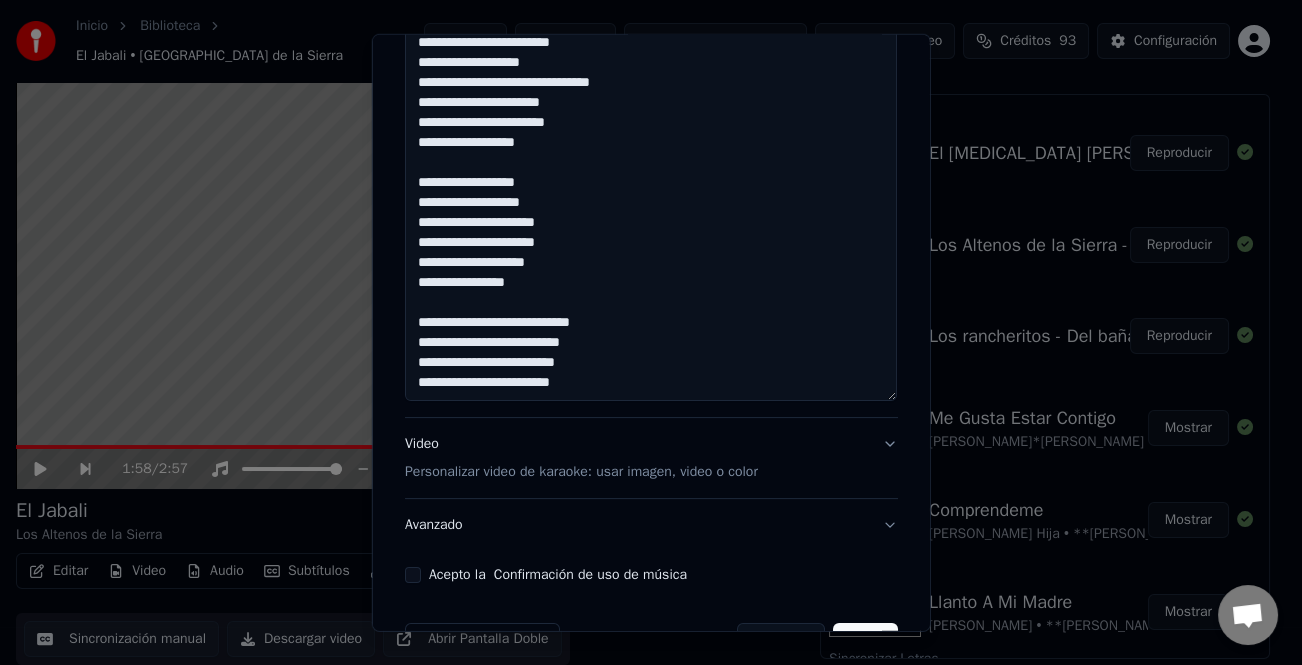 scroll, scrollTop: 201, scrollLeft: 0, axis: vertical 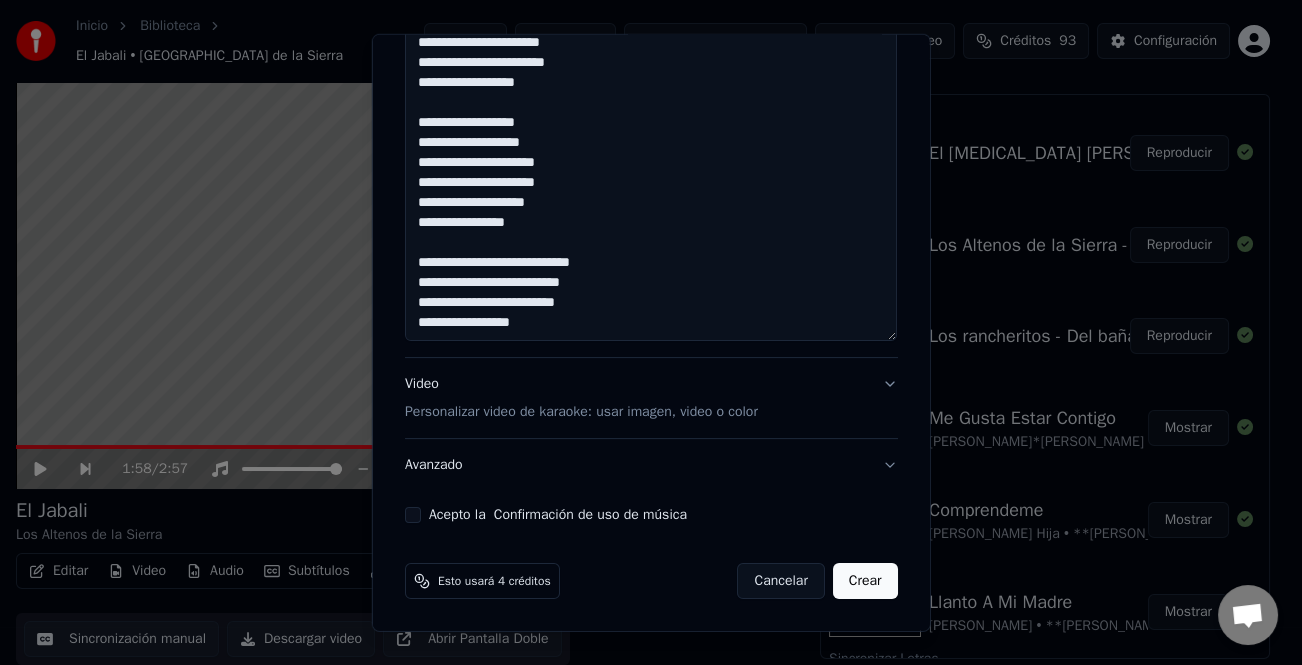 type on "**********" 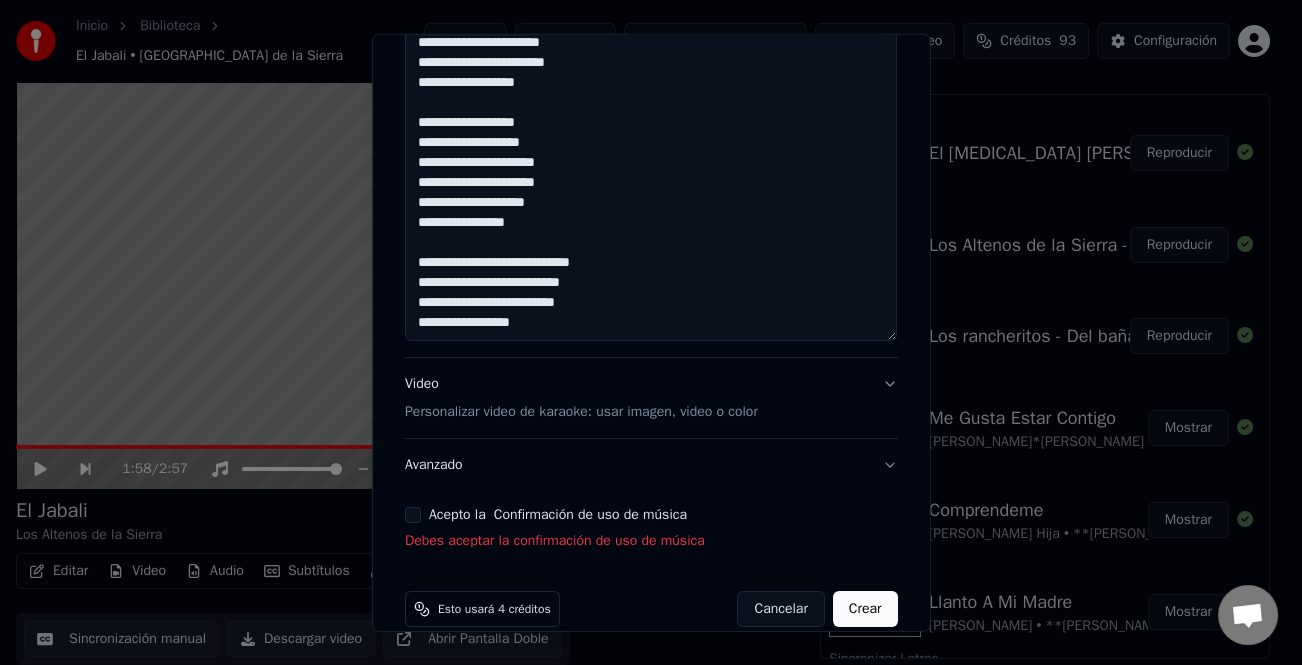 click on "Acepto la   Confirmación de uso de música" at bounding box center [413, 515] 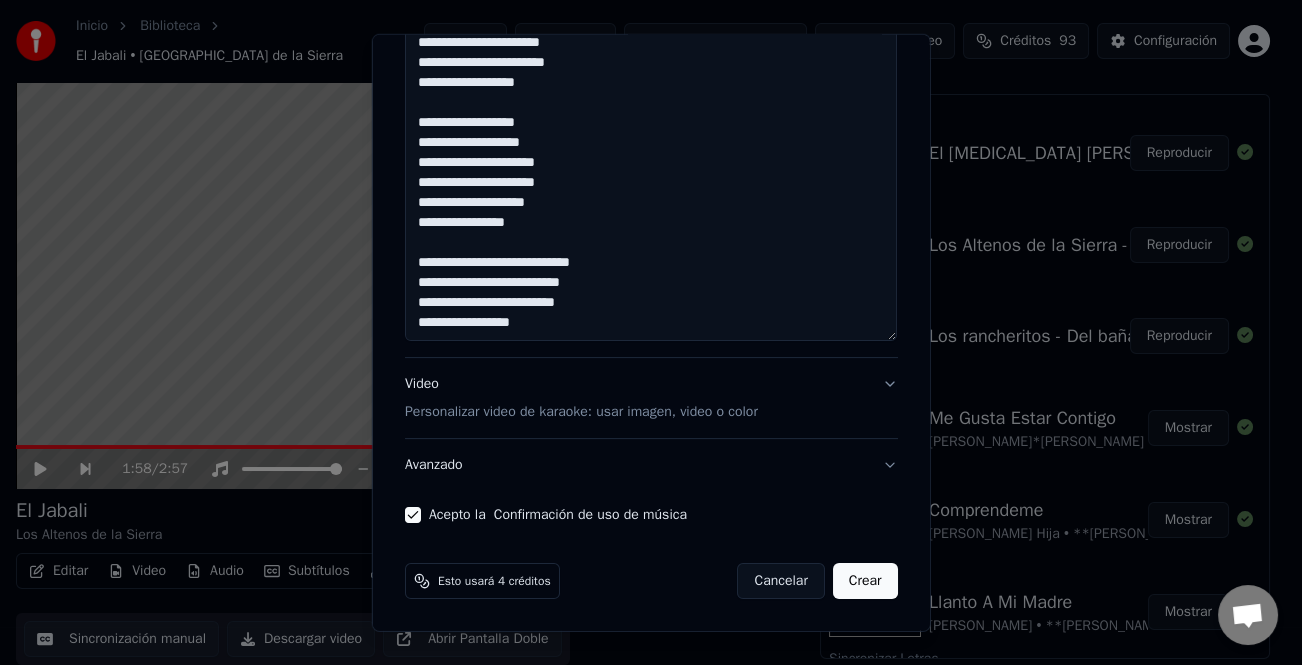 click on "Crear" at bounding box center [865, 581] 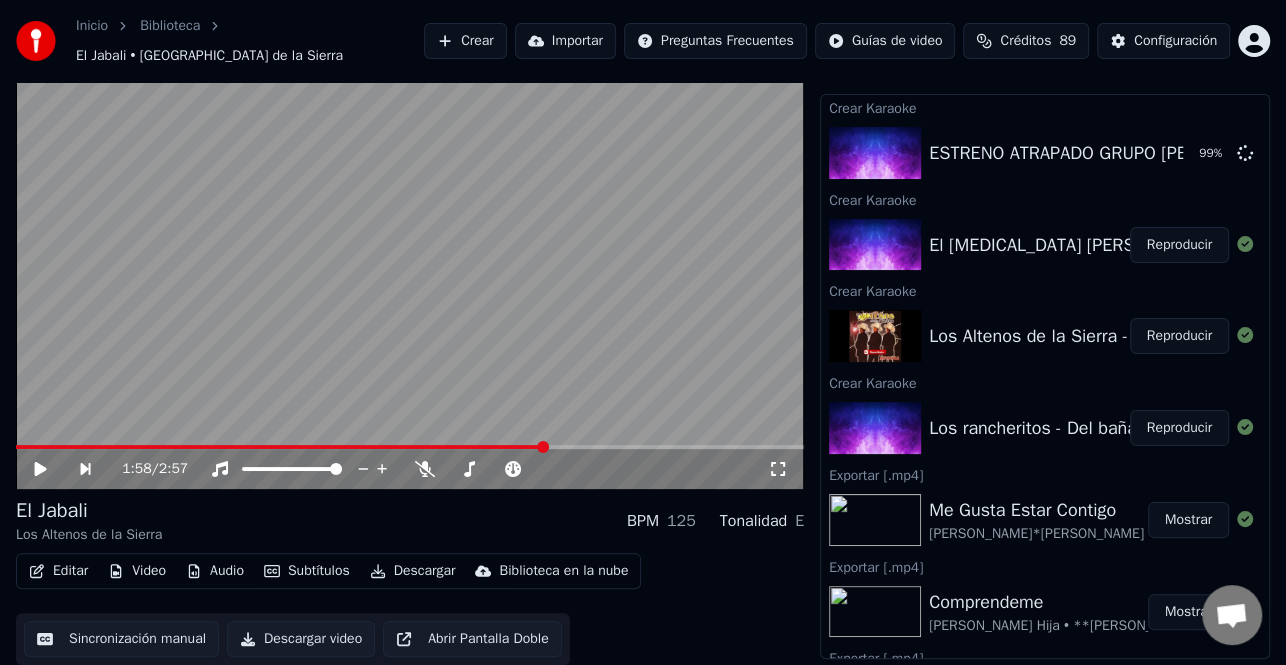 click on "Crear" at bounding box center [465, 41] 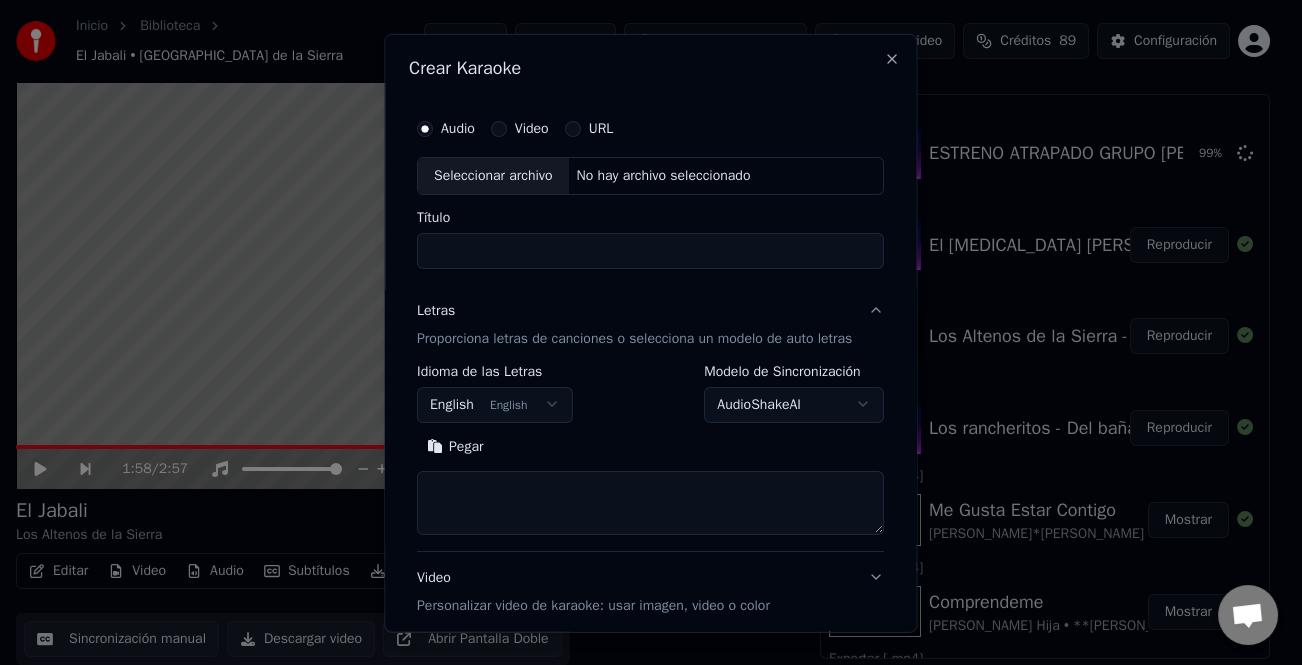click on "Seleccionar archivo" at bounding box center [493, 175] 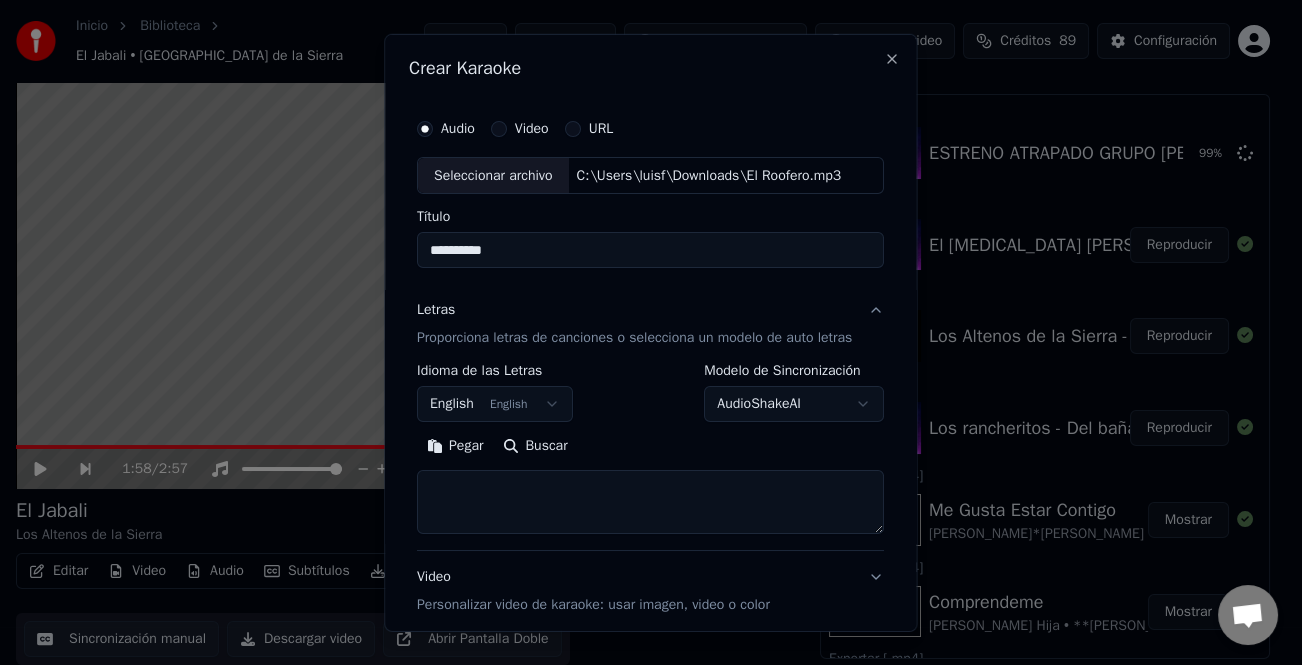 type on "**********" 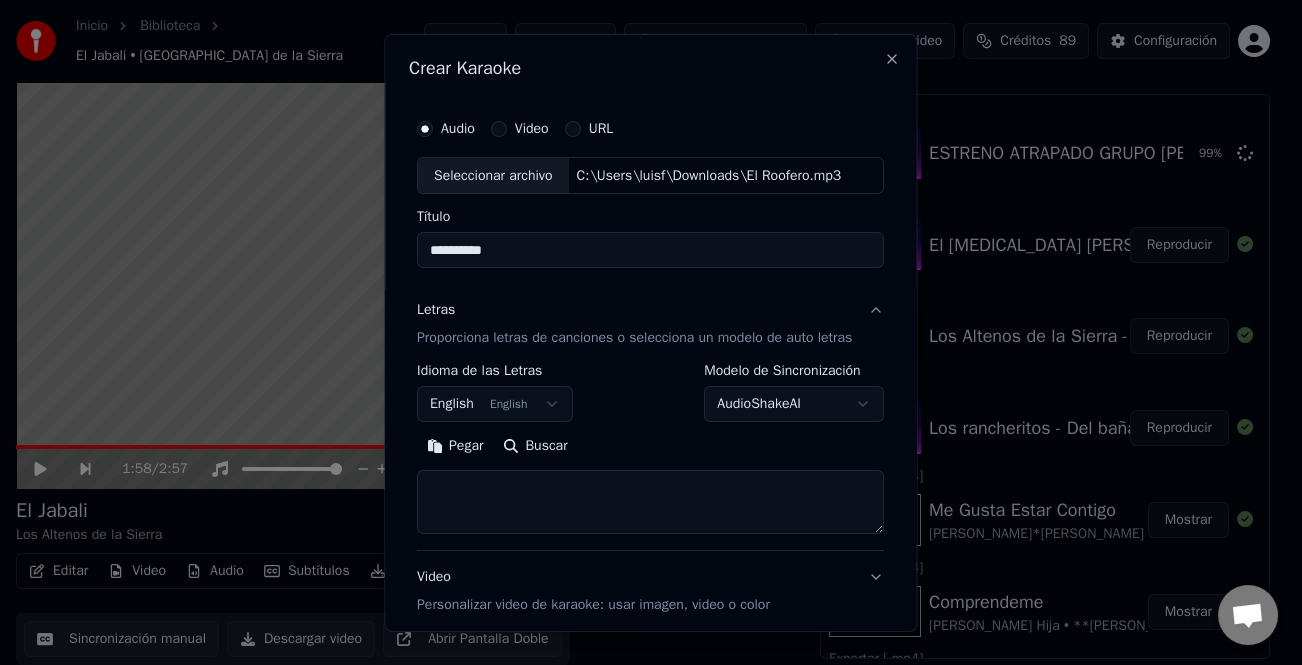 click on "Pegar" at bounding box center [455, 446] 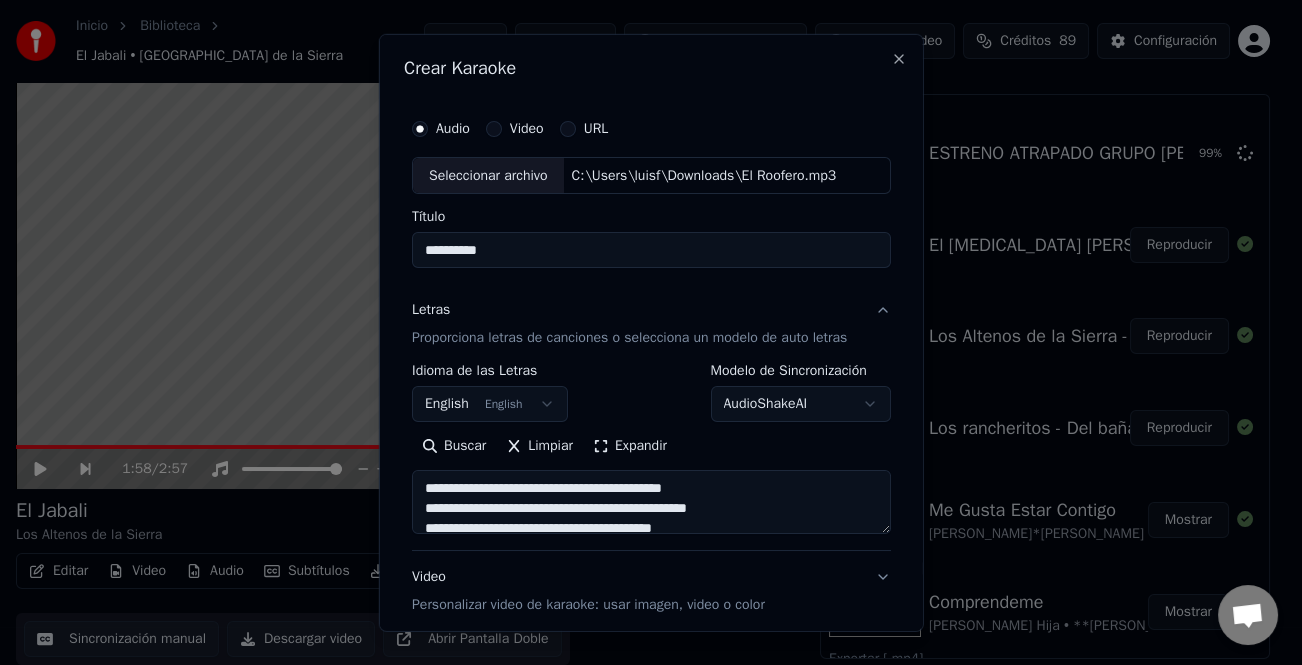 click on "Expandir" at bounding box center (630, 446) 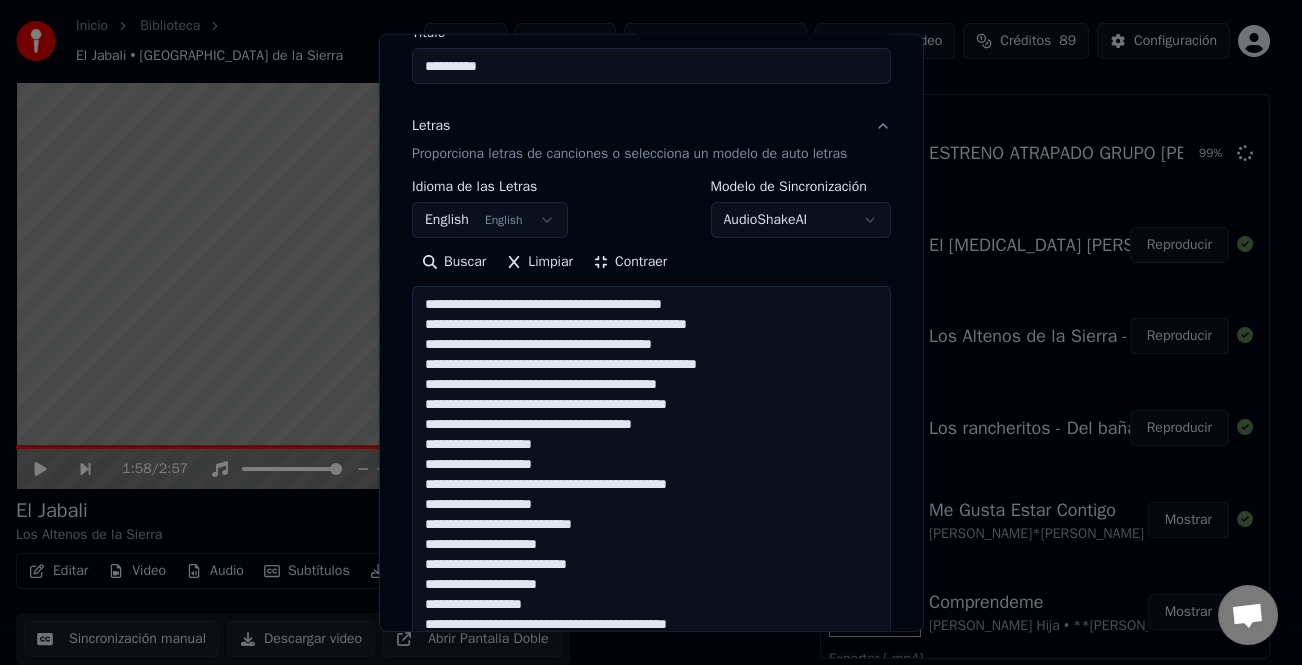 scroll, scrollTop: 300, scrollLeft: 0, axis: vertical 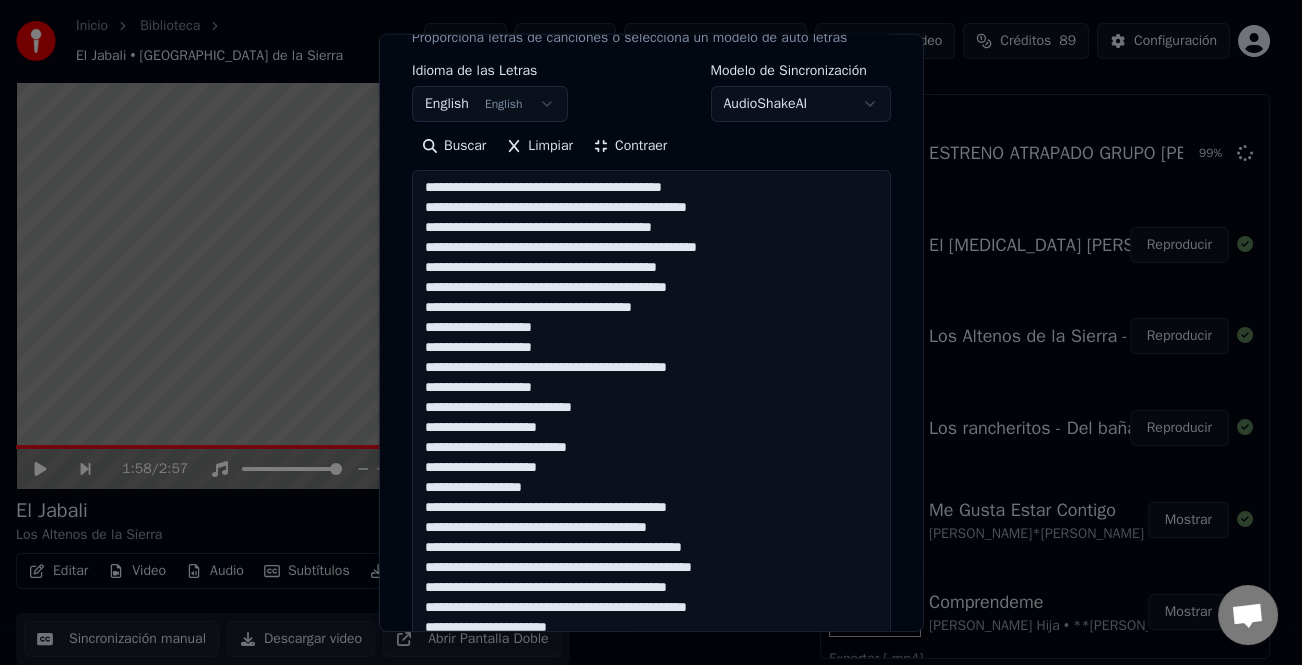 click on "**********" at bounding box center (651, 438) 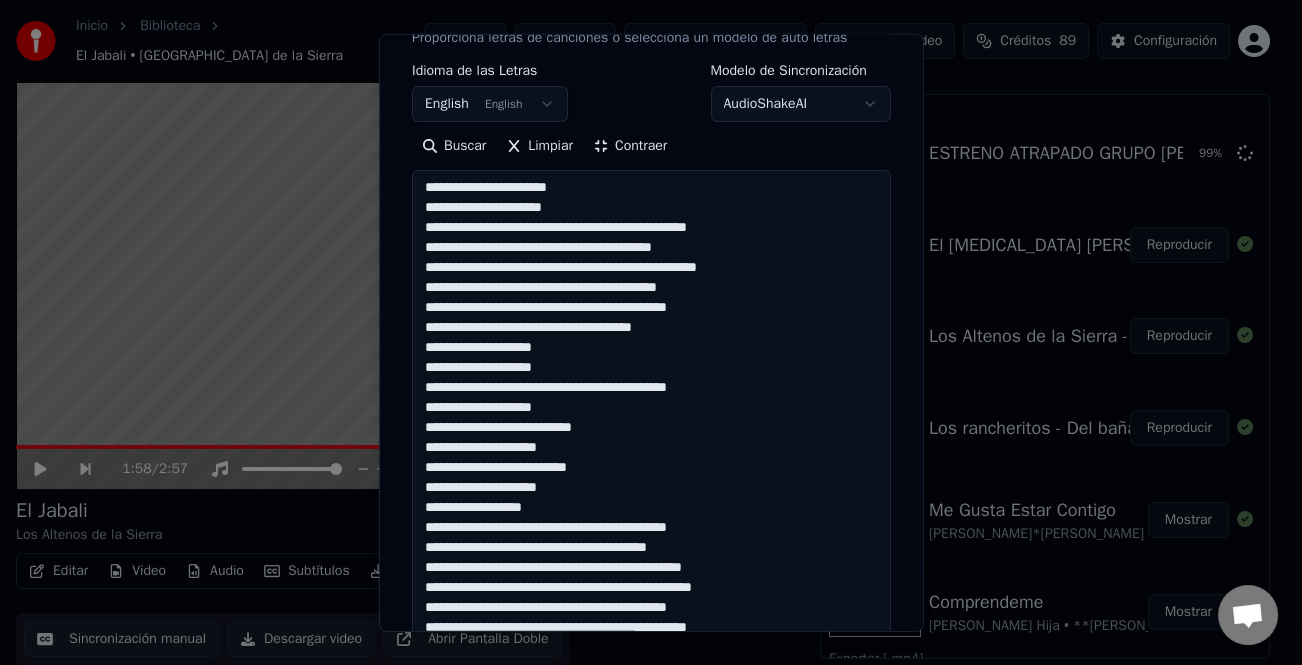 click on "**********" at bounding box center (651, 438) 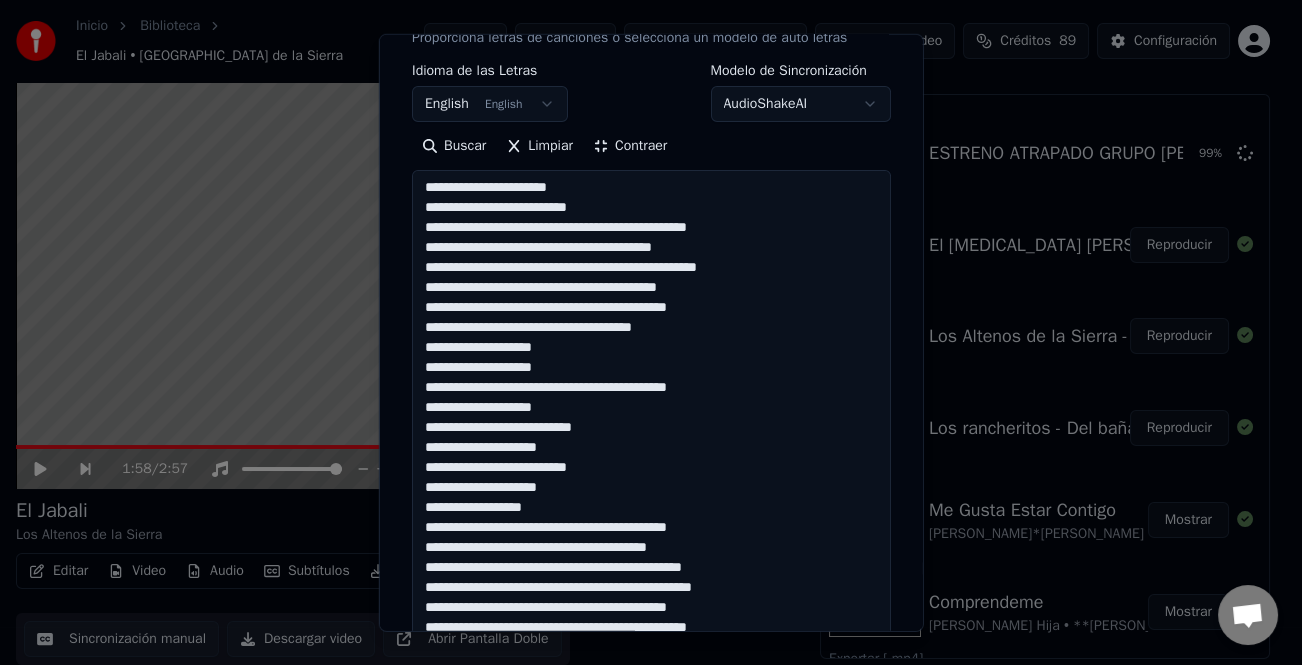 click on "**********" at bounding box center (651, 438) 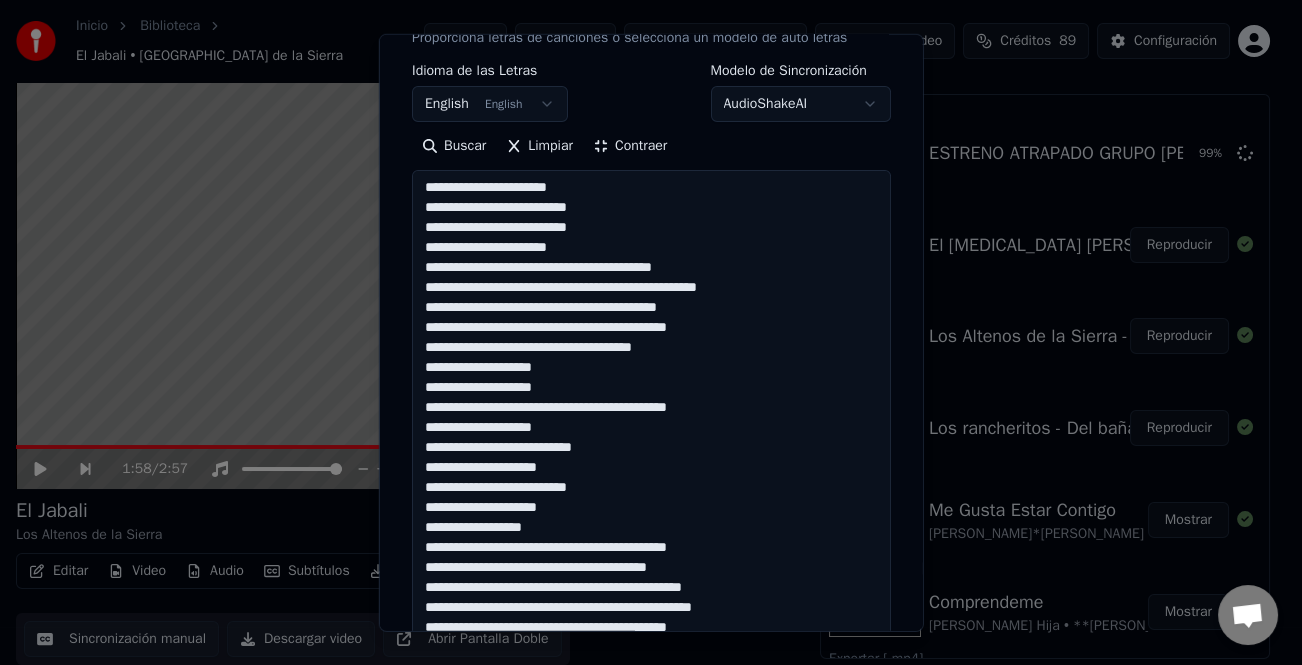 click on "**********" at bounding box center [651, 438] 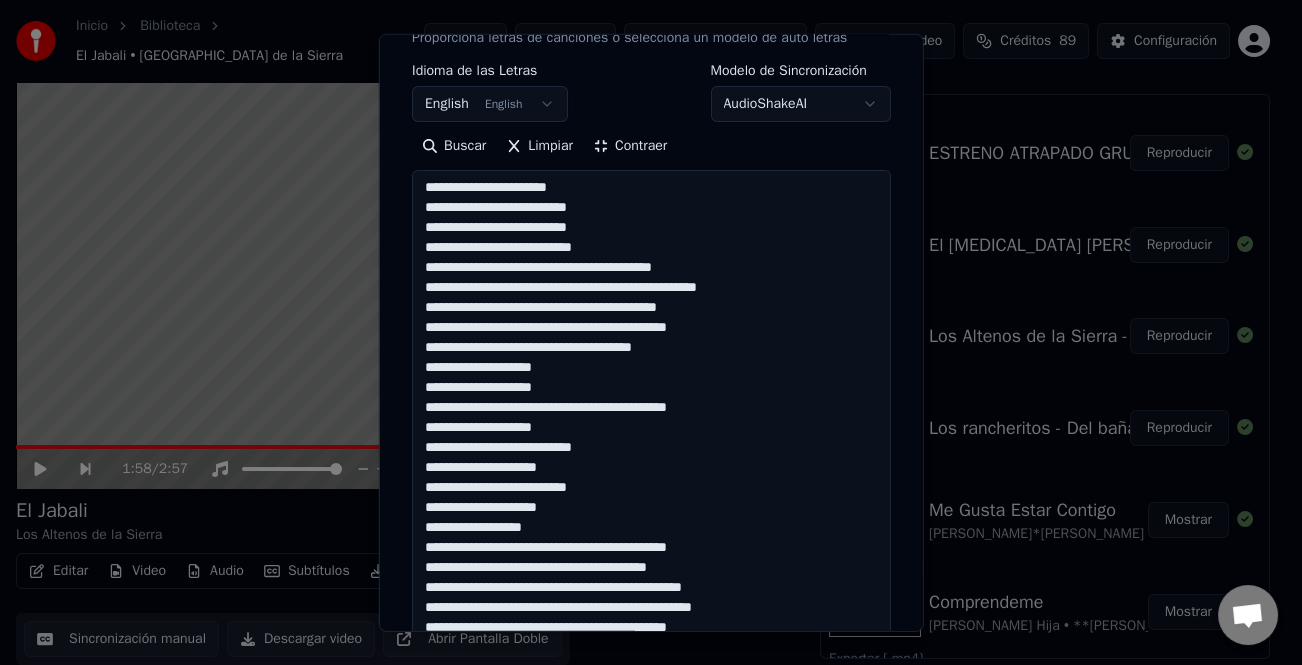 click on "**********" at bounding box center [651, 438] 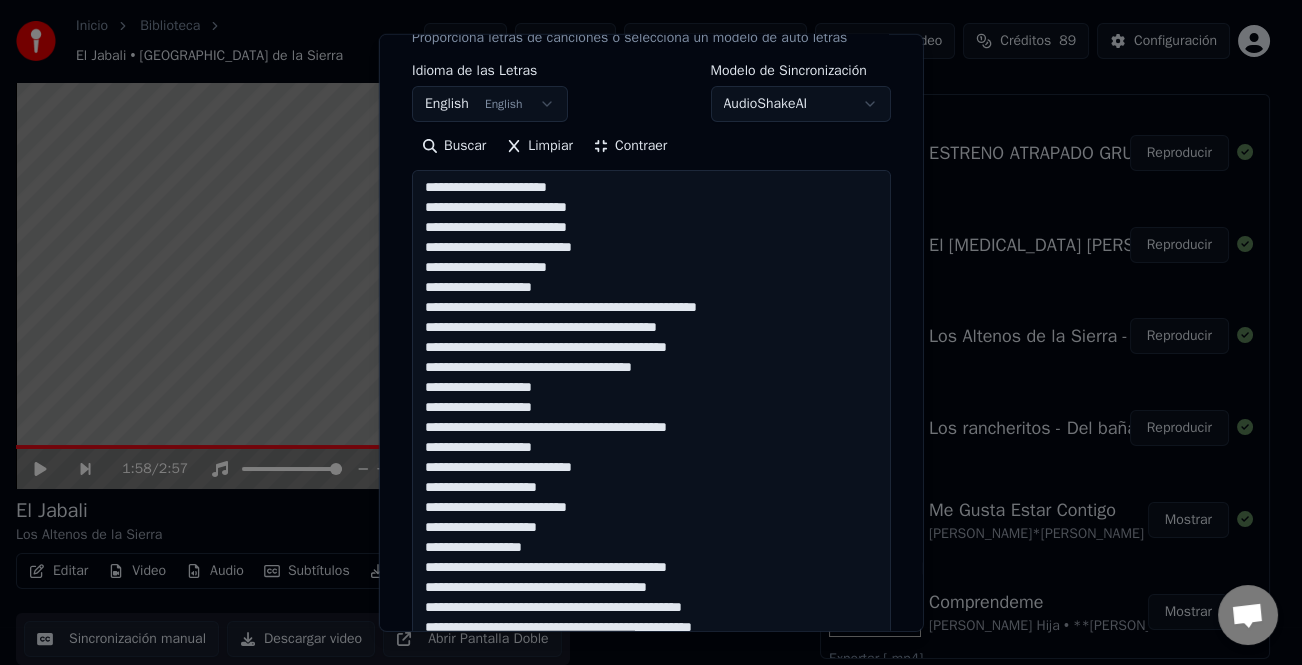 click on "**********" at bounding box center [651, 438] 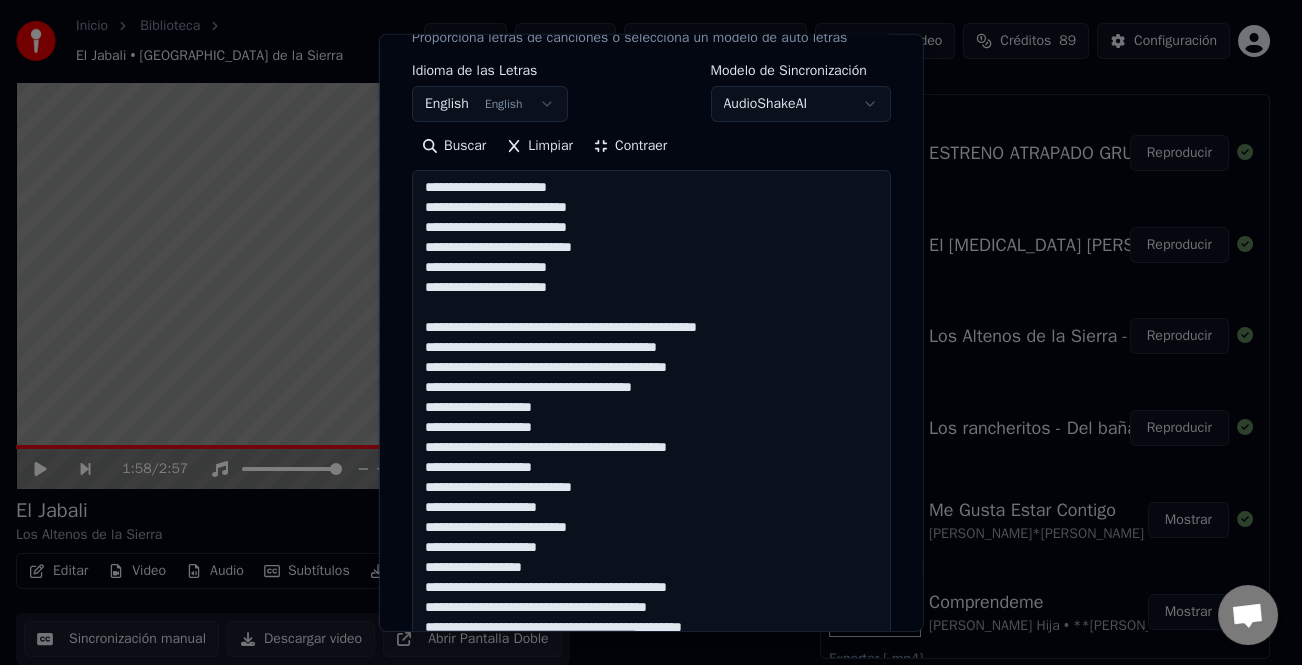 click on "**********" at bounding box center [651, 438] 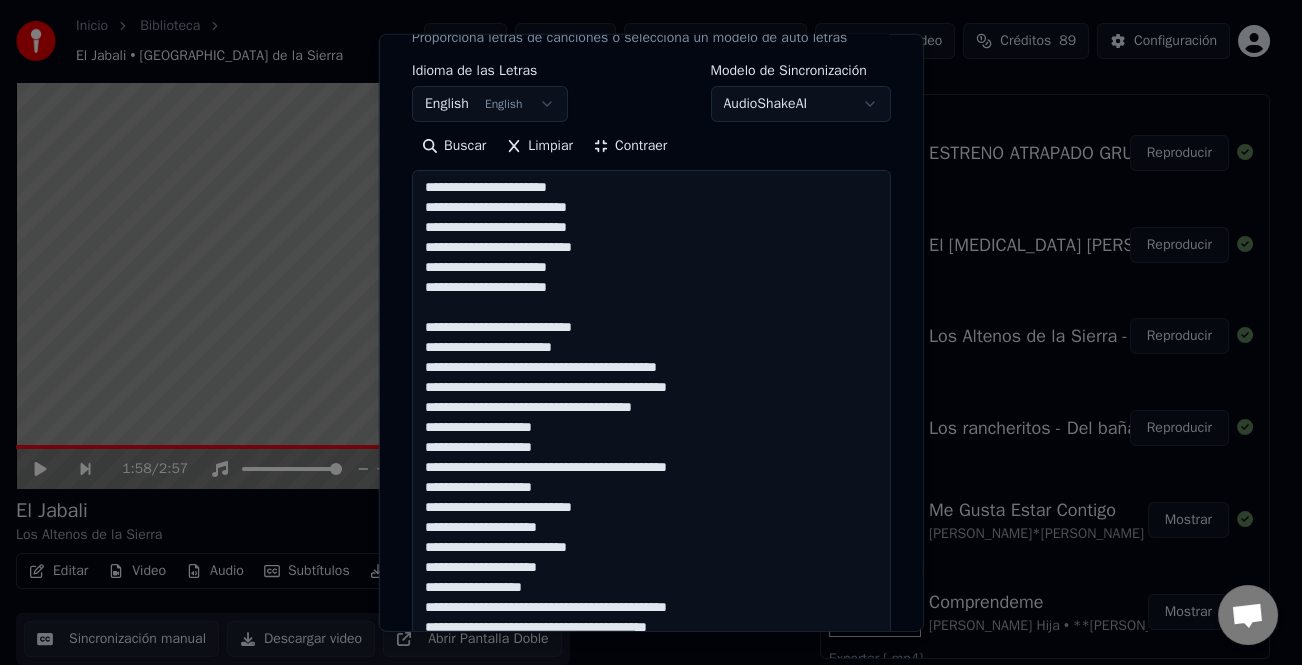 click on "**********" at bounding box center [651, 438] 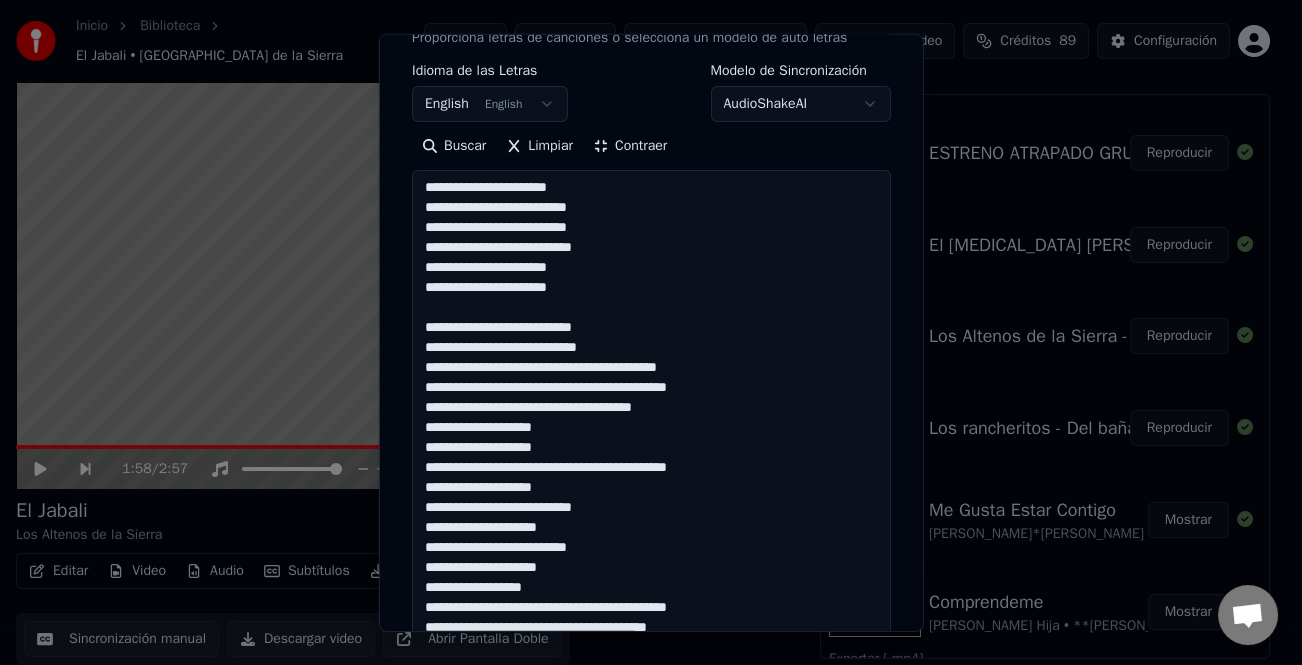 click on "**********" at bounding box center [651, 438] 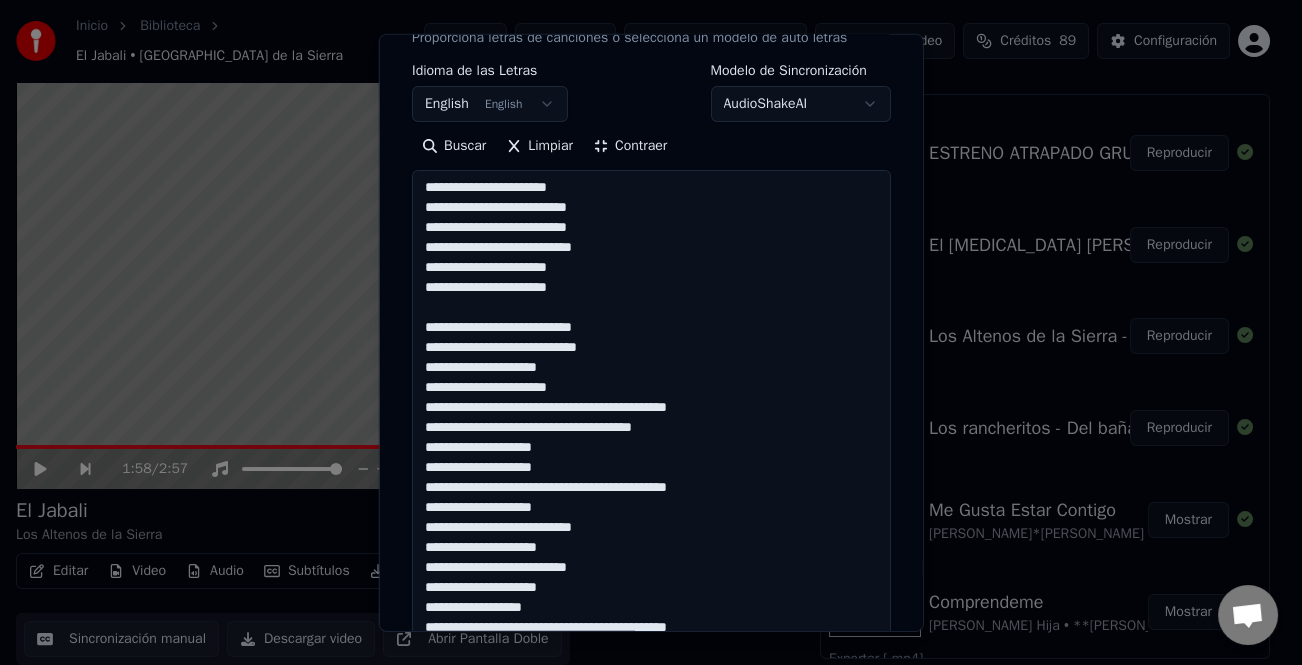 click on "**********" at bounding box center (651, 438) 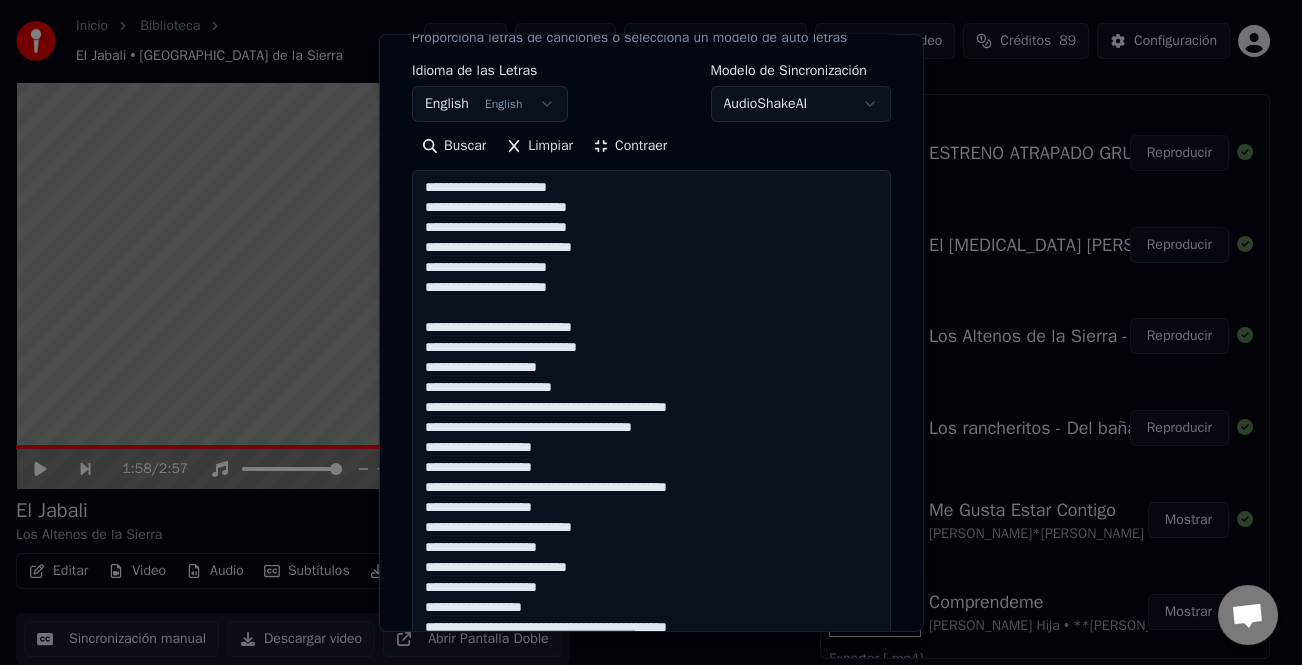 click on "**********" at bounding box center (651, 438) 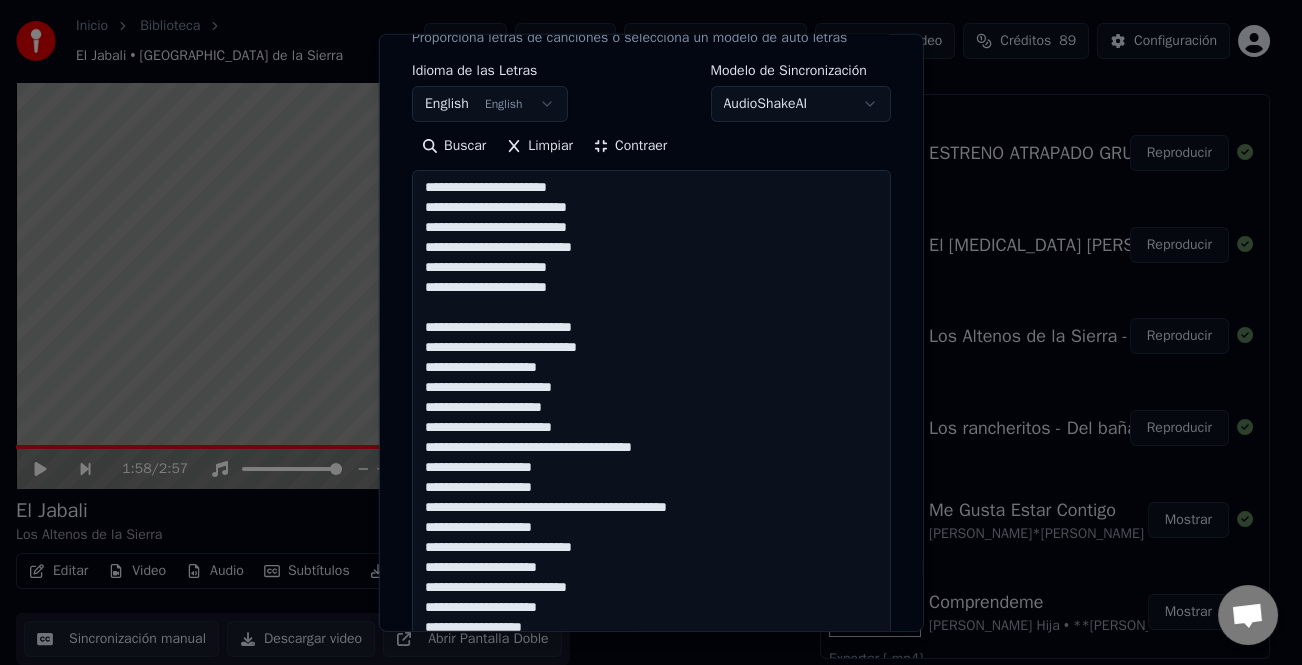 click on "**********" at bounding box center (651, 438) 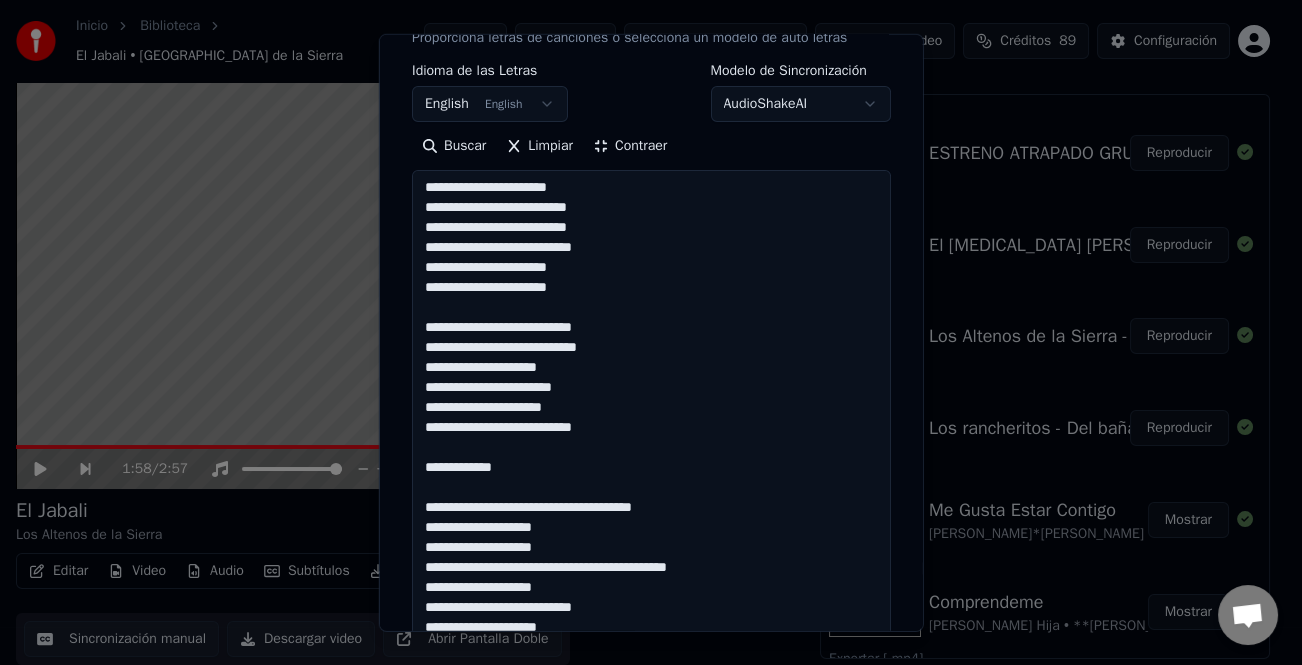drag, startPoint x: 573, startPoint y: 540, endPoint x: 409, endPoint y: 507, distance: 167.28719 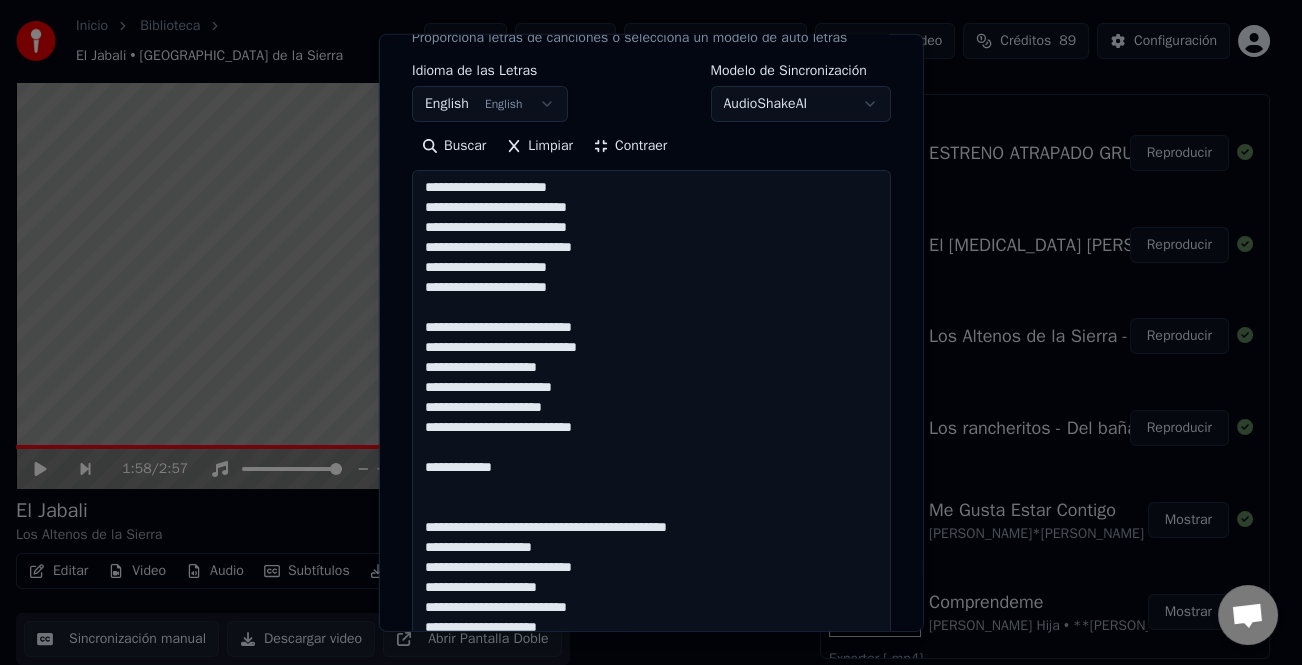 click on "**********" at bounding box center [651, 438] 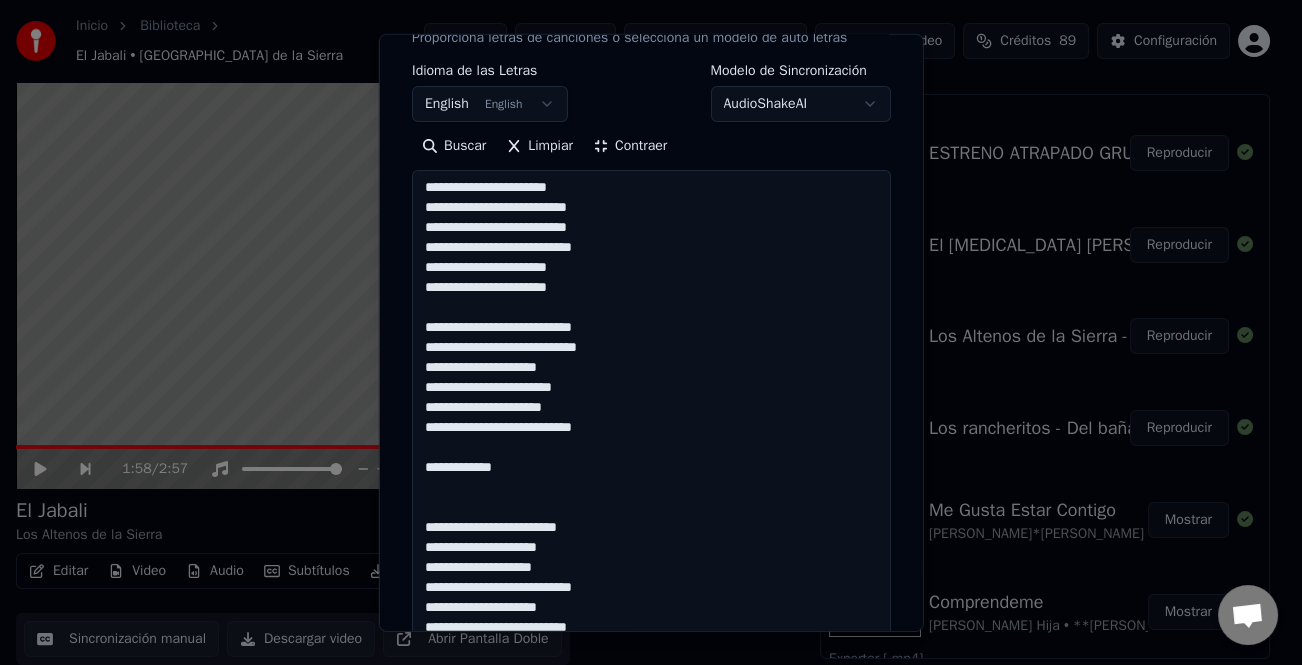 scroll, scrollTop: 101, scrollLeft: 0, axis: vertical 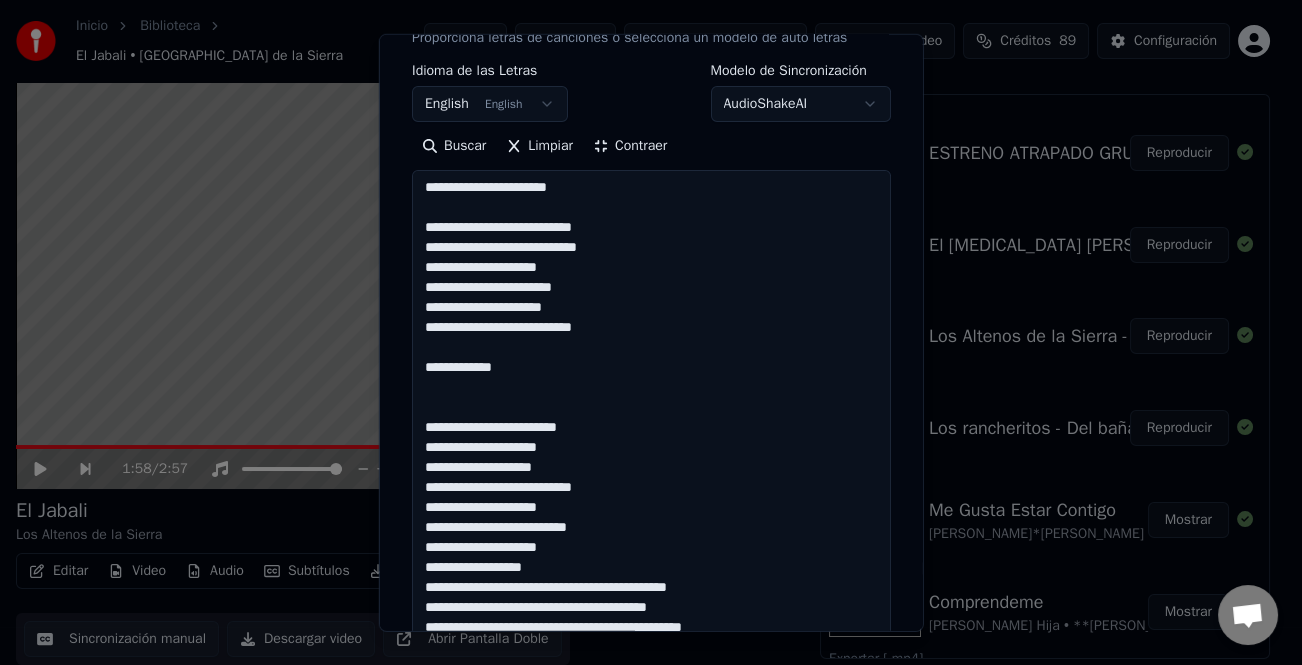 click on "**********" at bounding box center (651, 438) 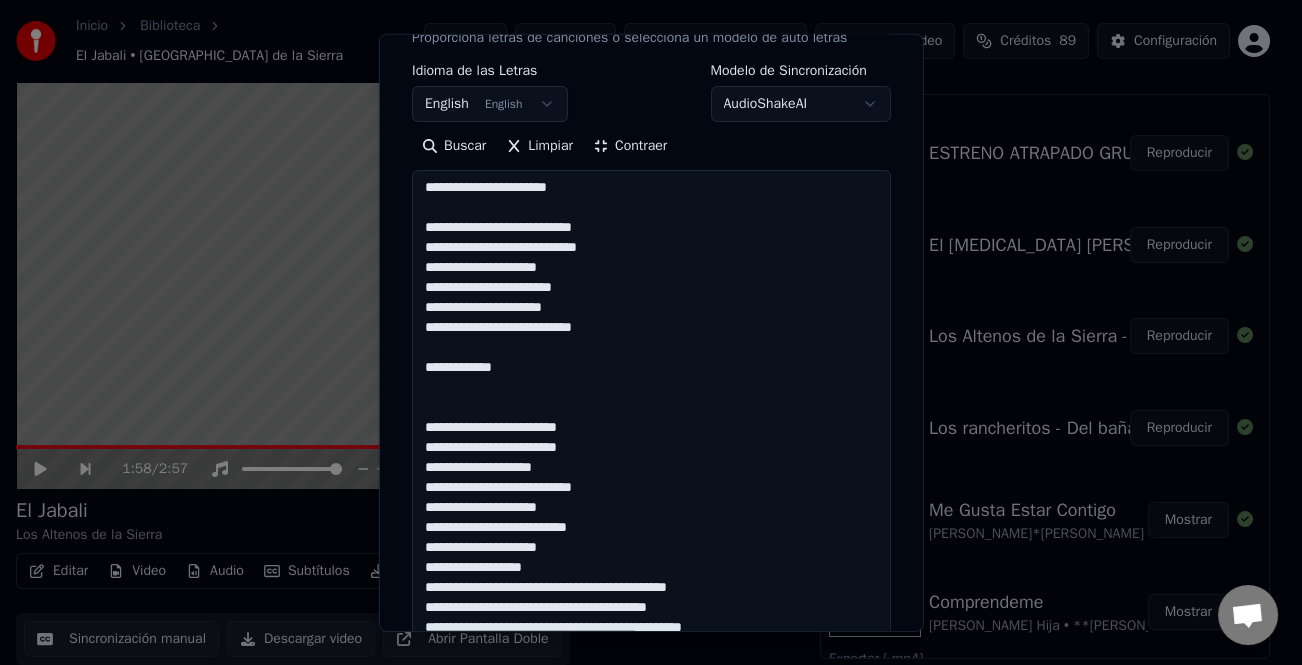click on "**********" at bounding box center [651, 438] 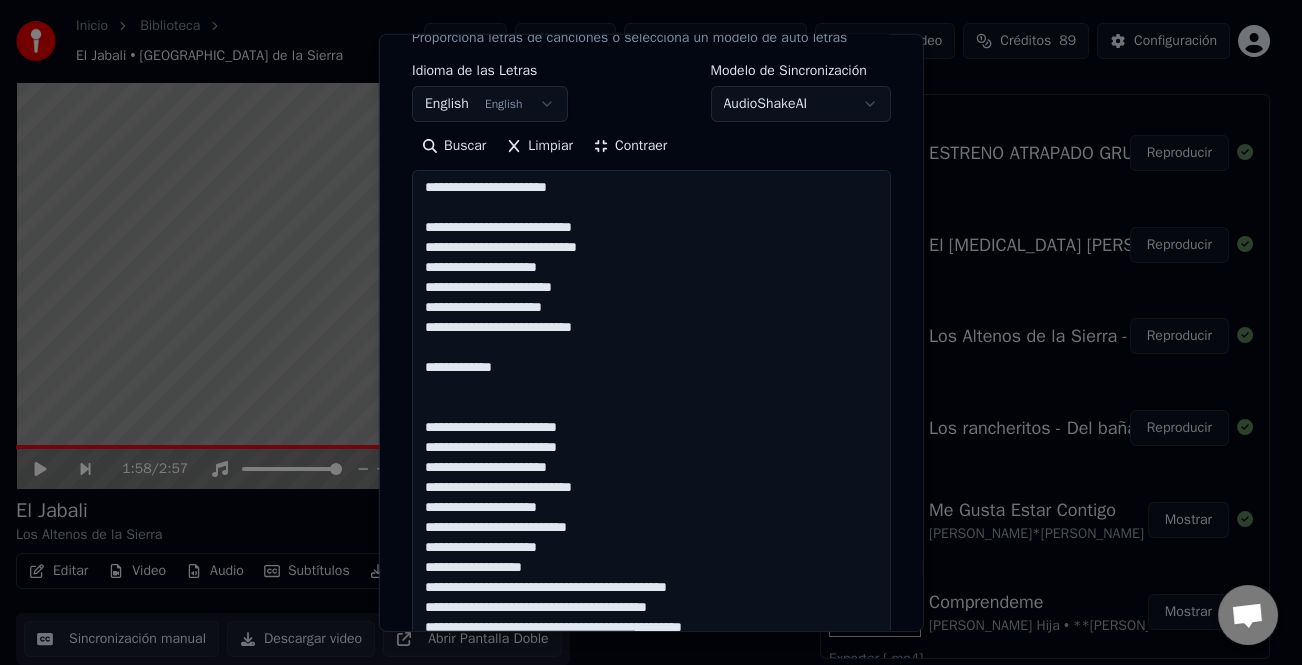 click on "**********" at bounding box center [651, 438] 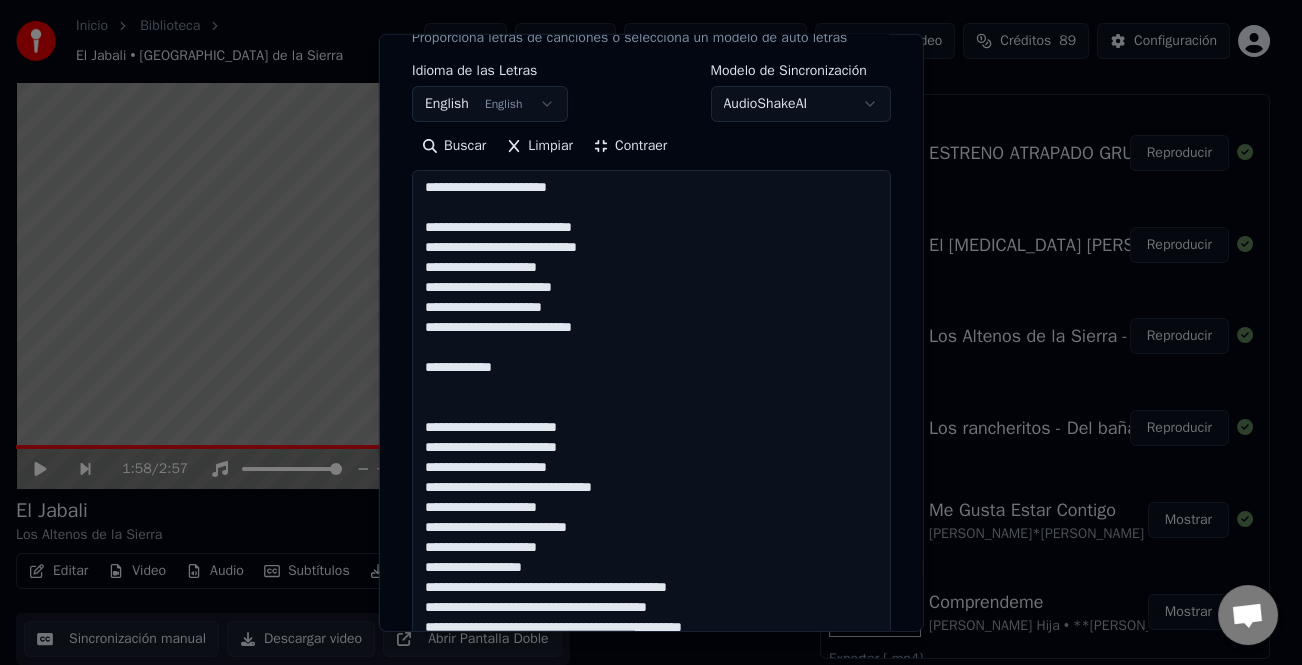 click on "**********" at bounding box center [651, 438] 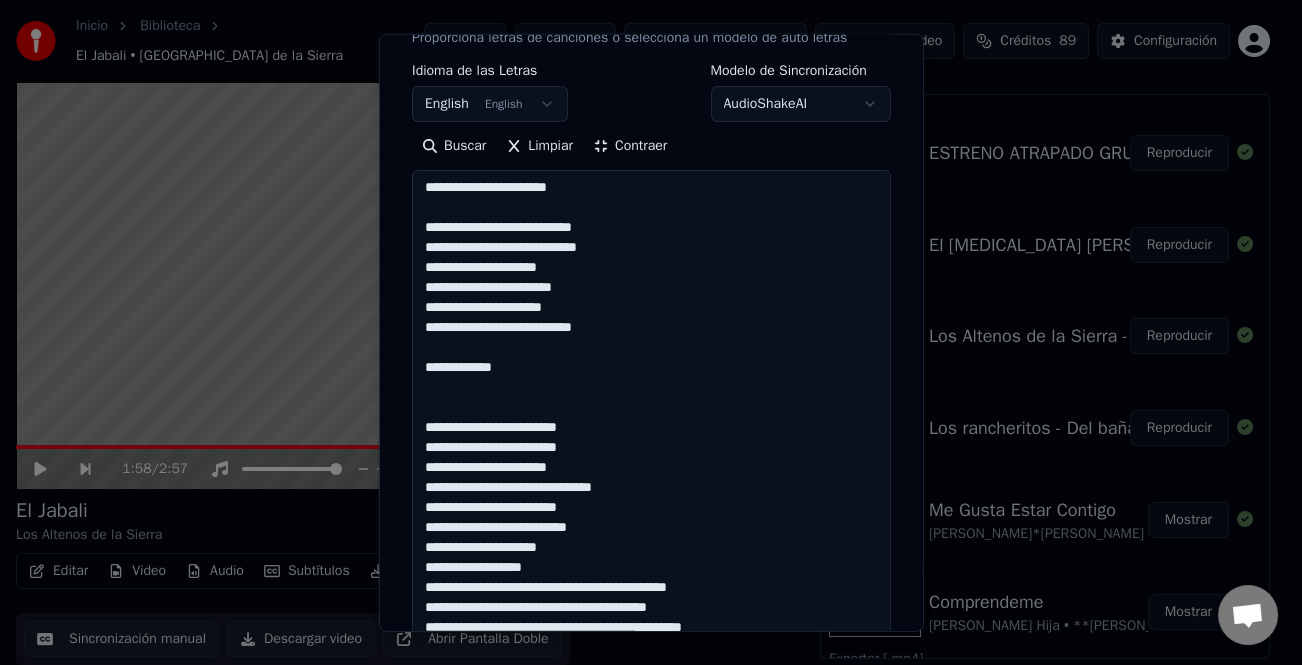 scroll, scrollTop: 181, scrollLeft: 0, axis: vertical 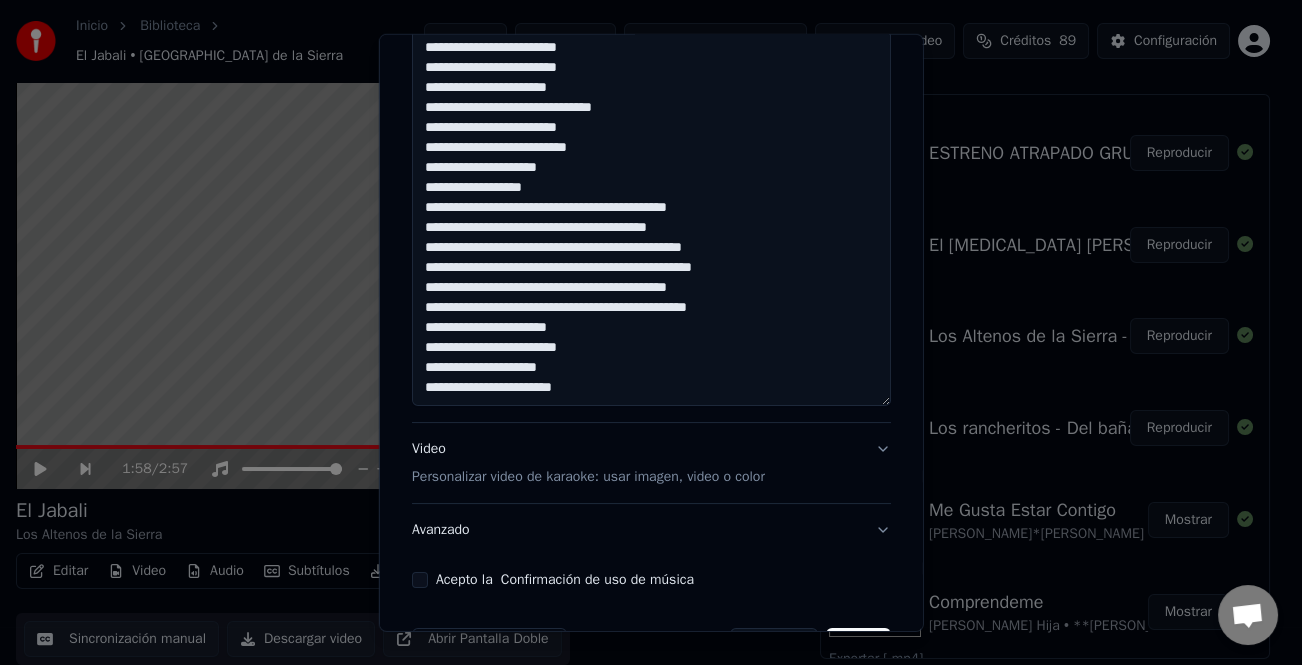 click on "**********" at bounding box center (651, 138) 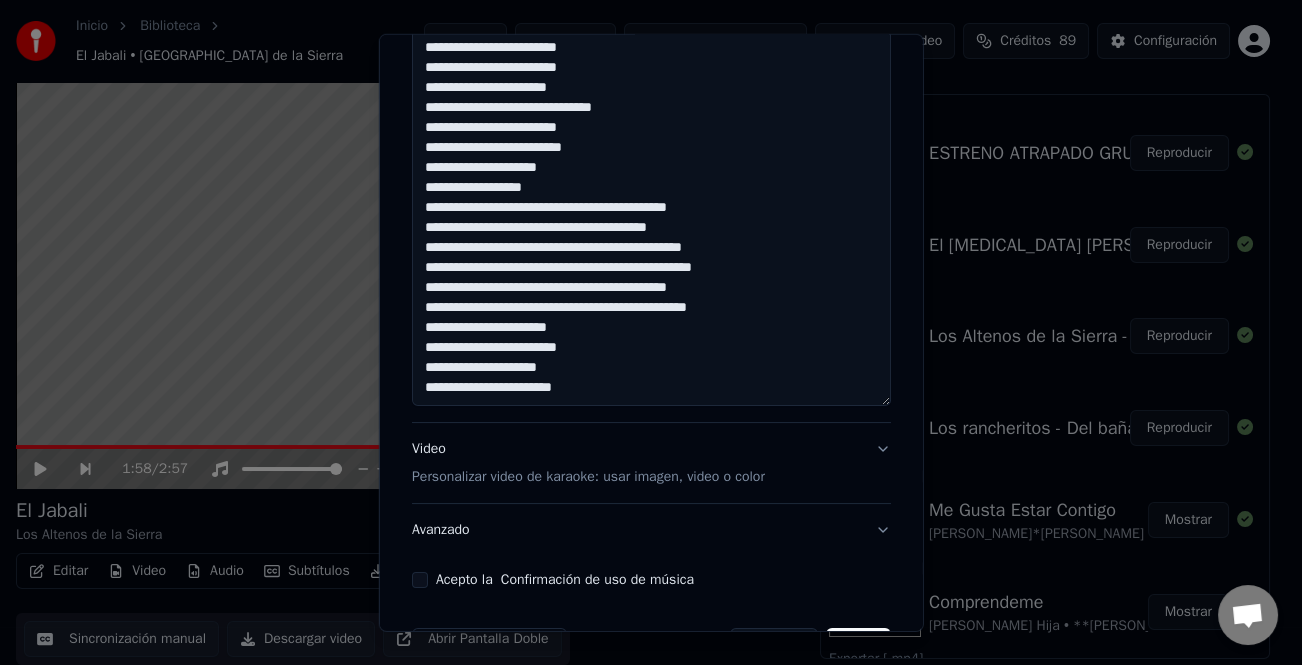 click on "**********" at bounding box center [651, 138] 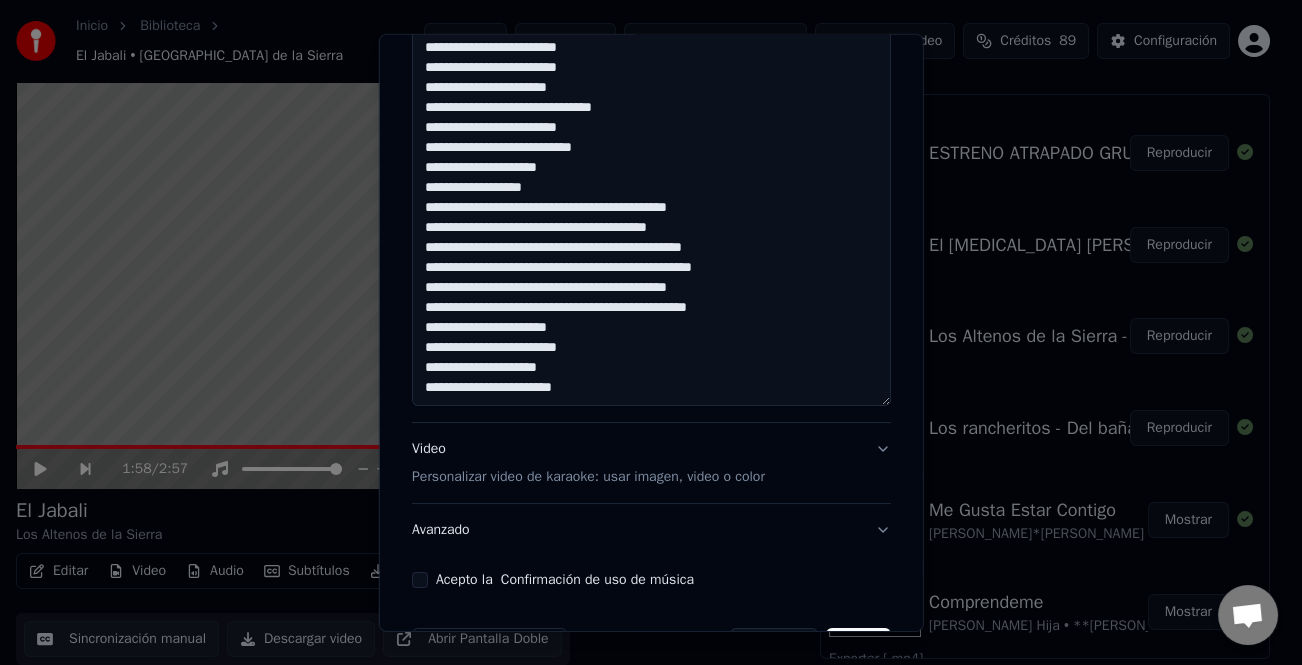 click on "**********" at bounding box center (651, 138) 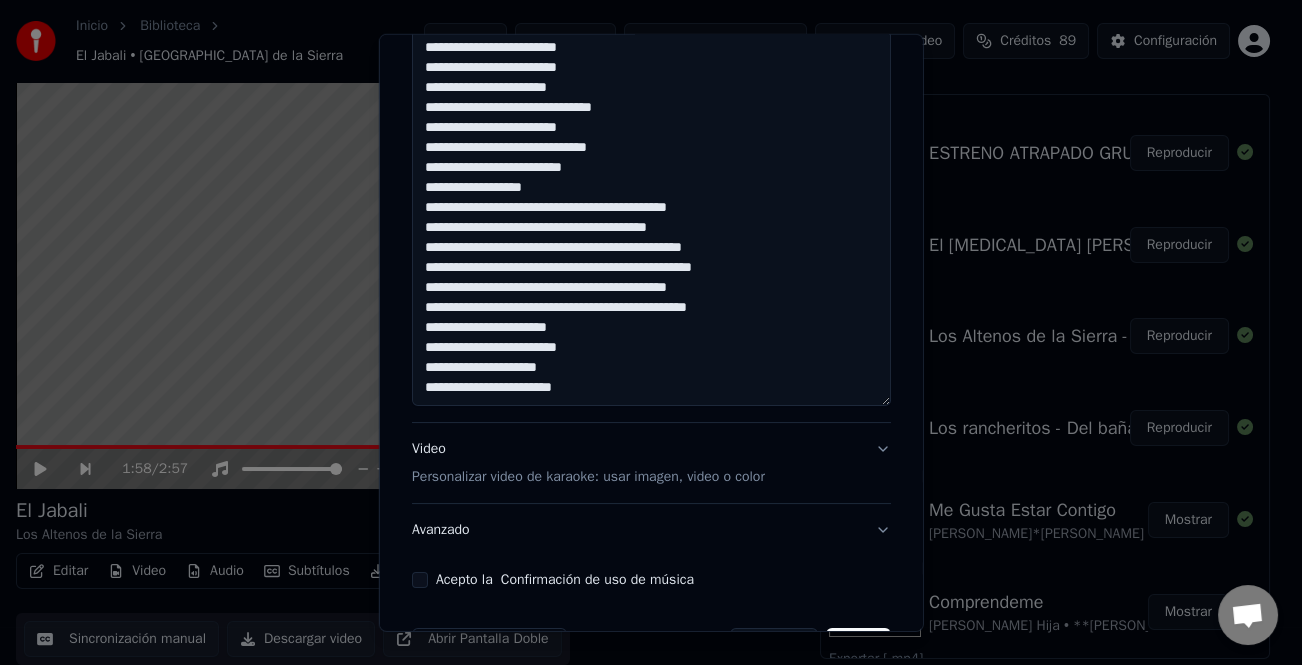 click on "**********" at bounding box center (651, 138) 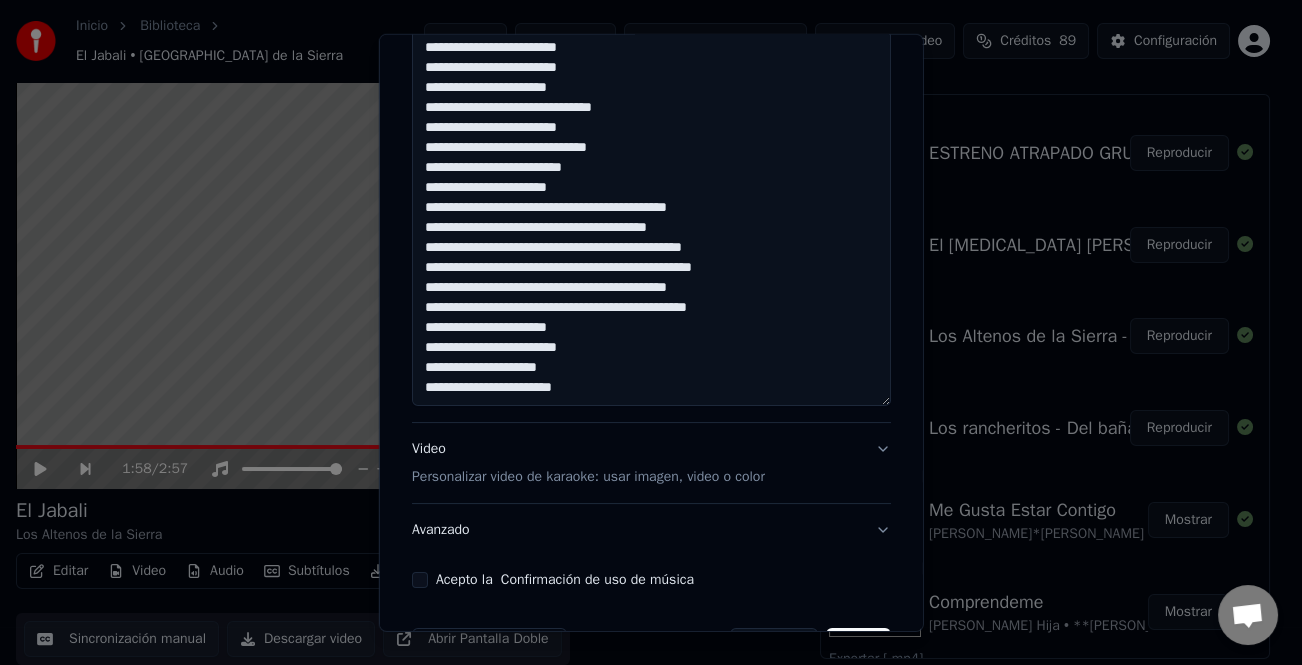 click on "**********" at bounding box center (651, 138) 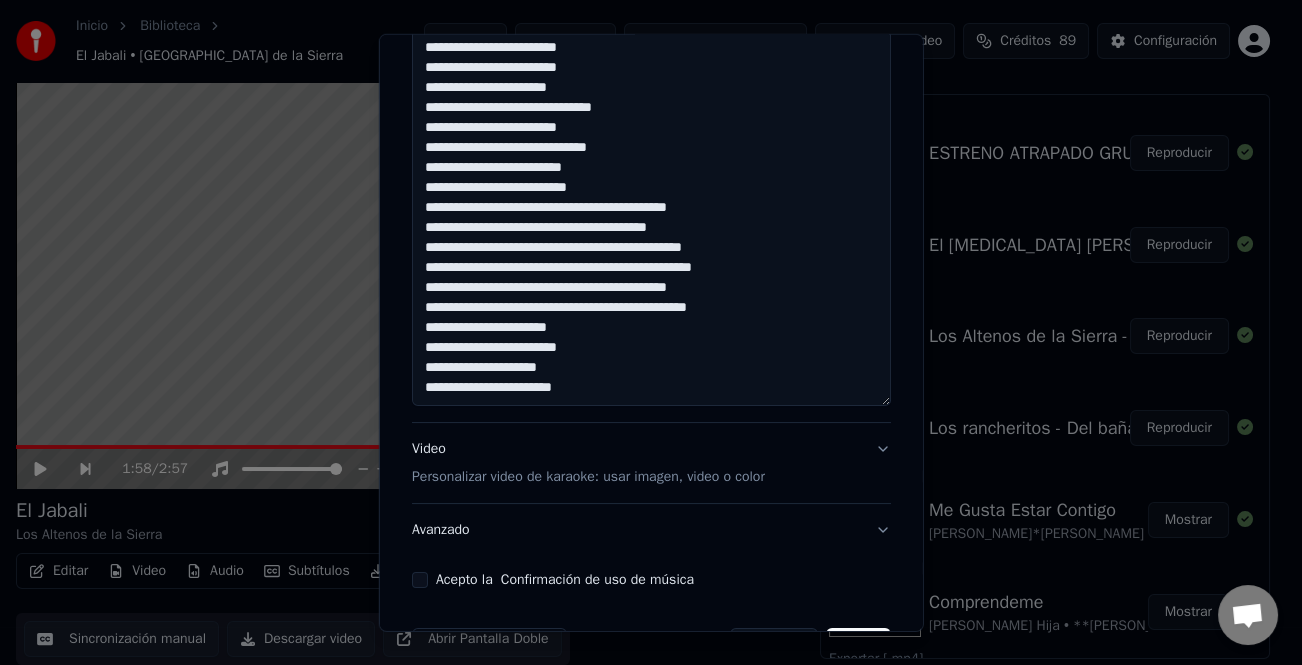 click on "**********" at bounding box center (651, 138) 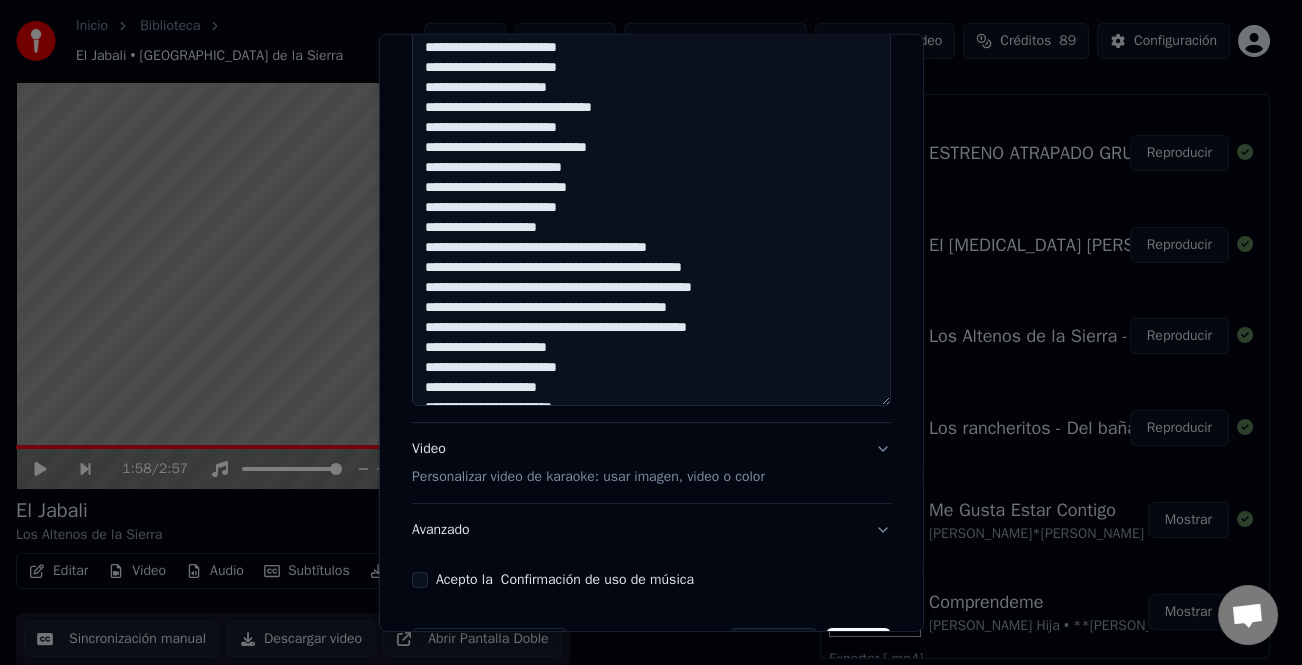 click on "**********" at bounding box center (651, 138) 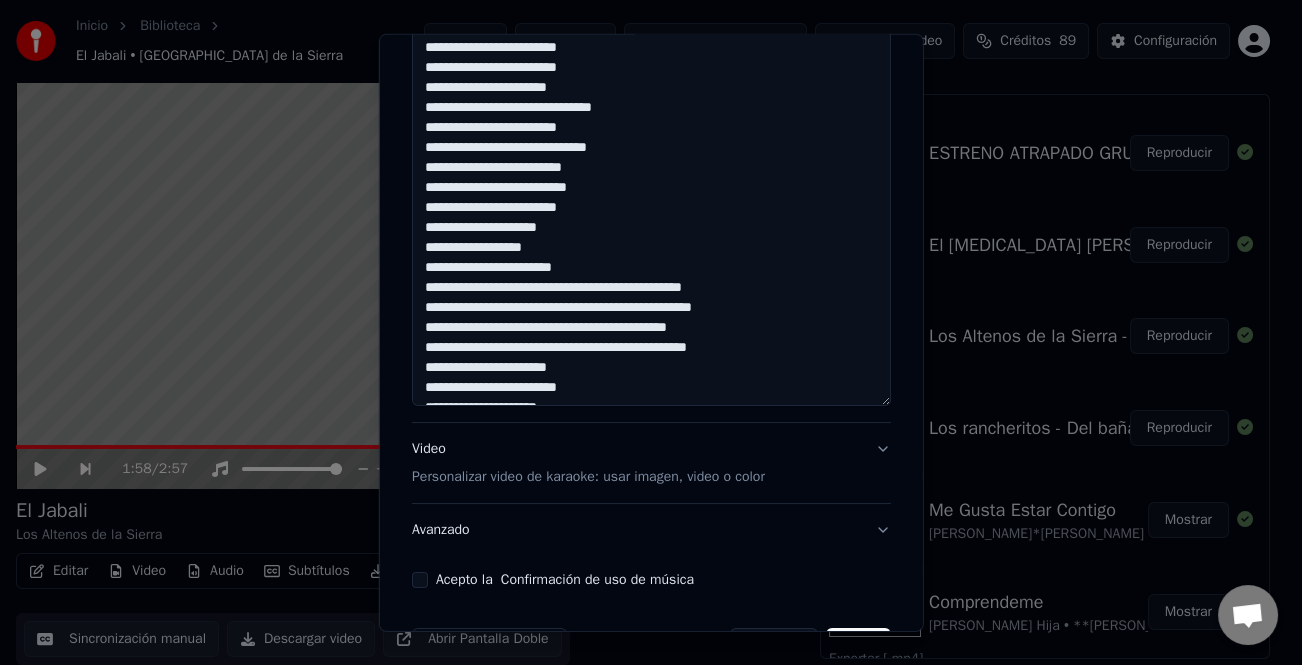 click on "**********" at bounding box center (651, 138) 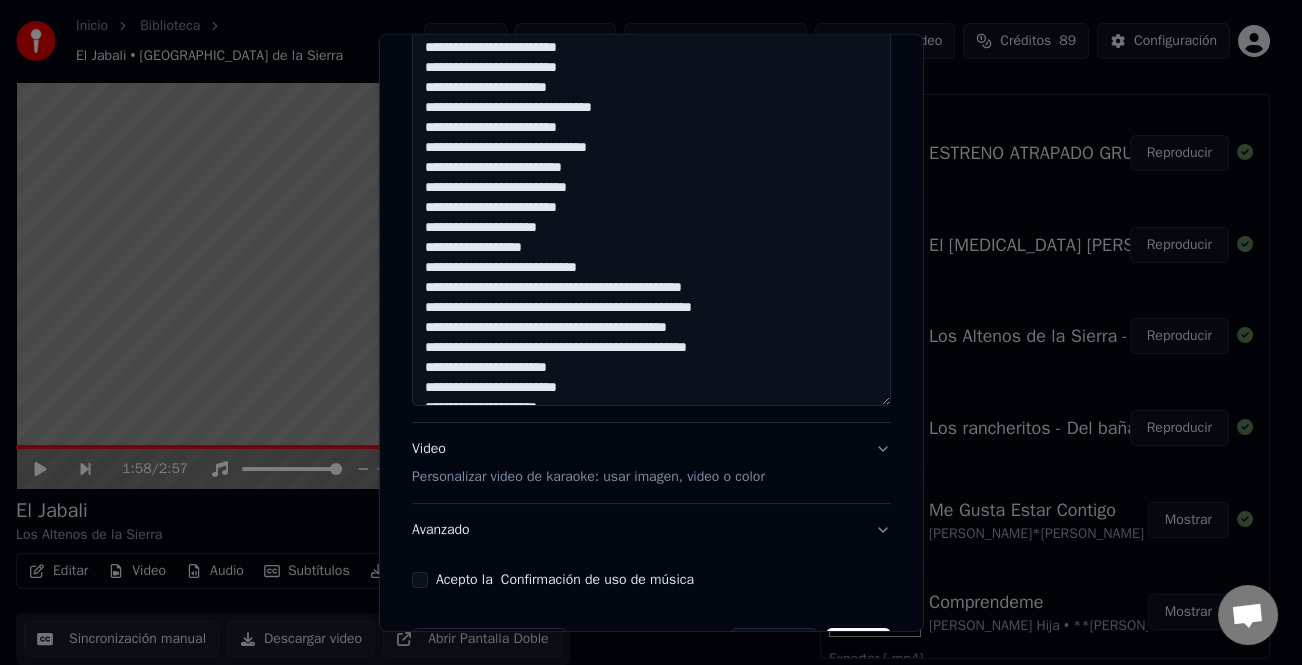click on "**********" at bounding box center [651, 138] 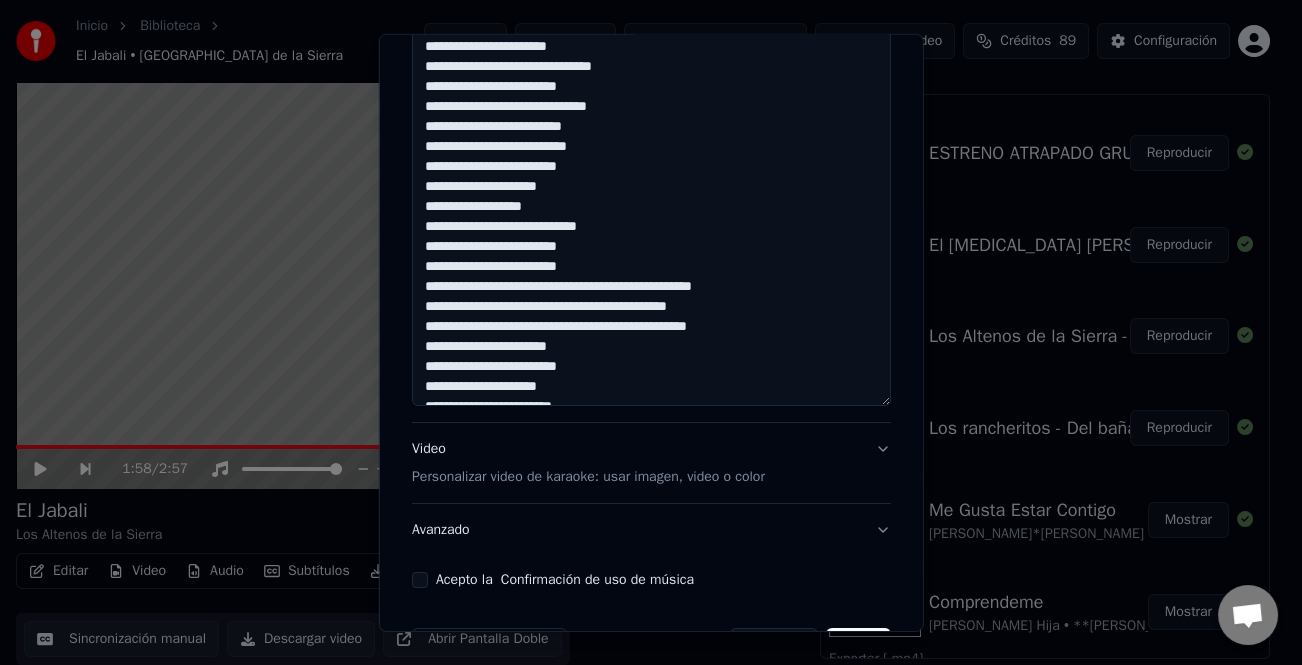 scroll, scrollTop: 241, scrollLeft: 0, axis: vertical 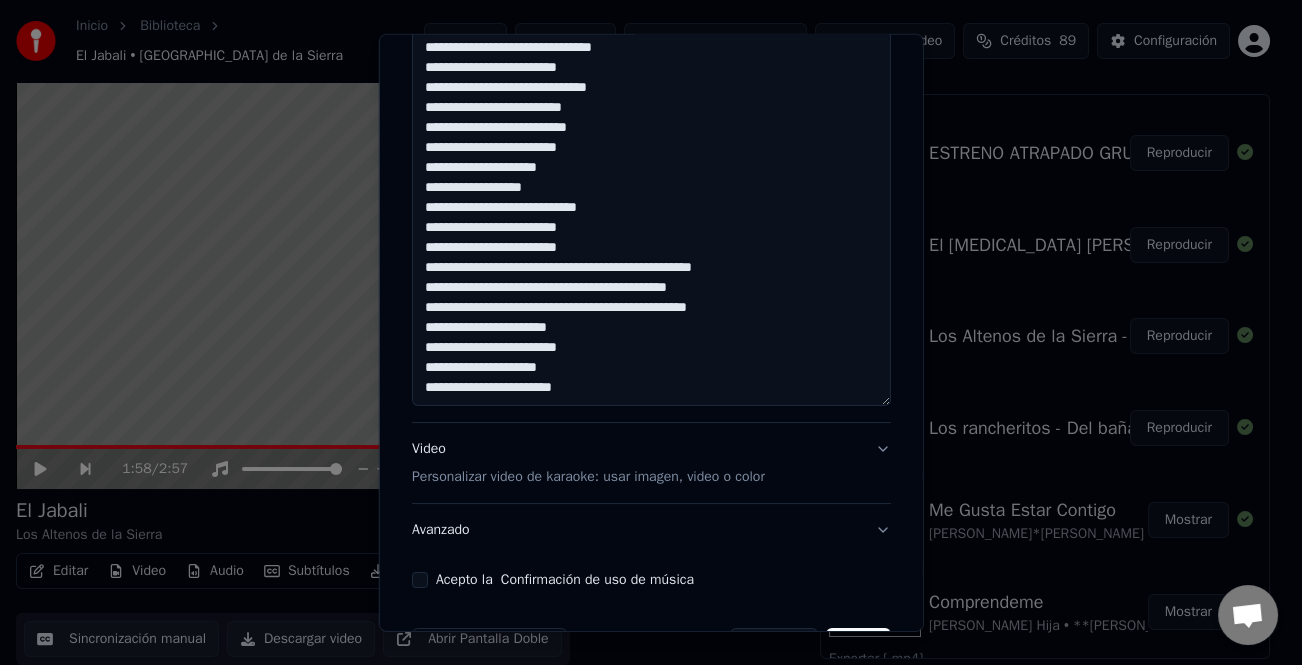 click on "**********" at bounding box center [651, 138] 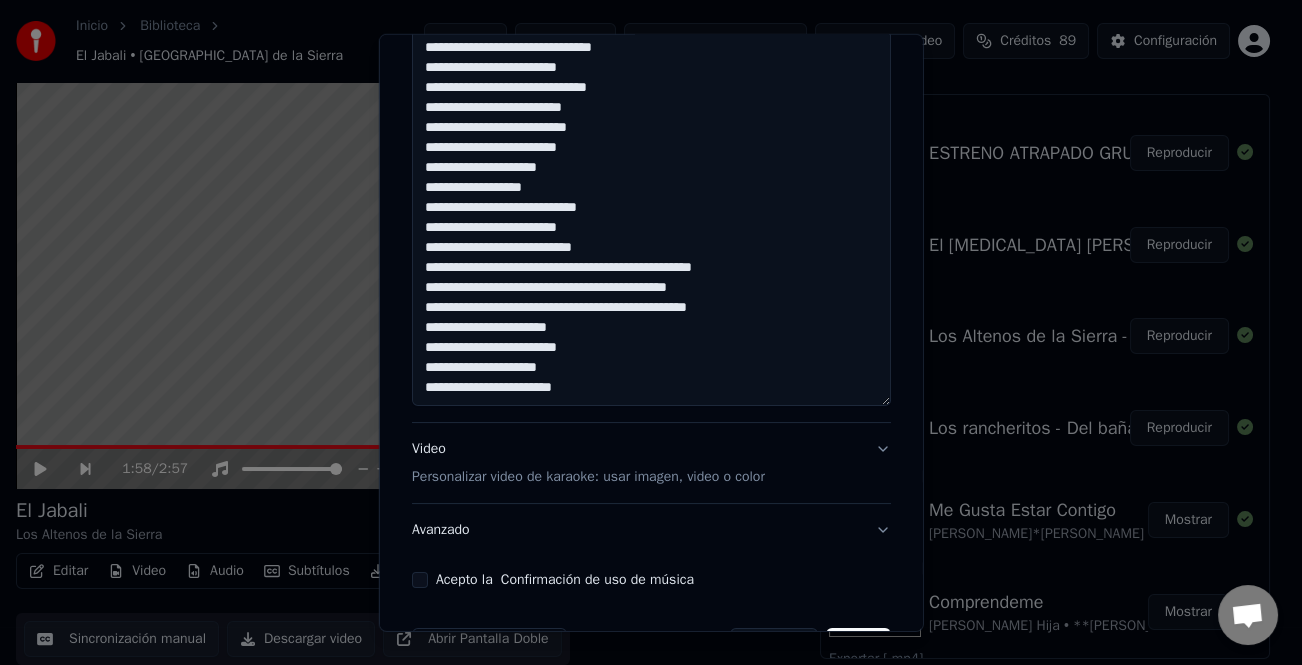 click on "**********" at bounding box center (651, 138) 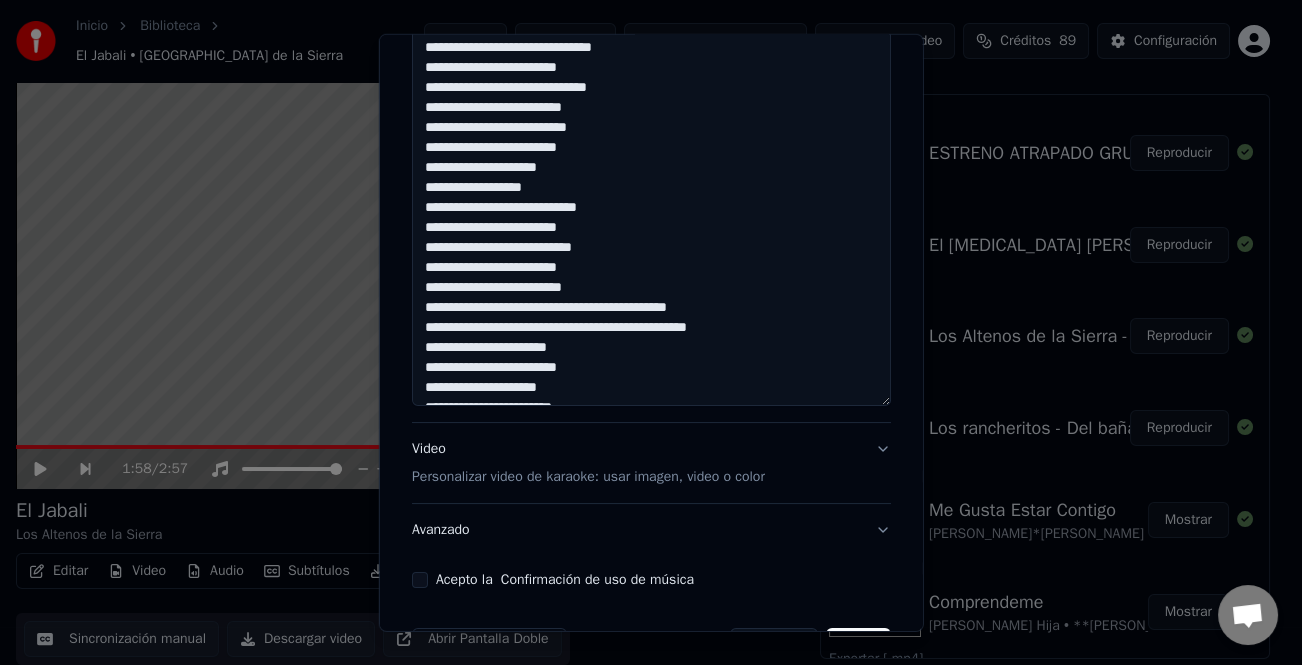click on "**********" at bounding box center [651, 138] 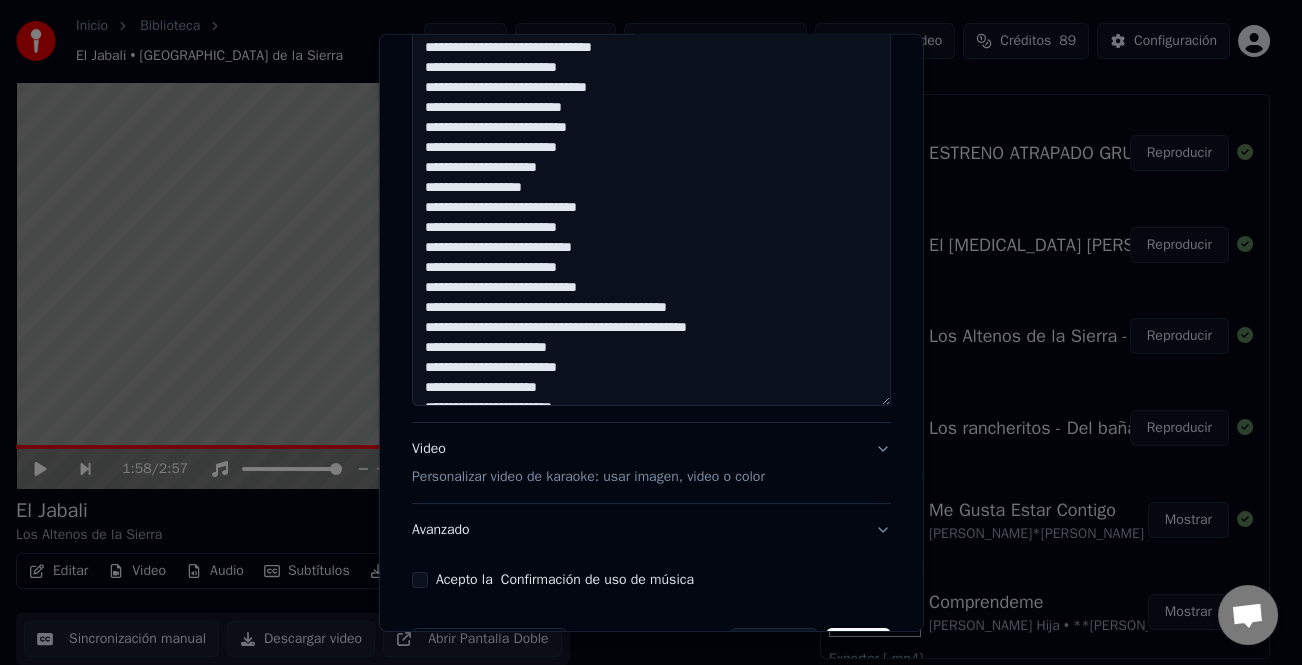 click on "**********" at bounding box center (651, 138) 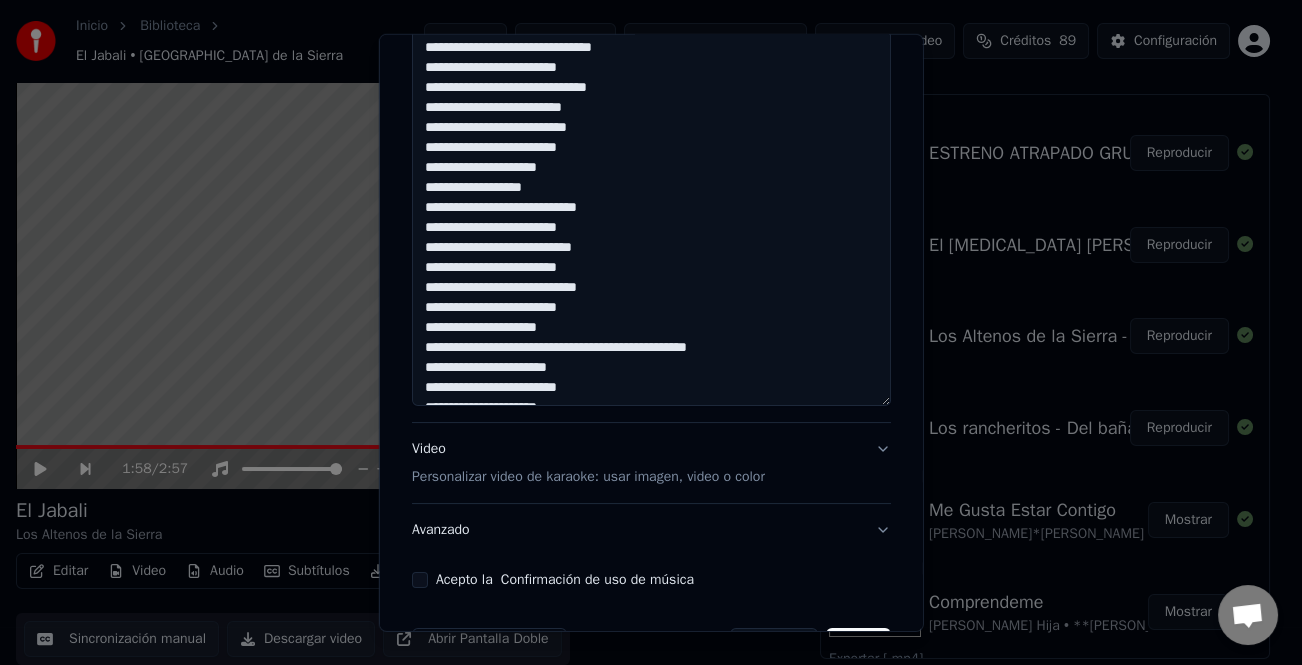 click on "**********" at bounding box center (651, 138) 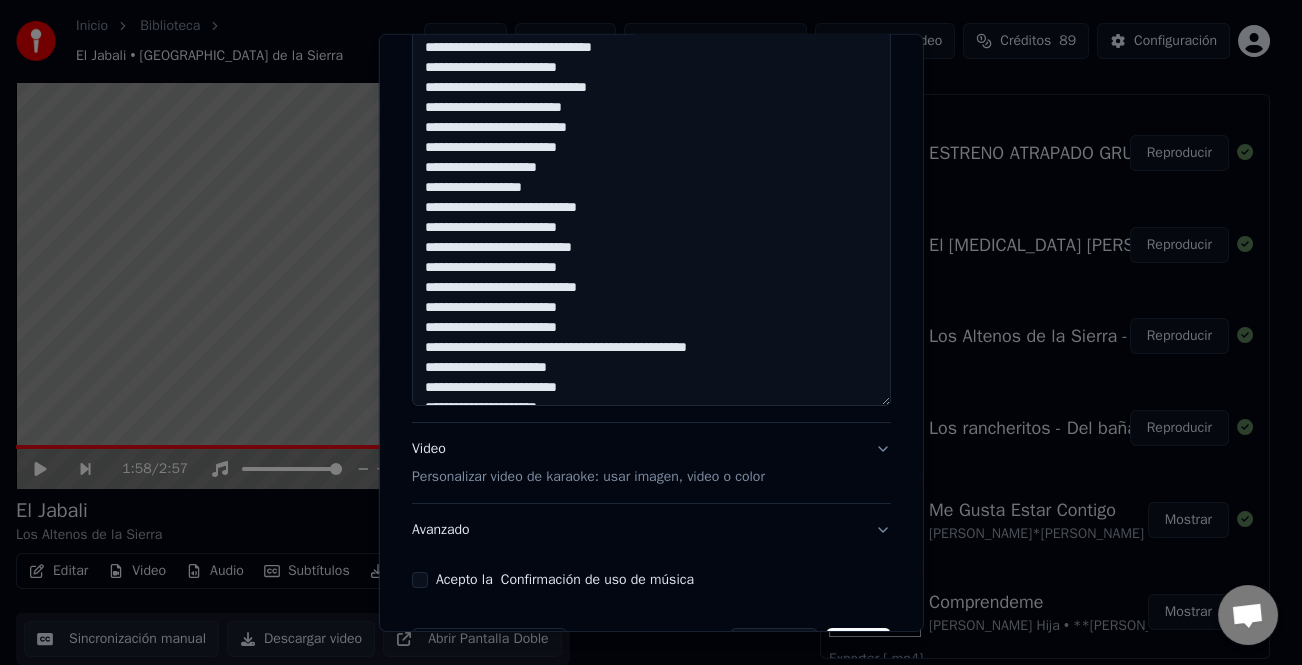 click on "**********" at bounding box center (651, 138) 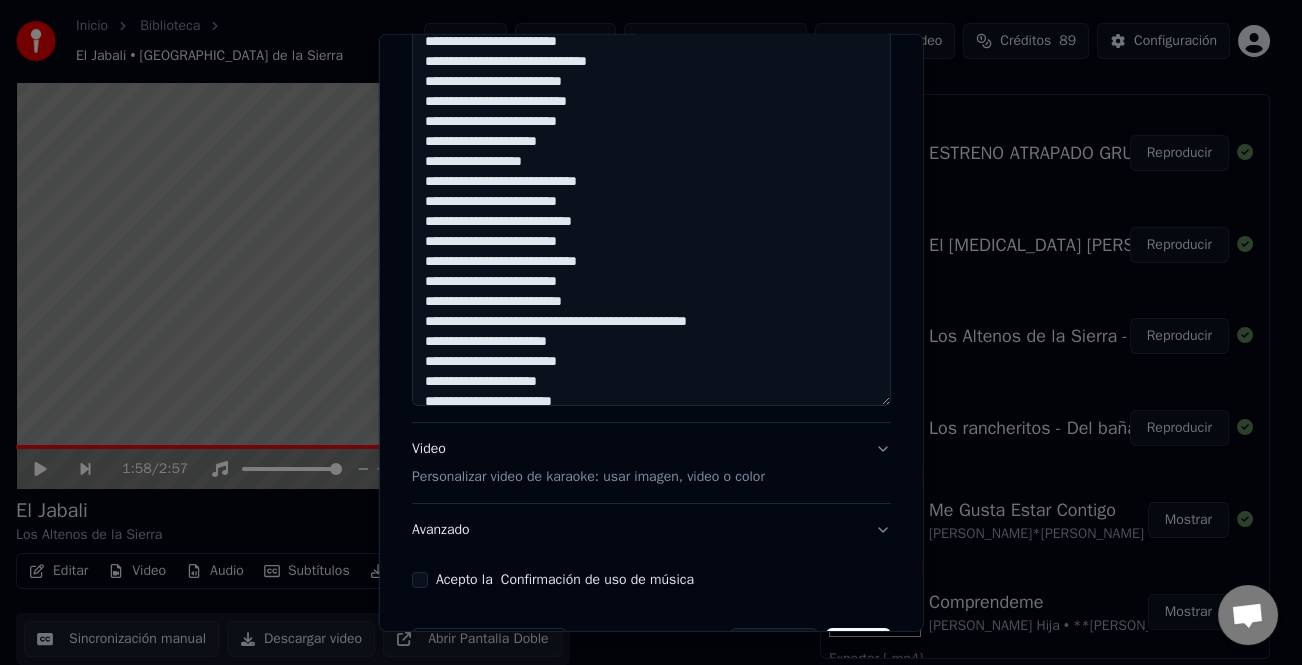 scroll, scrollTop: 281, scrollLeft: 0, axis: vertical 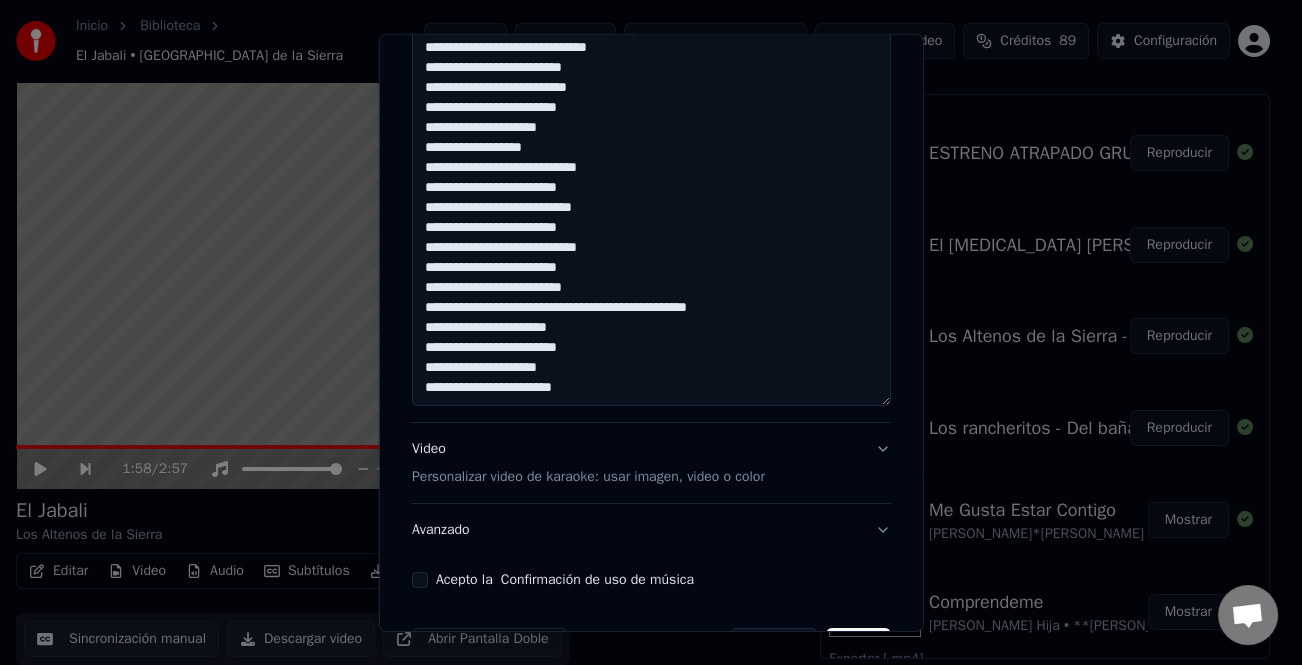 click on "**********" at bounding box center [651, 138] 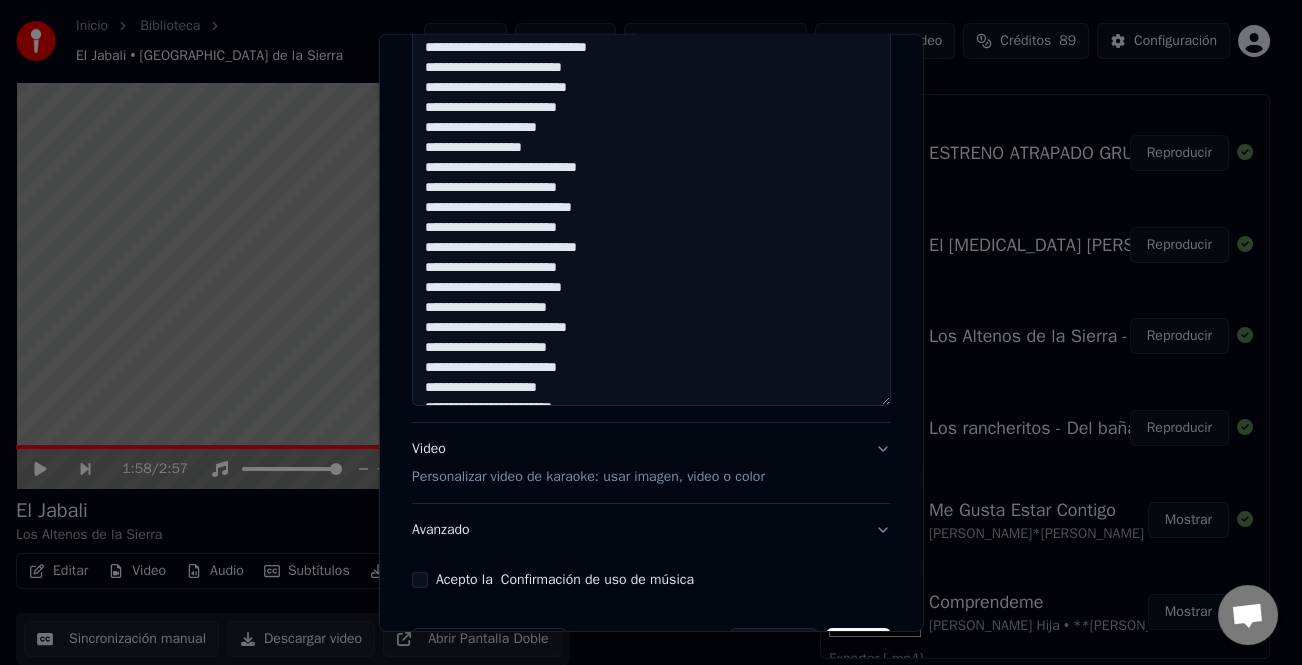 click on "**********" at bounding box center [651, 138] 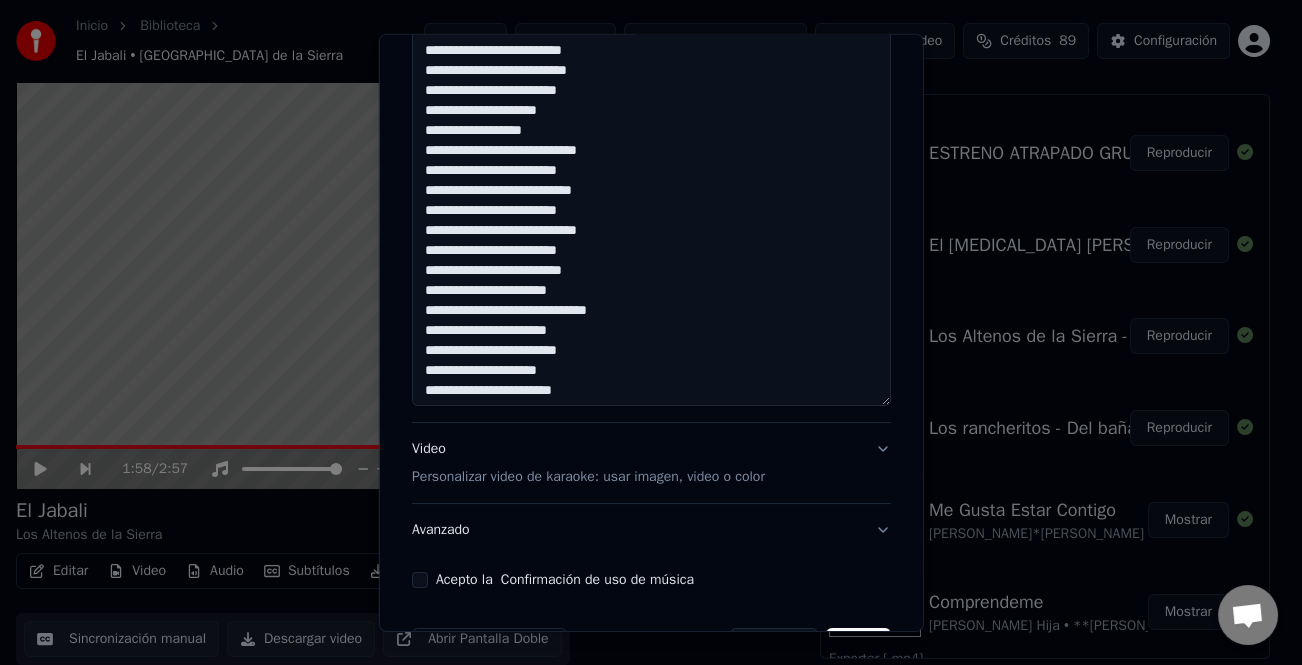 scroll, scrollTop: 301, scrollLeft: 0, axis: vertical 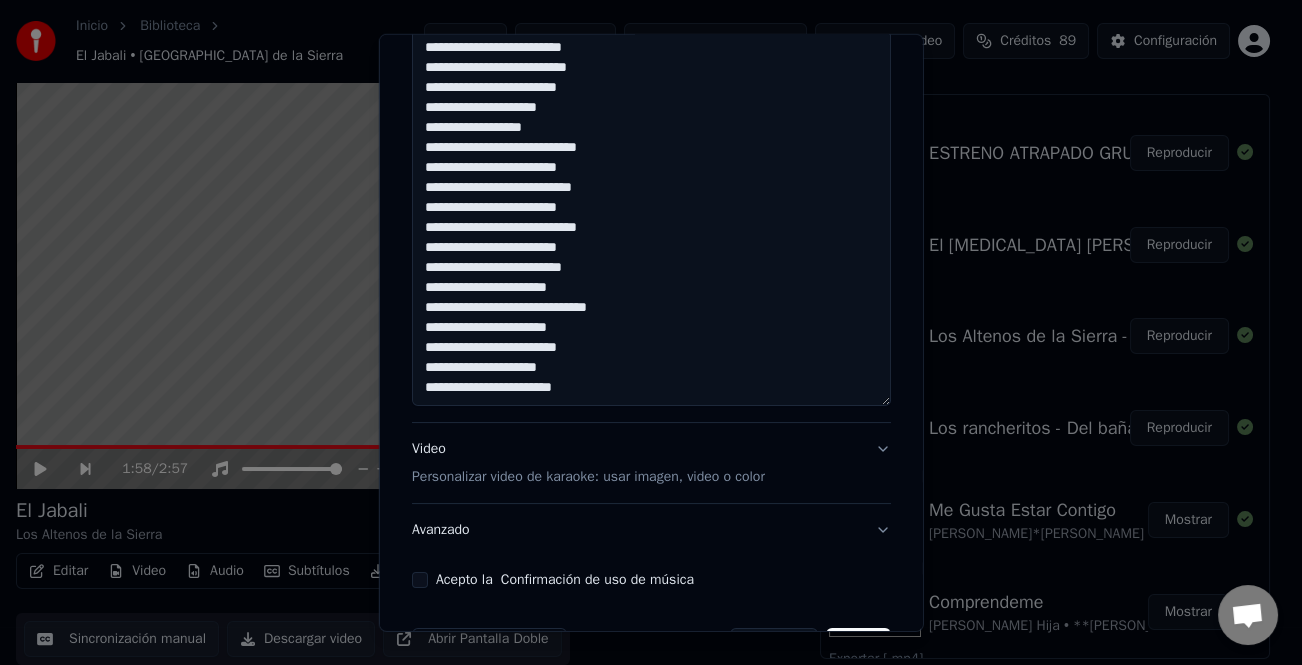 click on "**********" at bounding box center (651, 138) 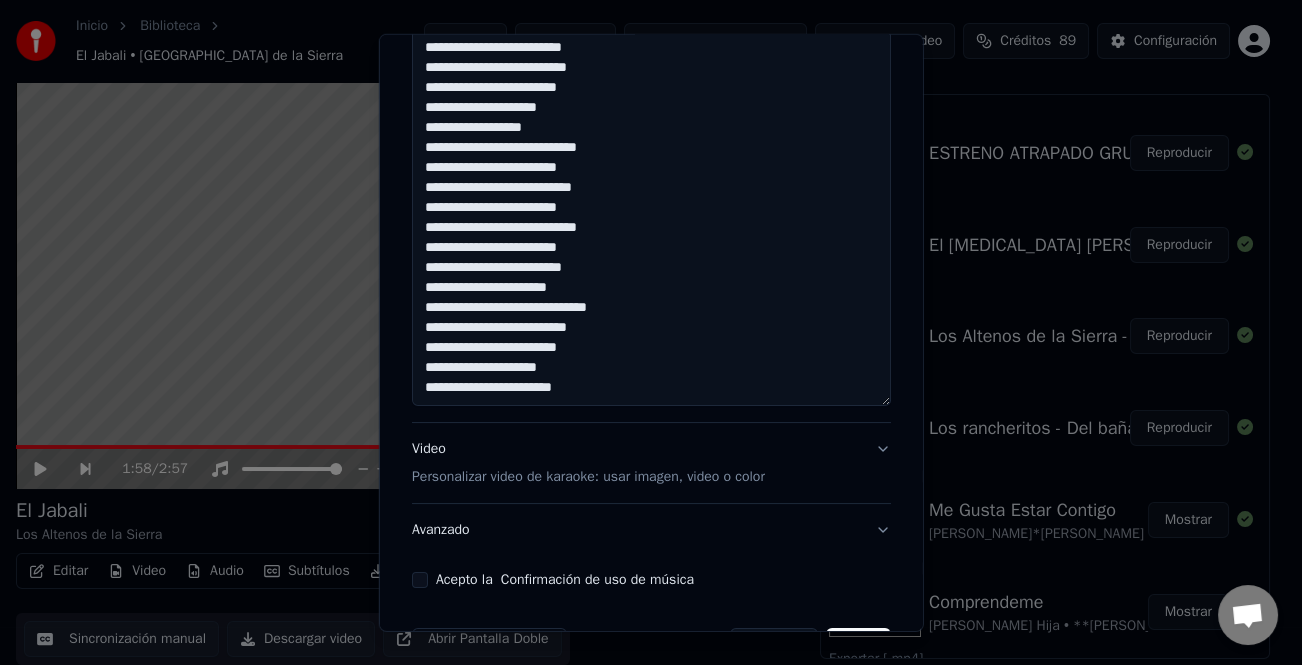 click on "**********" at bounding box center (651, 138) 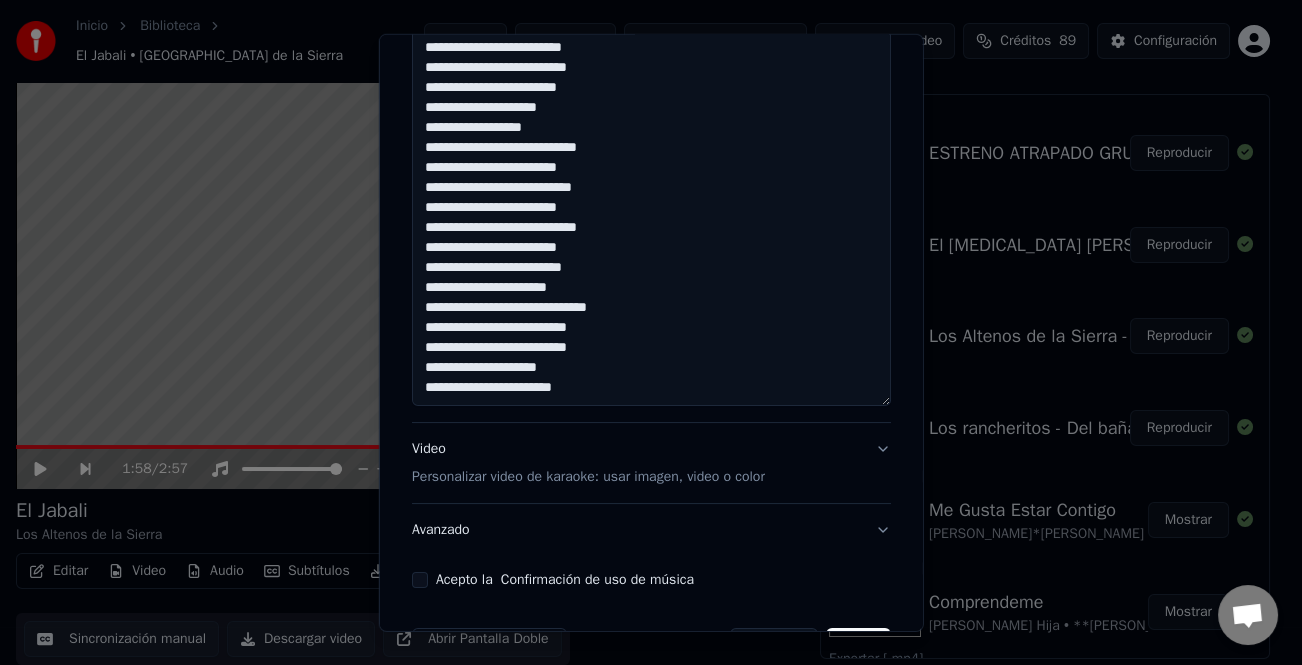 click on "**********" at bounding box center (651, 138) 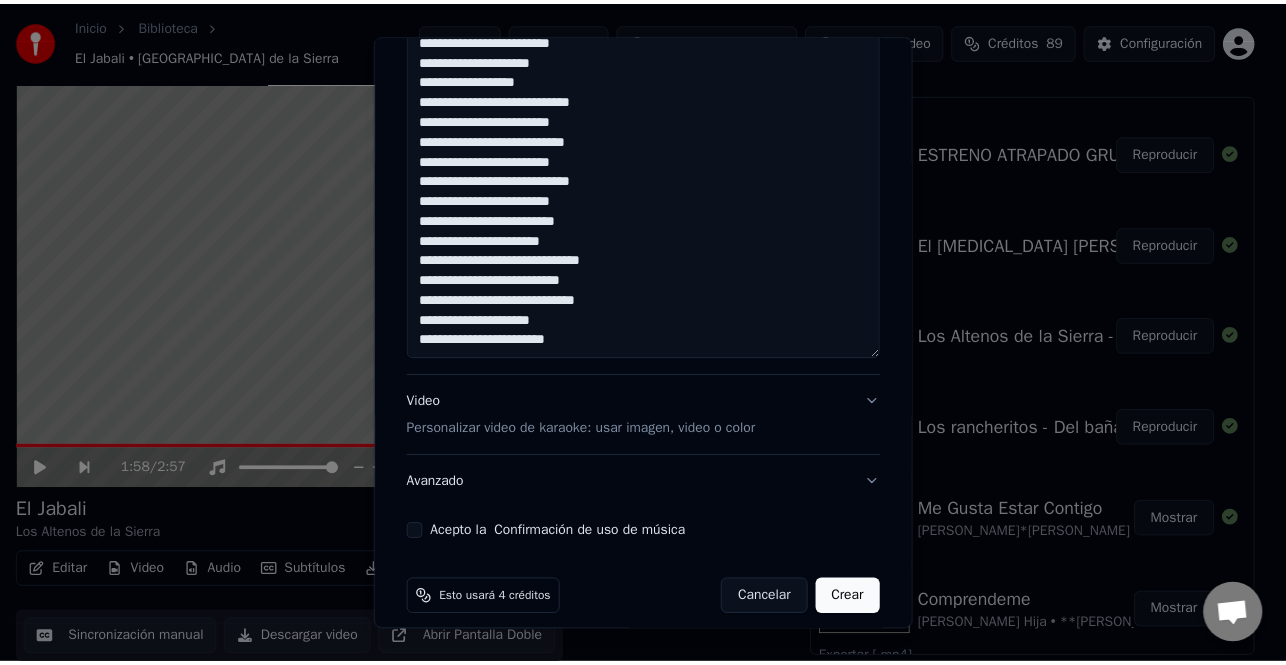 scroll, scrollTop: 665, scrollLeft: 0, axis: vertical 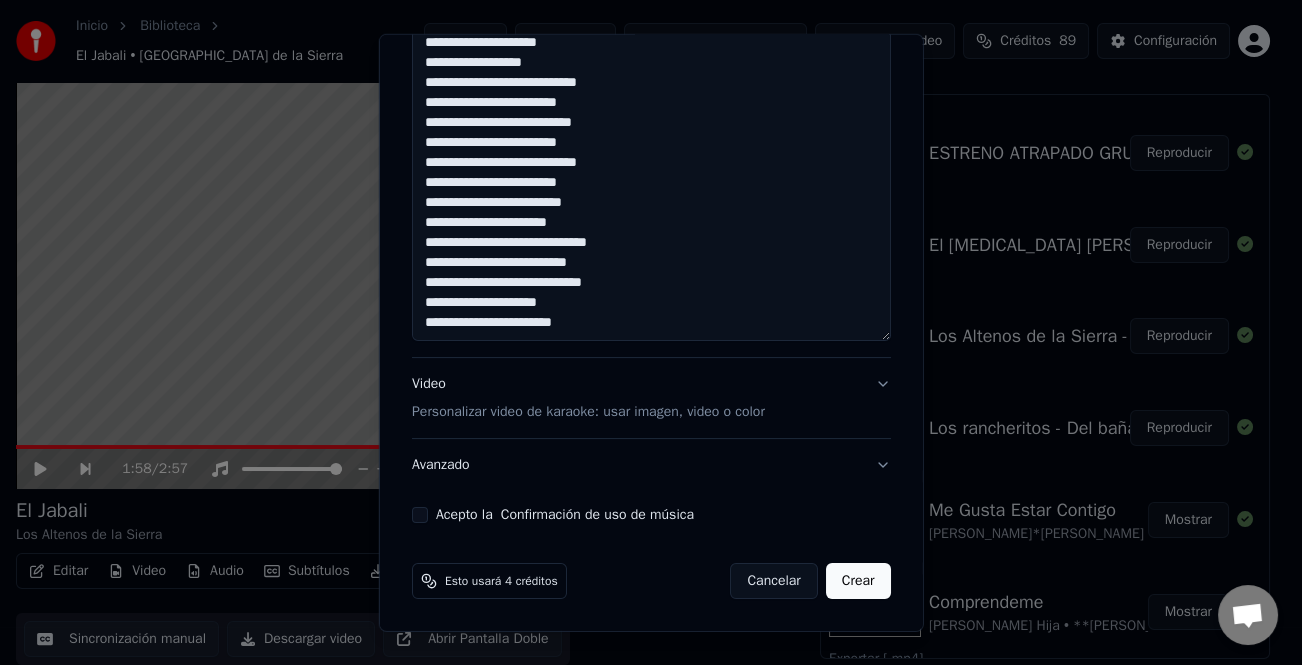 click on "**********" at bounding box center [651, 73] 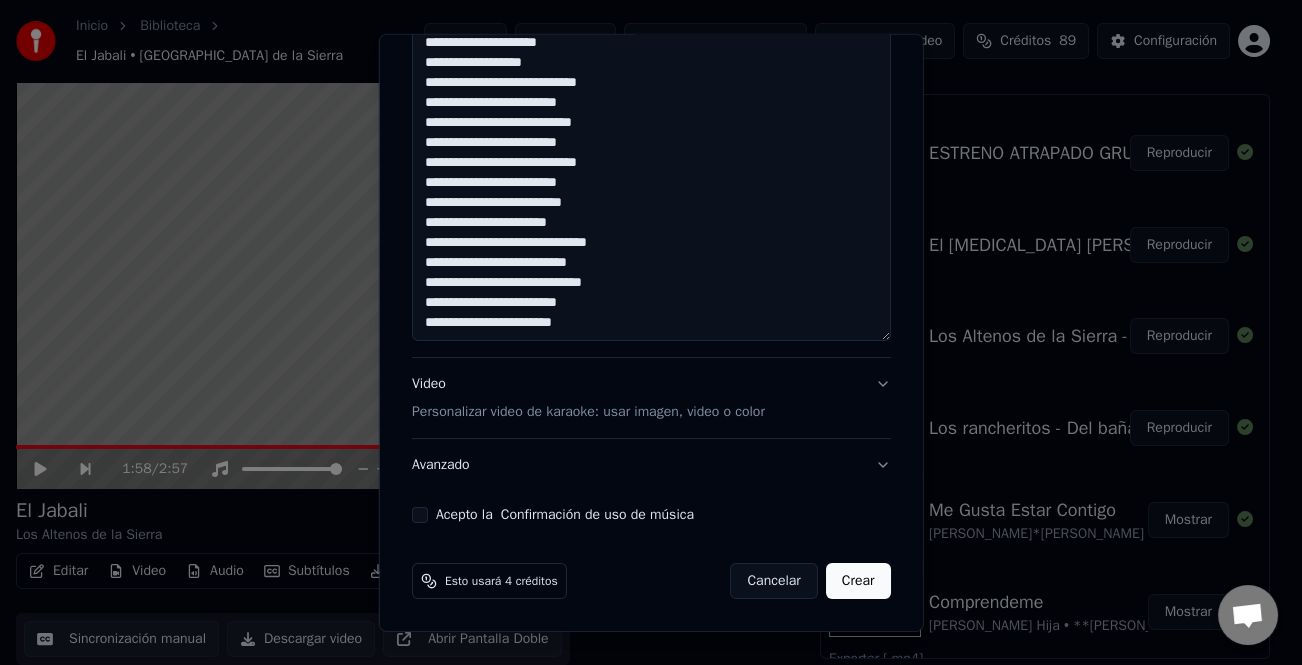 click on "**********" at bounding box center [651, 73] 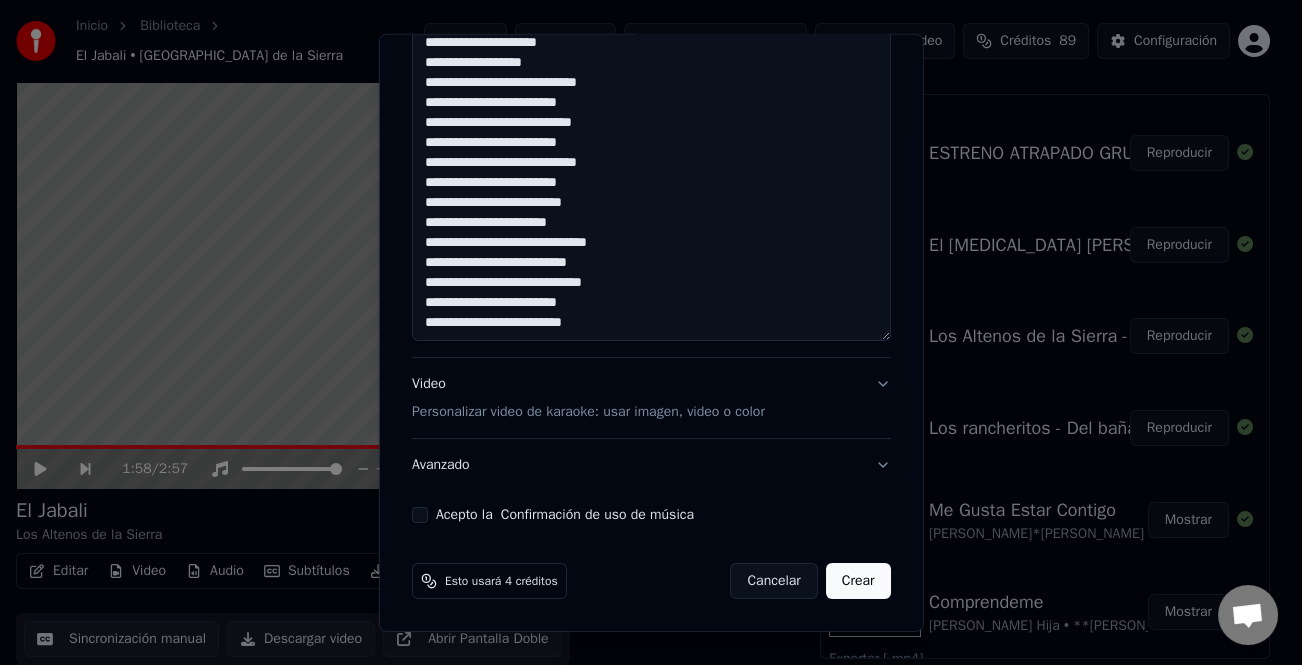 click on "**********" at bounding box center [651, 73] 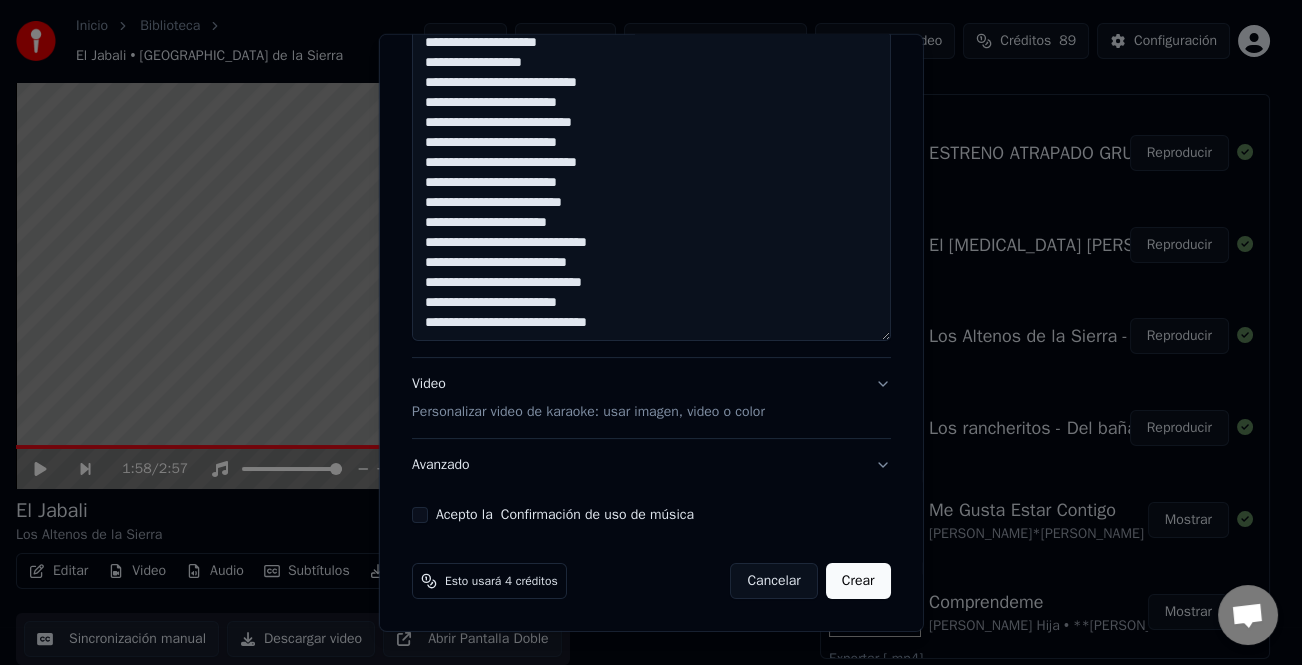 type on "**********" 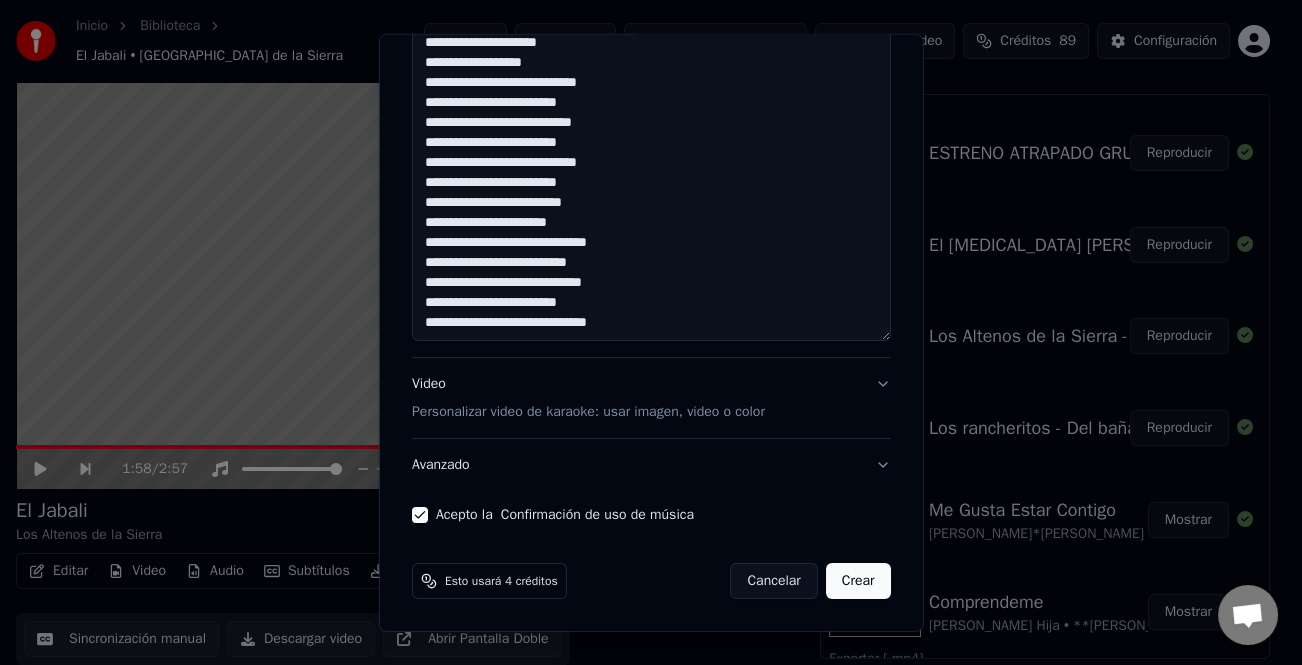 click on "Crear" at bounding box center [858, 581] 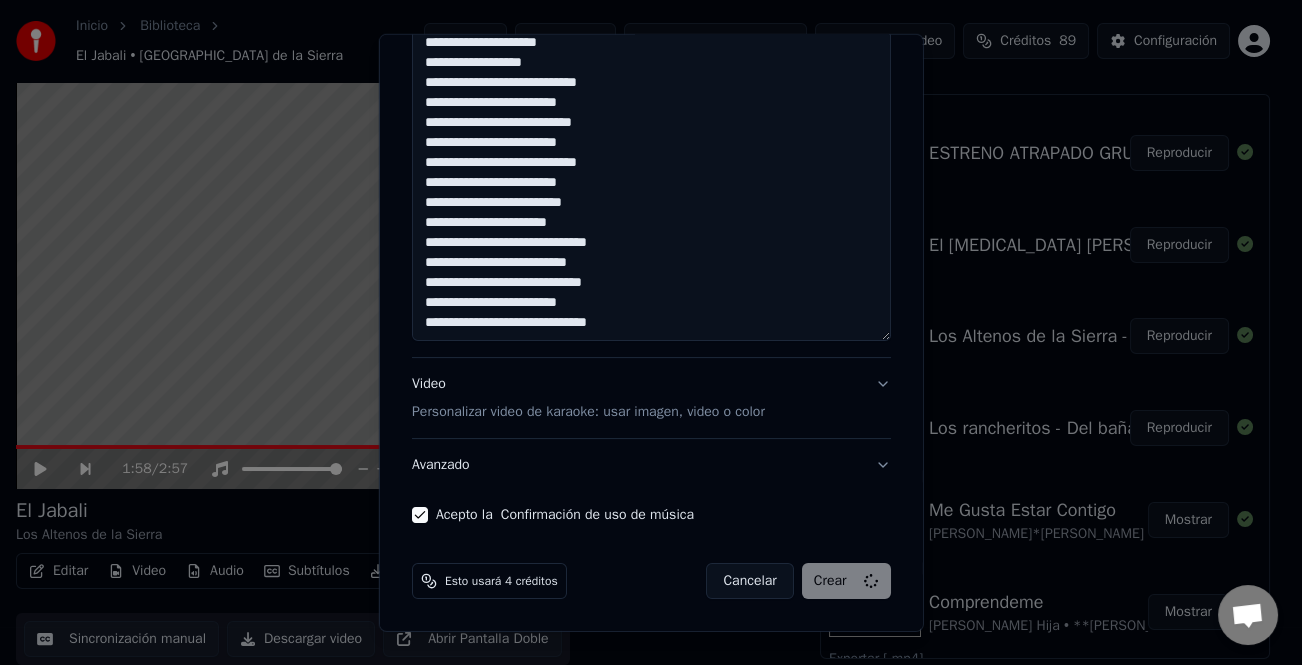 select 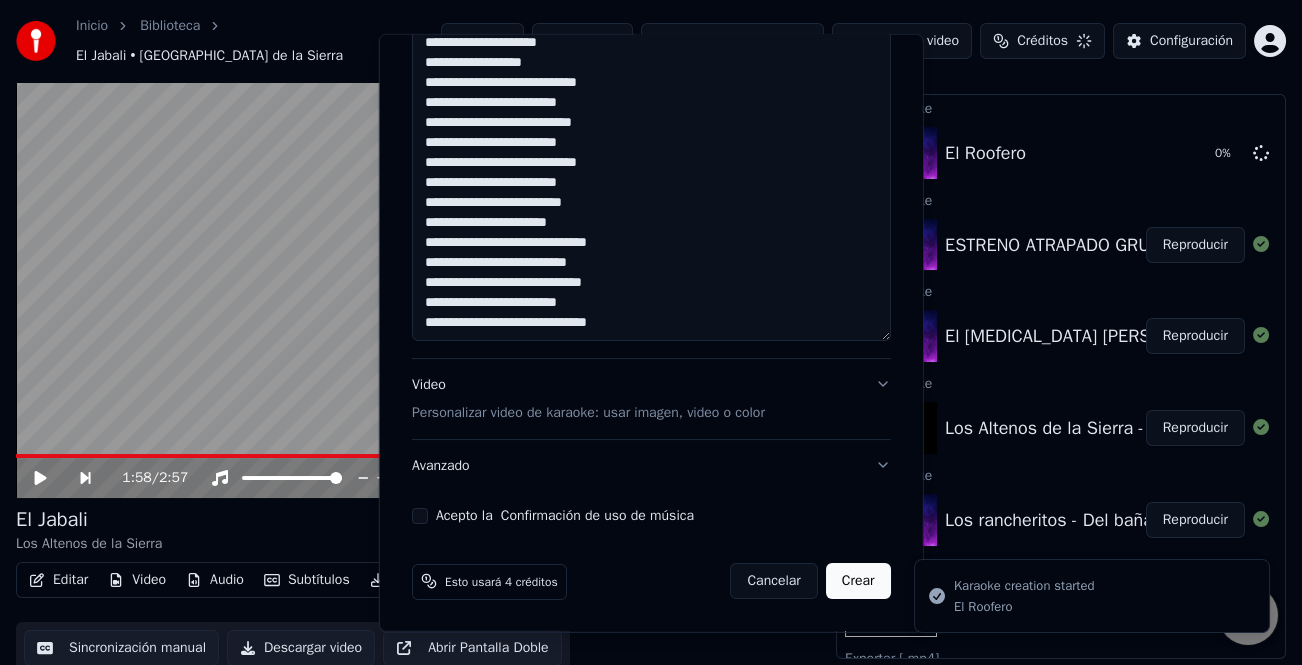 type 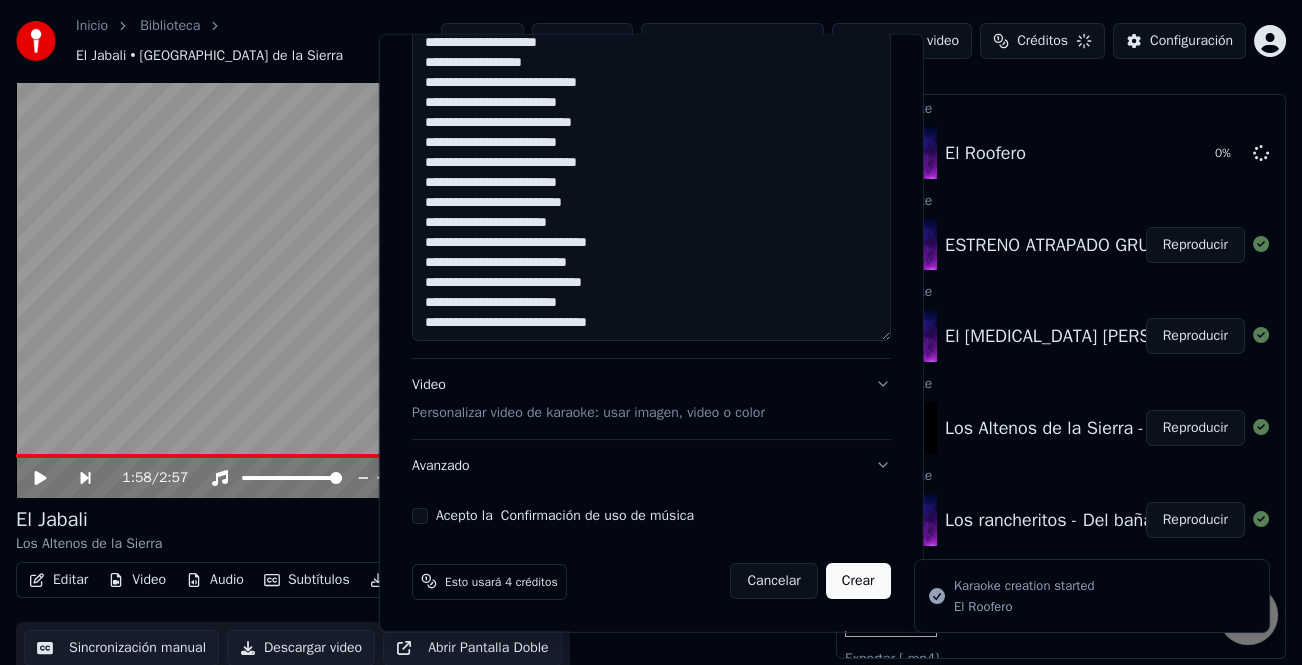 type 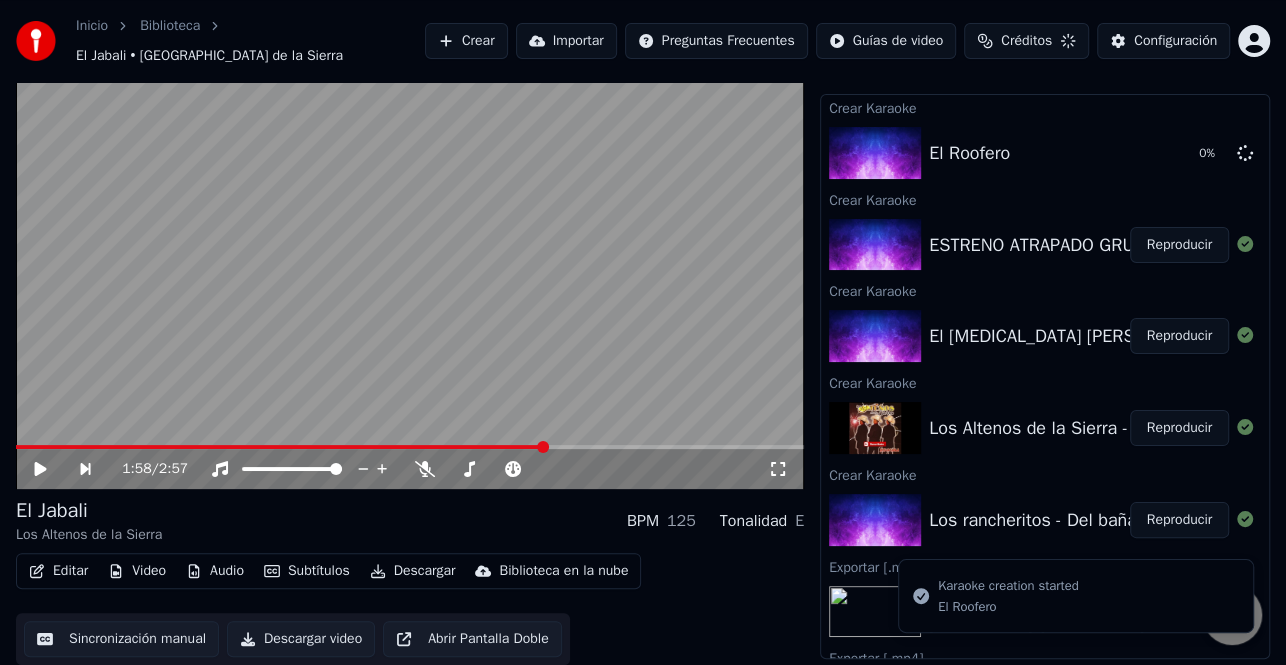 scroll, scrollTop: 0, scrollLeft: 0, axis: both 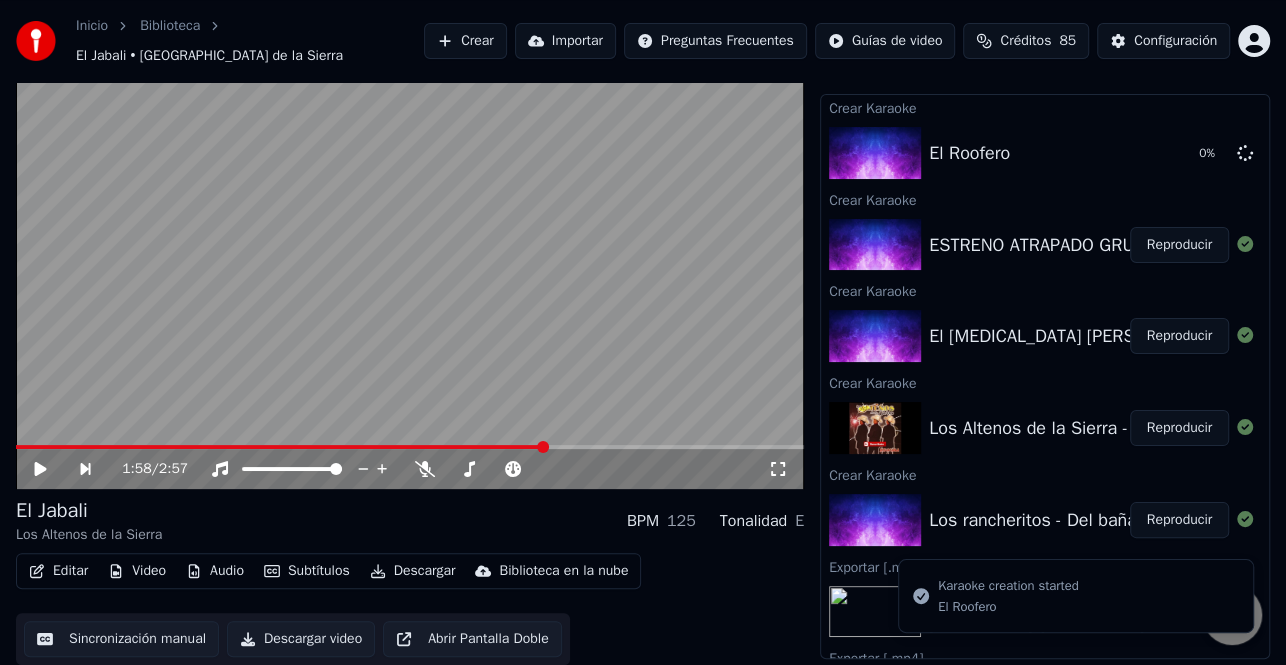 click on "Reproducir" at bounding box center [1179, 428] 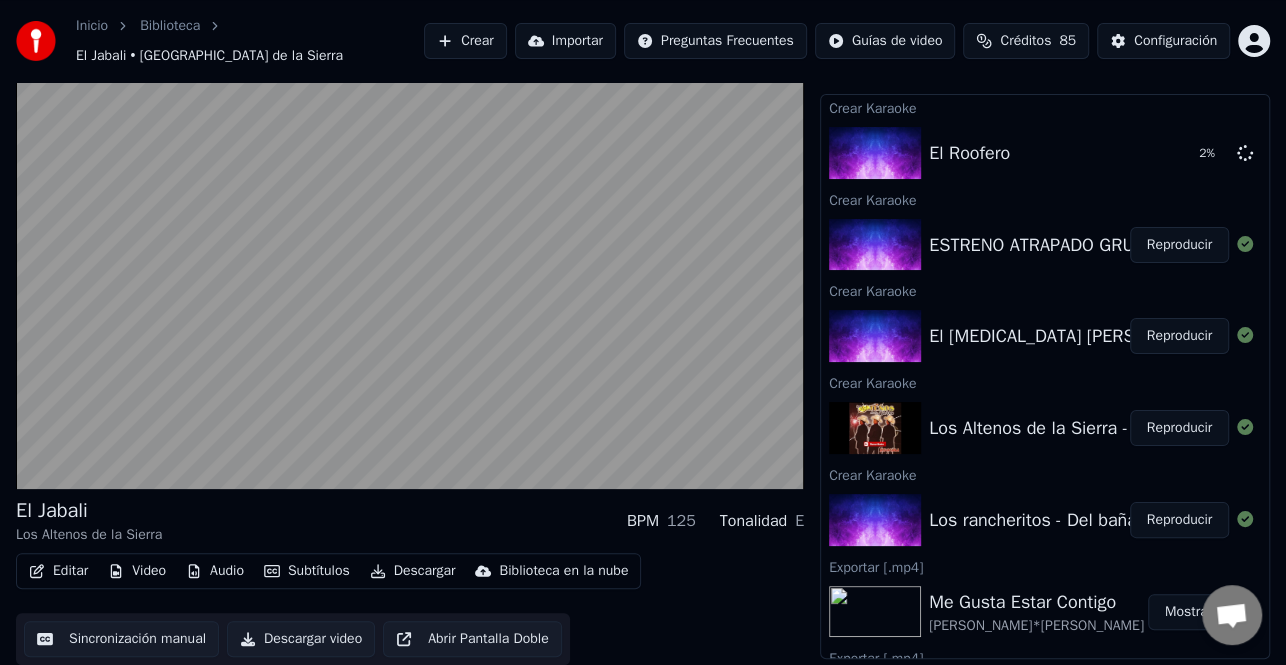 click on "Editar" at bounding box center [58, 571] 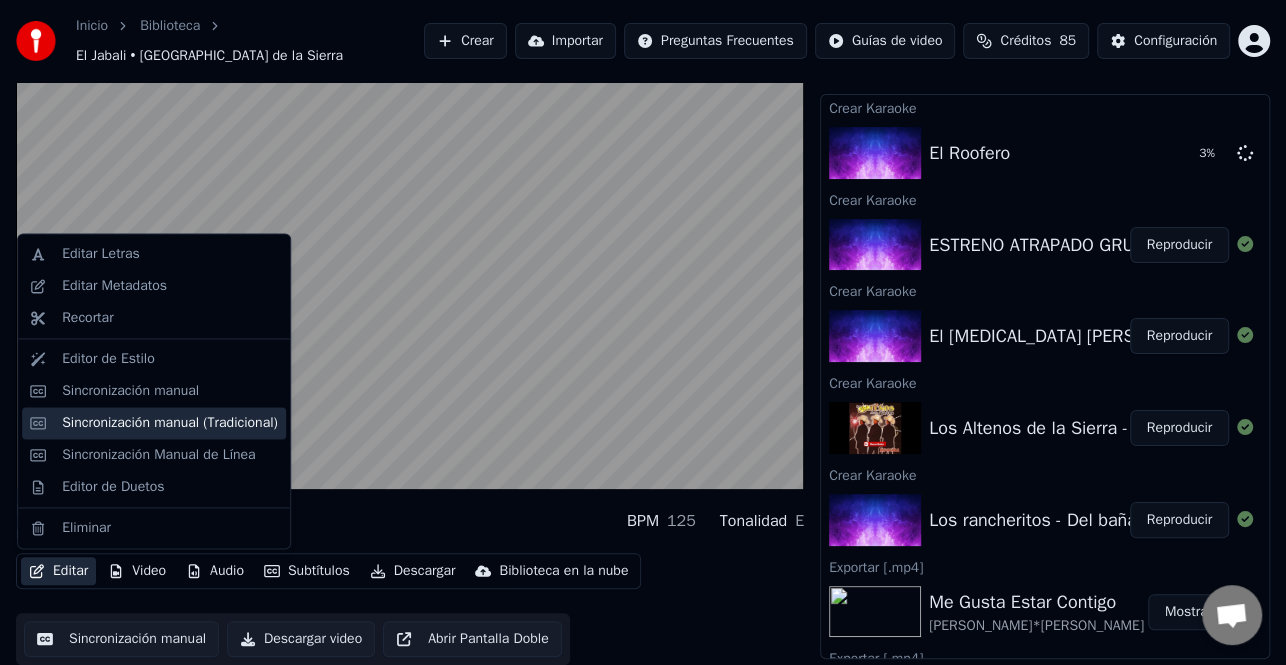 click on "Sincronización manual (Tradicional)" at bounding box center [170, 423] 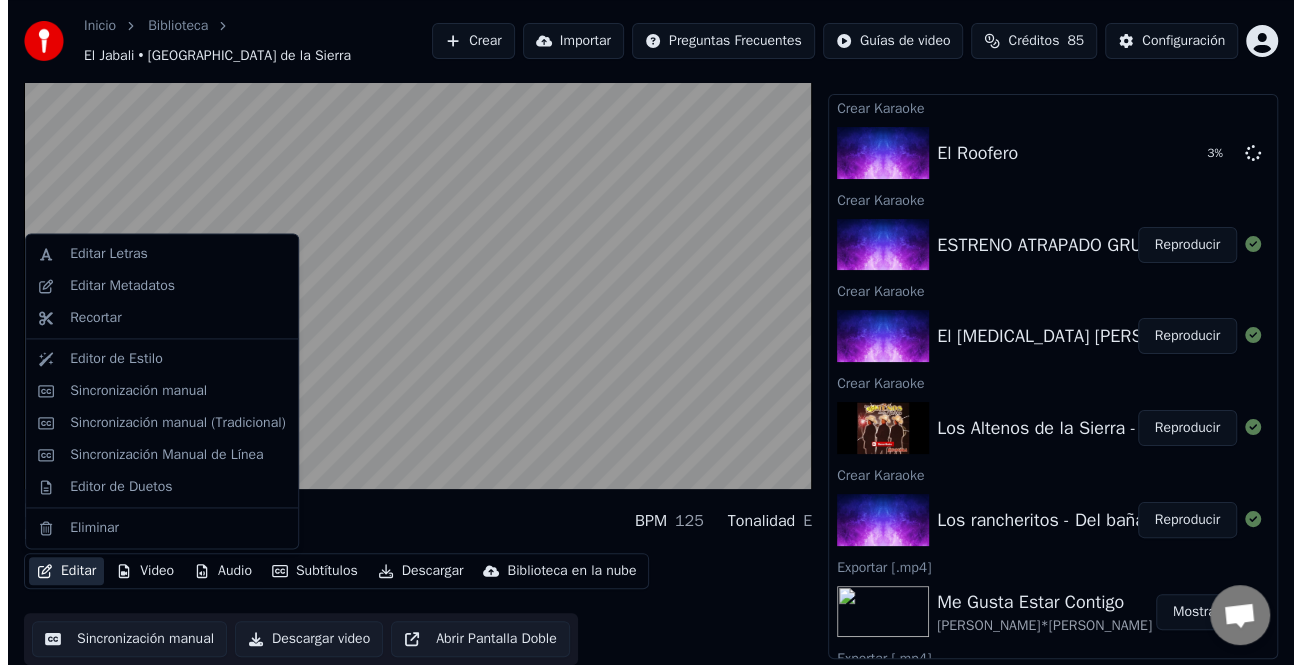 scroll, scrollTop: 0, scrollLeft: 0, axis: both 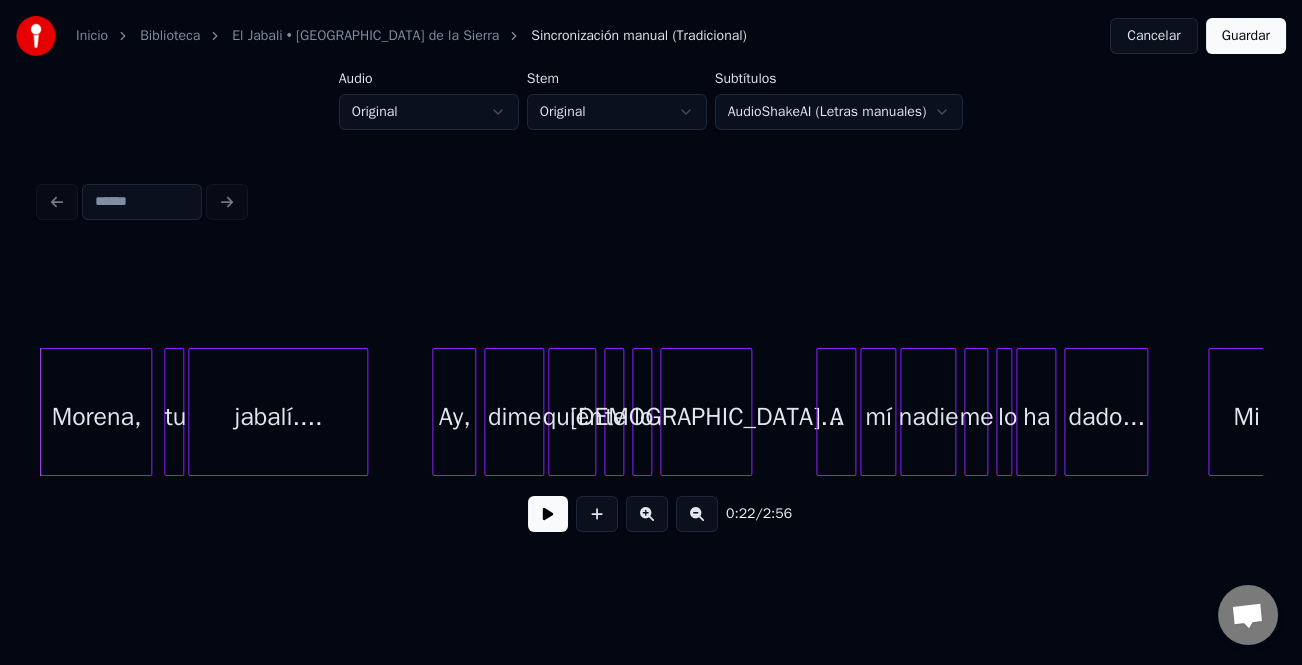 click at bounding box center [548, 514] 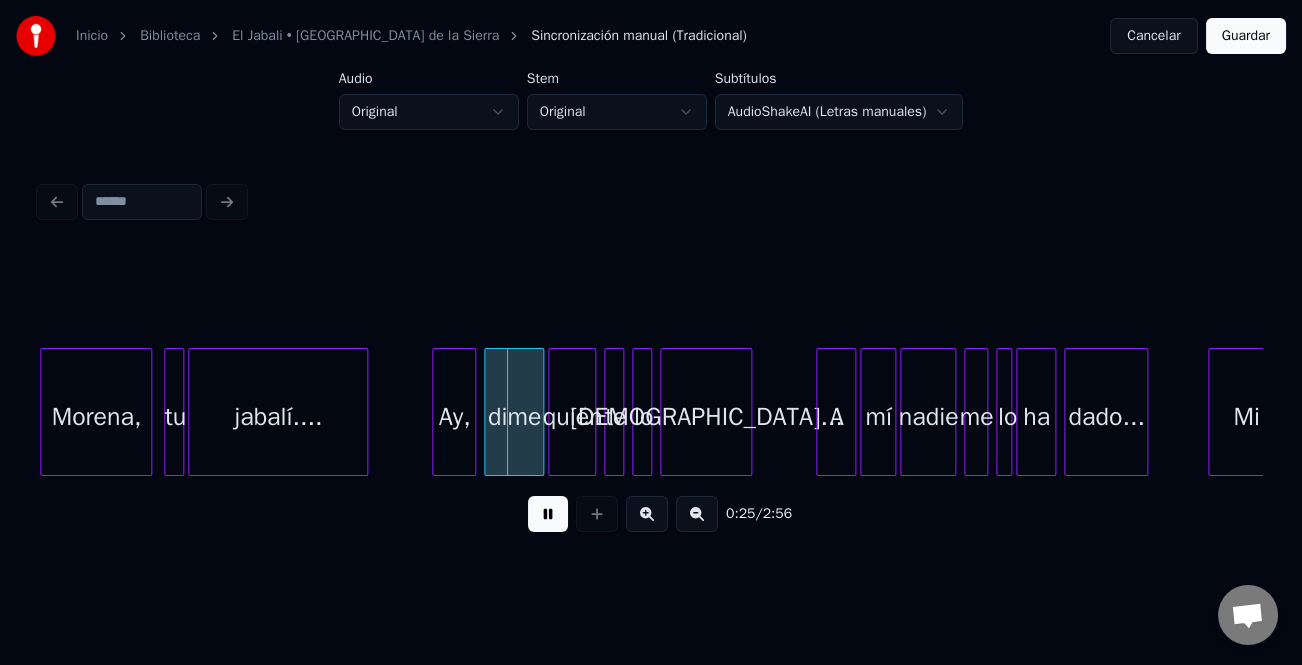 type 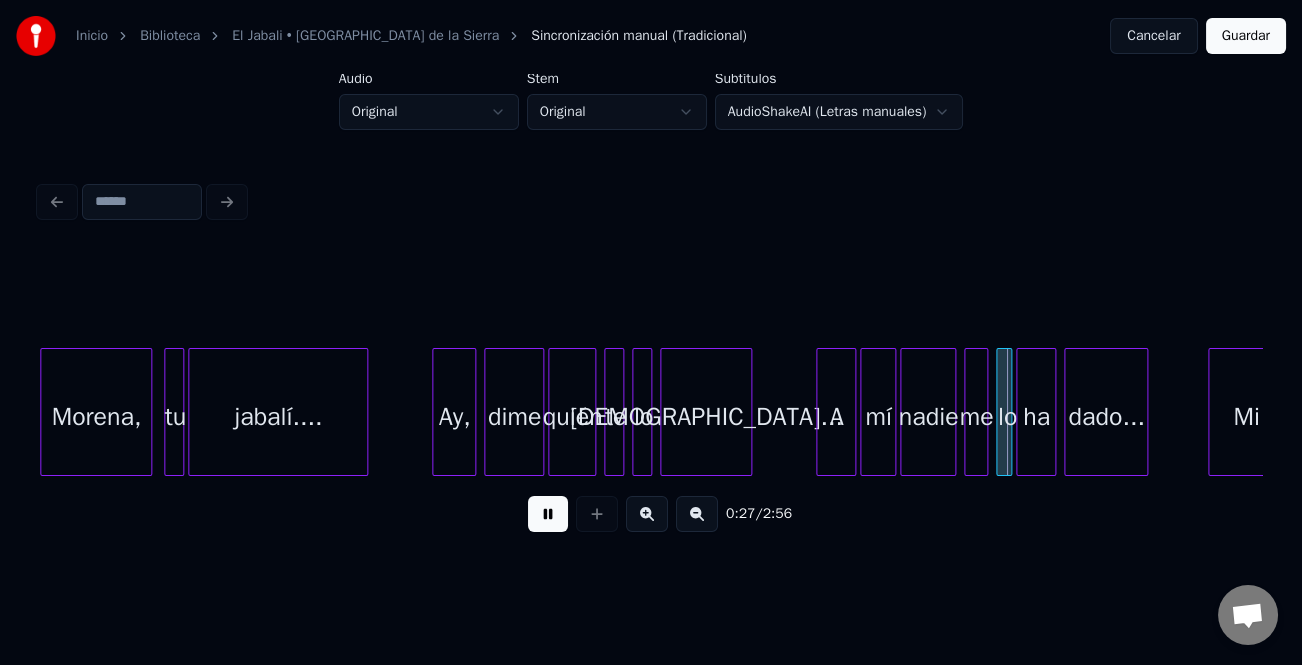 click at bounding box center [647, 514] 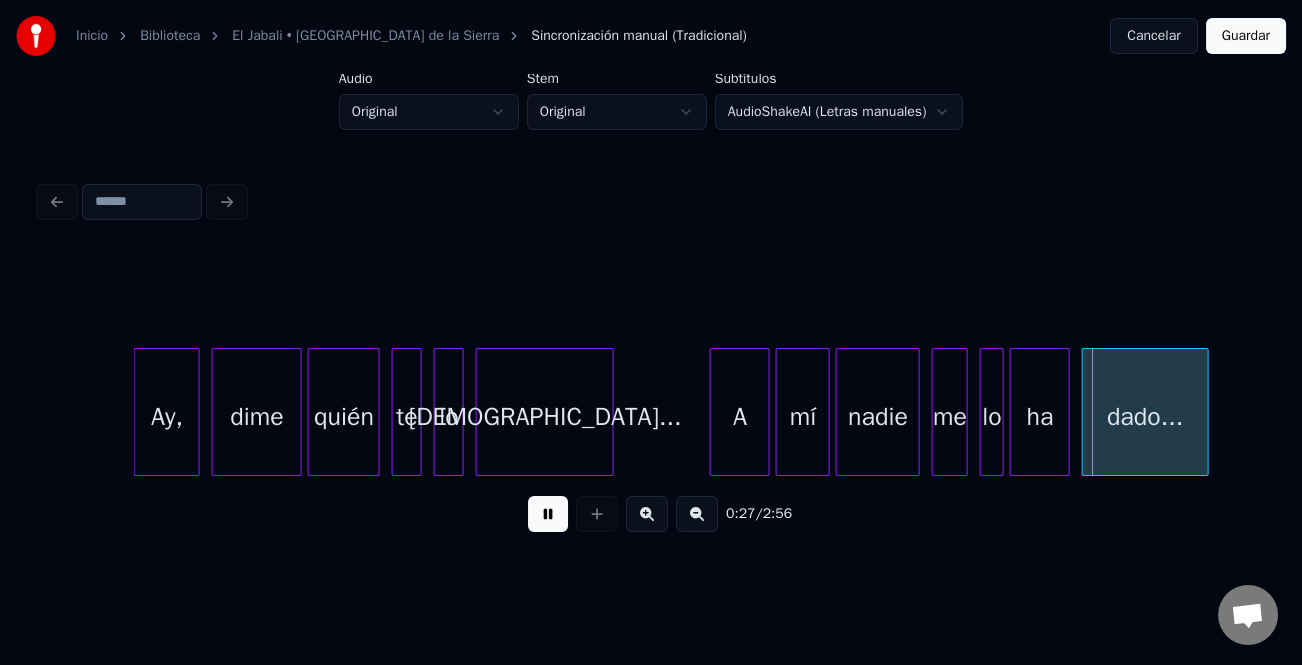 click at bounding box center [647, 514] 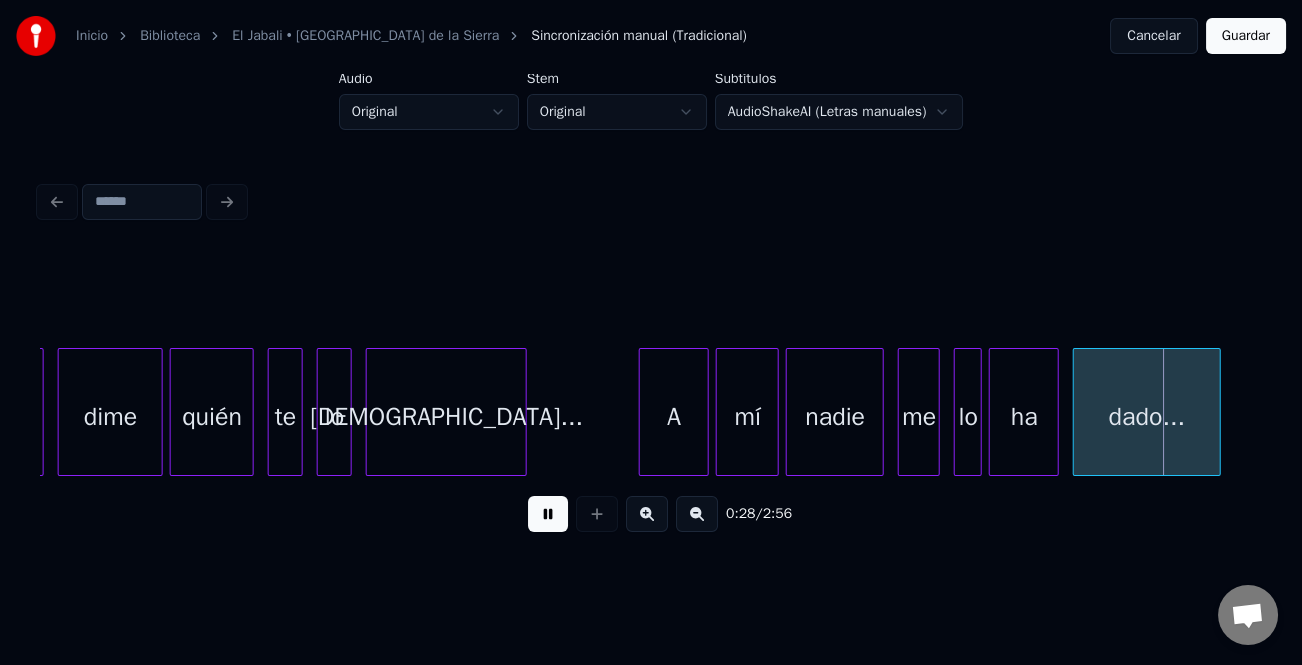 click at bounding box center (647, 514) 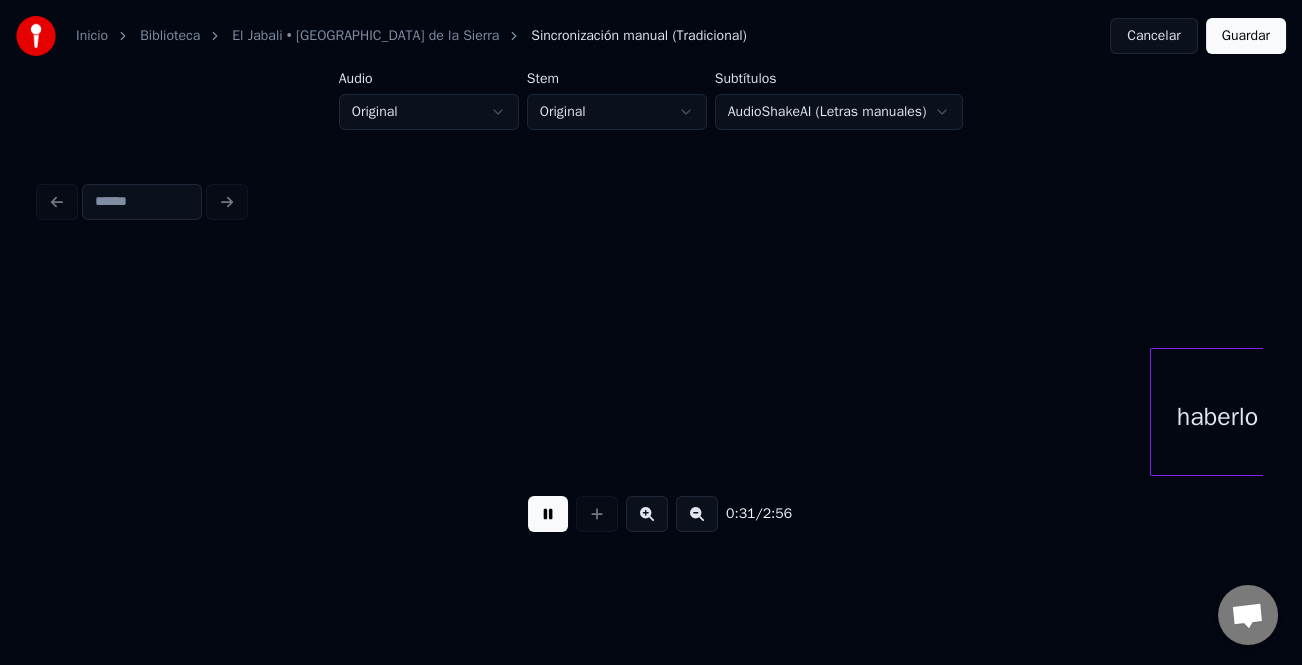 scroll, scrollTop: 0, scrollLeft: 12581, axis: horizontal 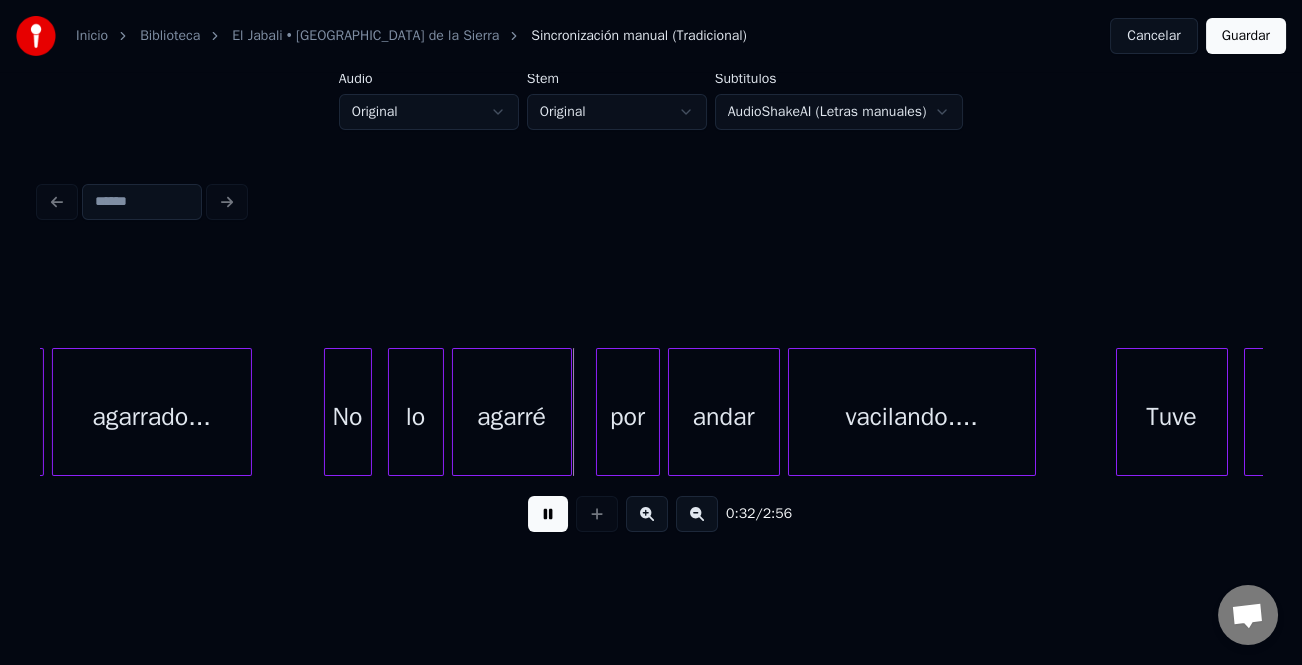 click at bounding box center [697, 514] 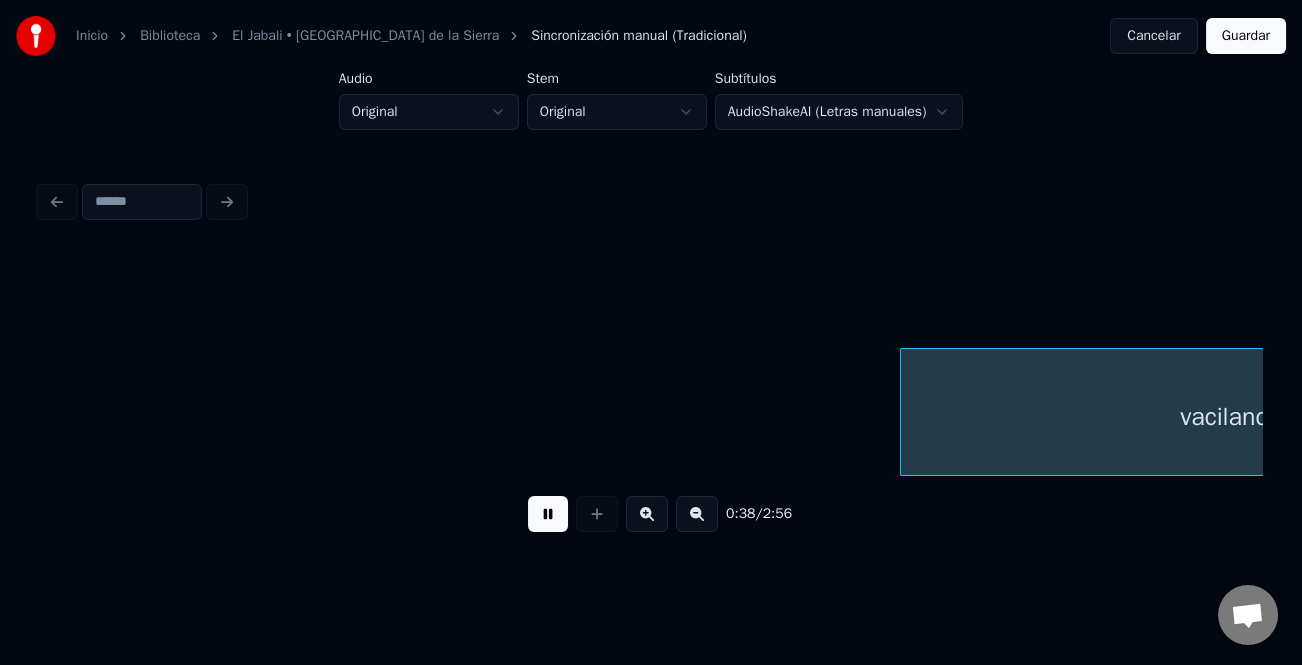 scroll, scrollTop: 0, scrollLeft: 13388, axis: horizontal 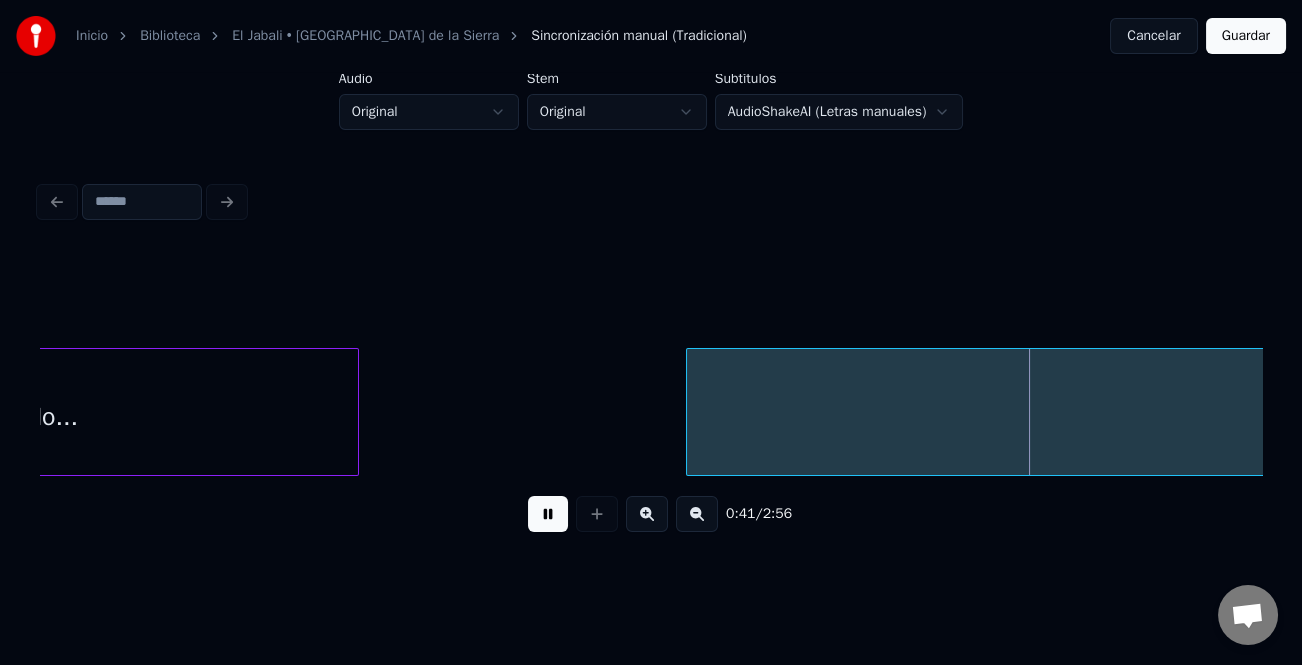 click at bounding box center (690, 412) 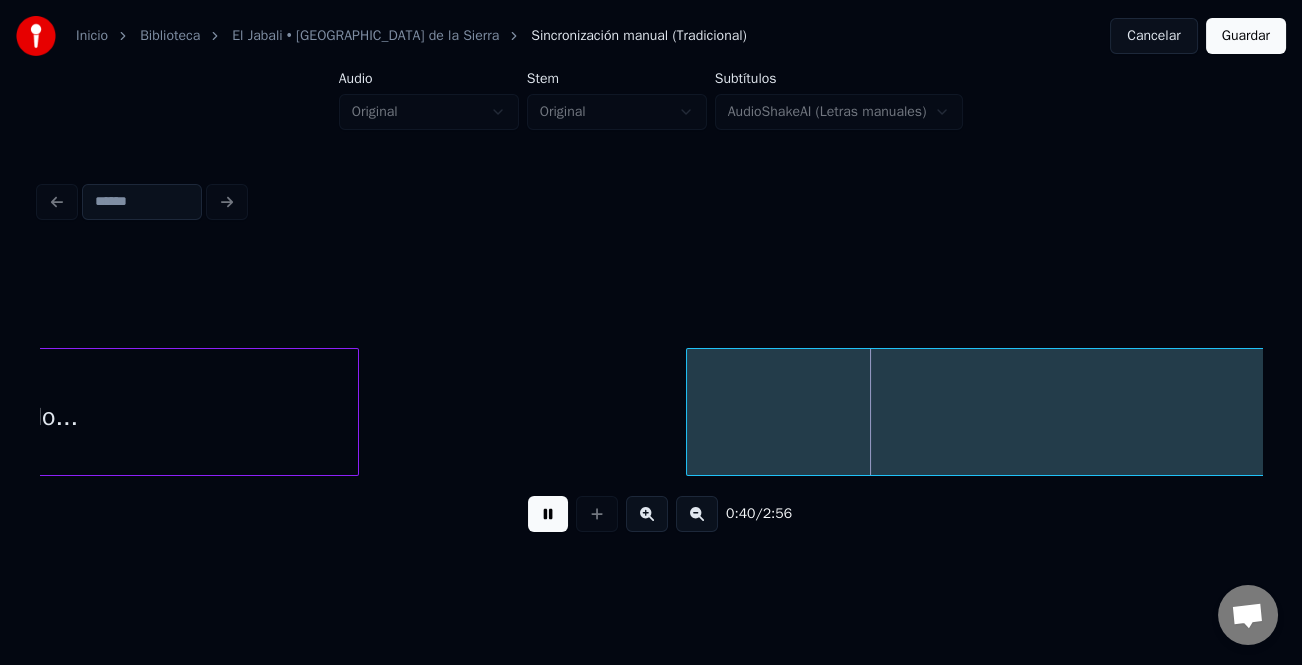 click at bounding box center (548, 514) 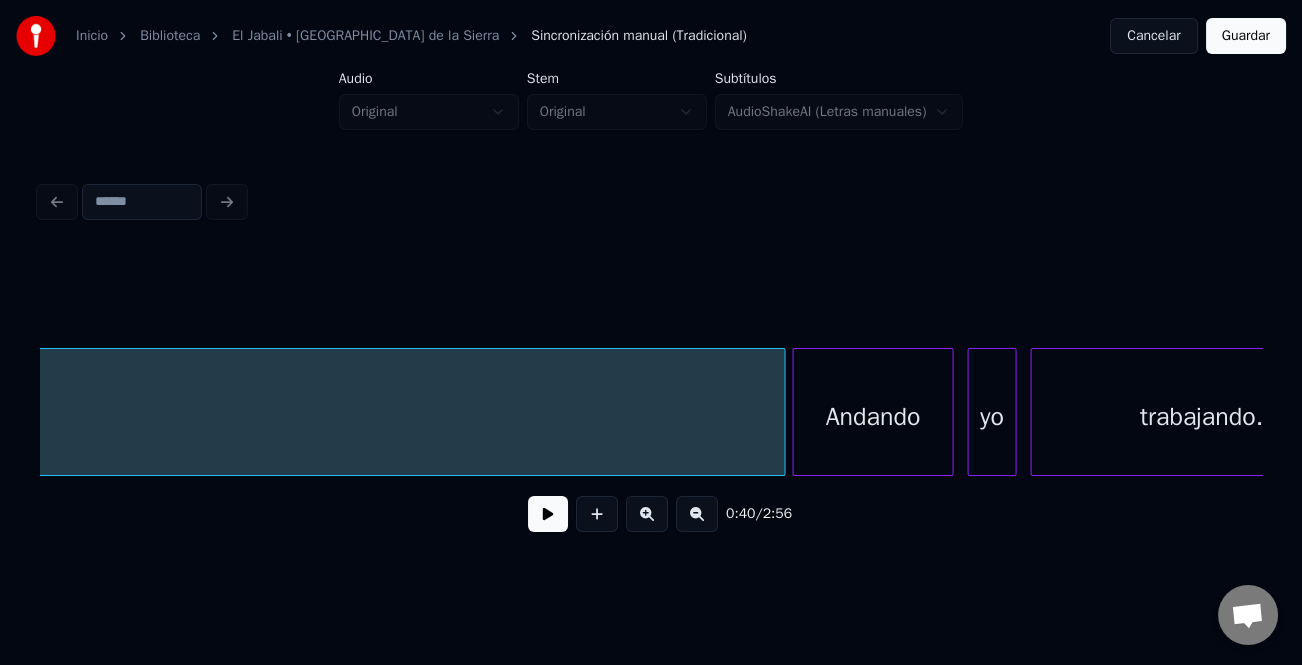 scroll, scrollTop: 0, scrollLeft: 21053, axis: horizontal 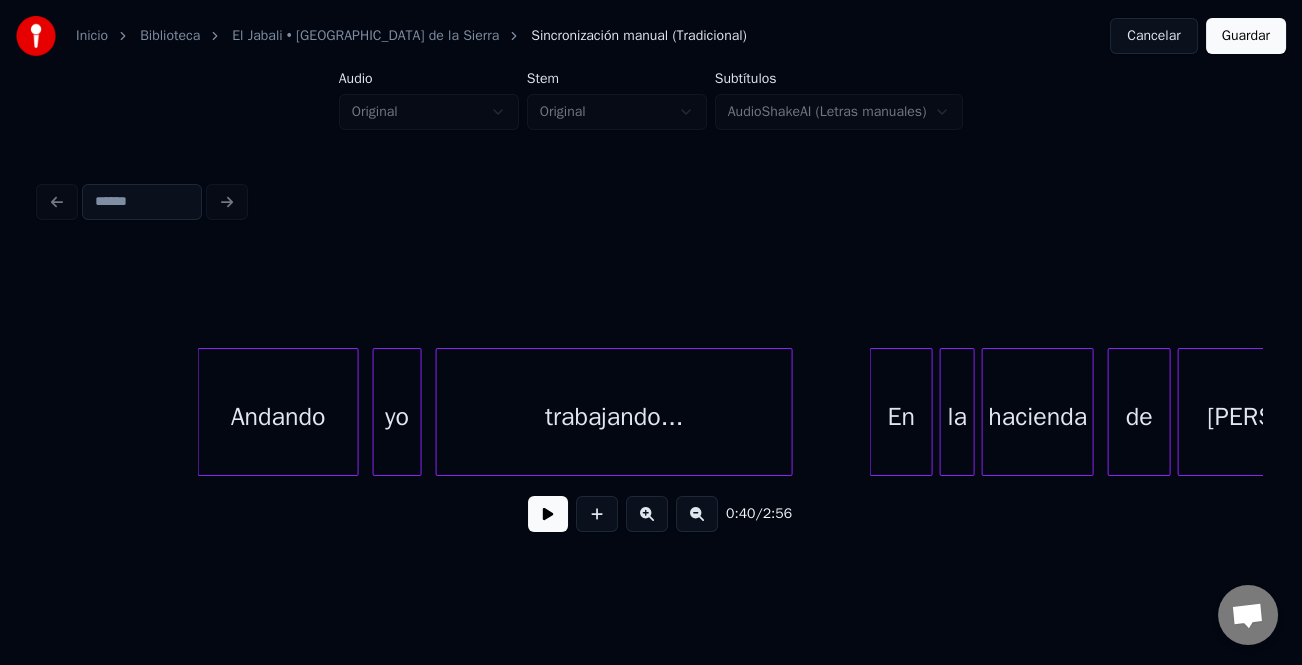 click on "Inicio Biblioteca El Jabali • Los Altenos de la Sierra Sincronización manual (Tradicional) Cancelar Guardar Audio Original Stem Original Subtítulos AudioShakeAI (Letras manuales) 0:40  /  2:56" at bounding box center [651, 280] 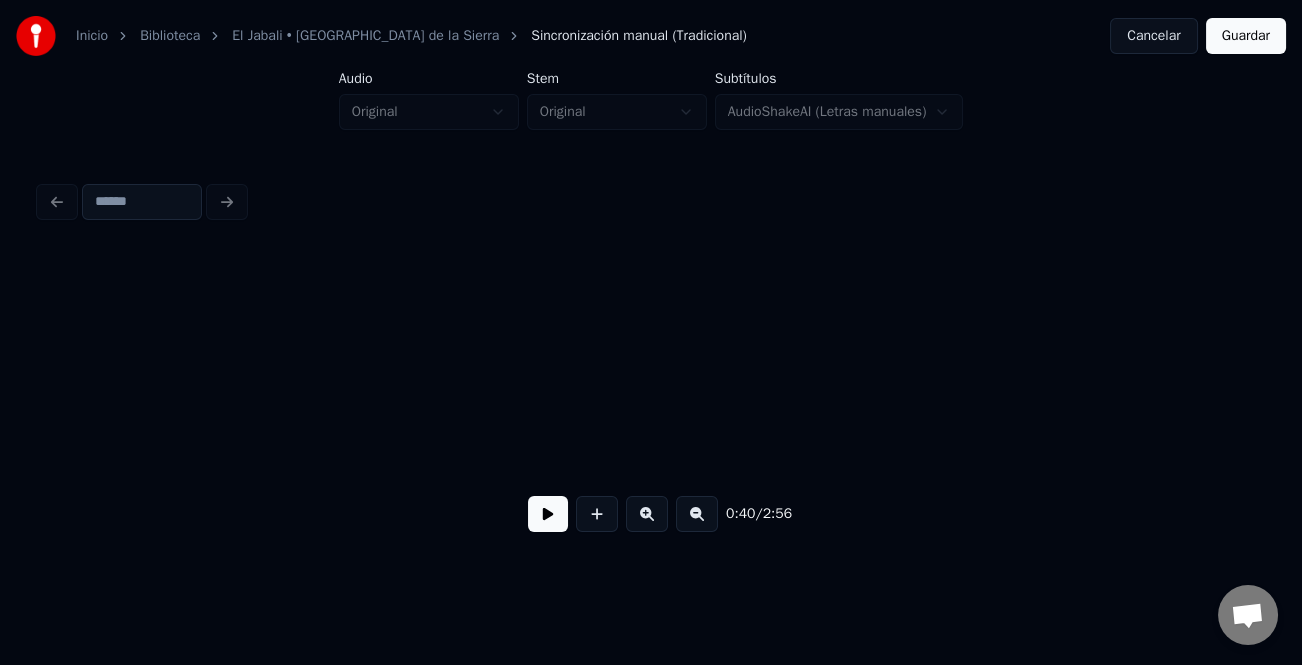 scroll, scrollTop: 0, scrollLeft: 14033, axis: horizontal 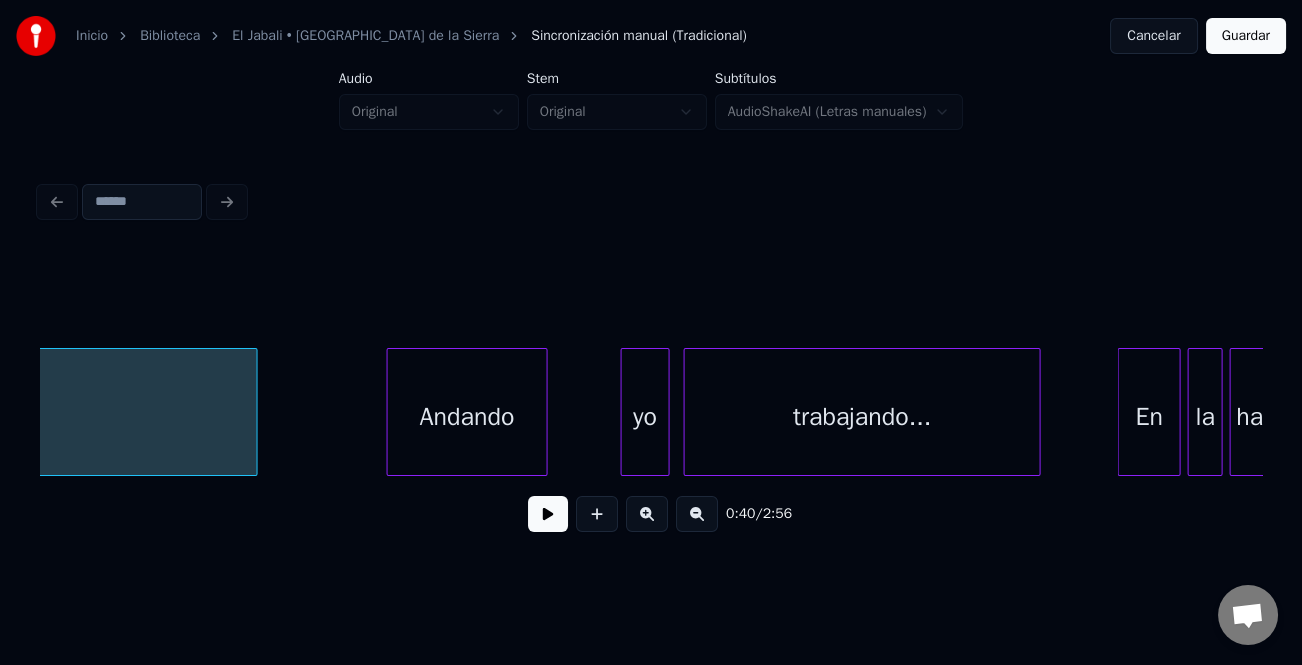 click on "Andando" at bounding box center [467, 417] 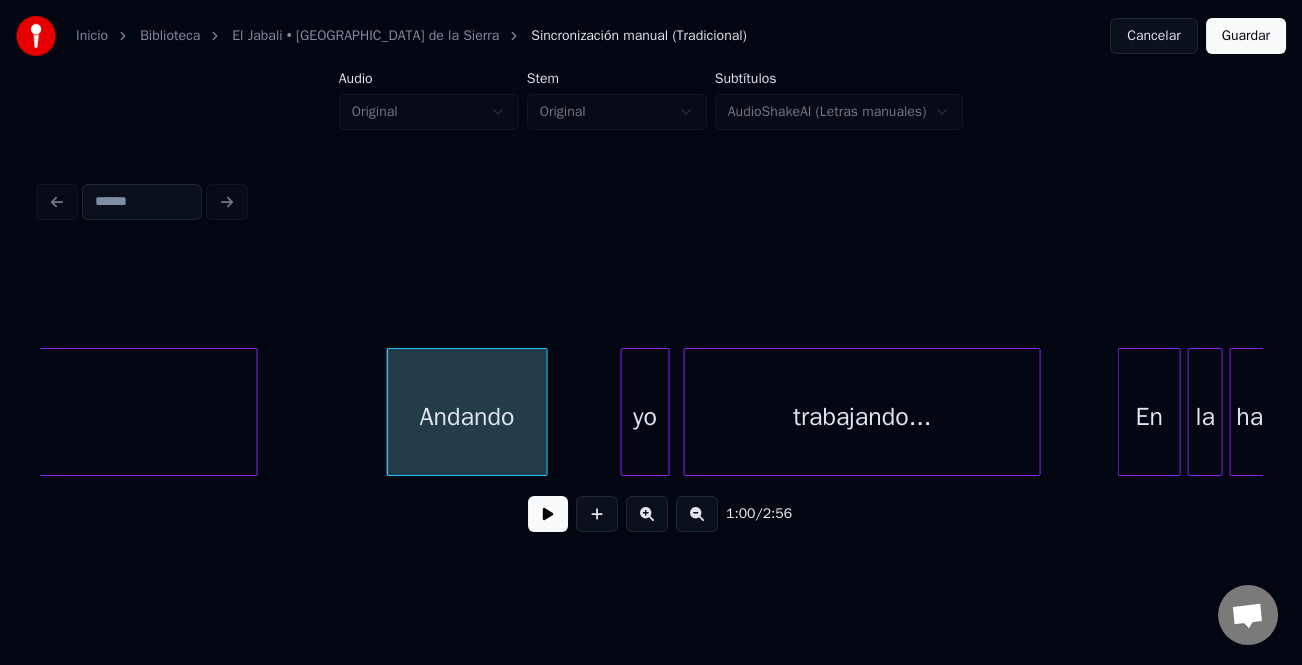 click on "Instrumental.. Andando yo trabajando... En la hacienda" at bounding box center [10162, 412] 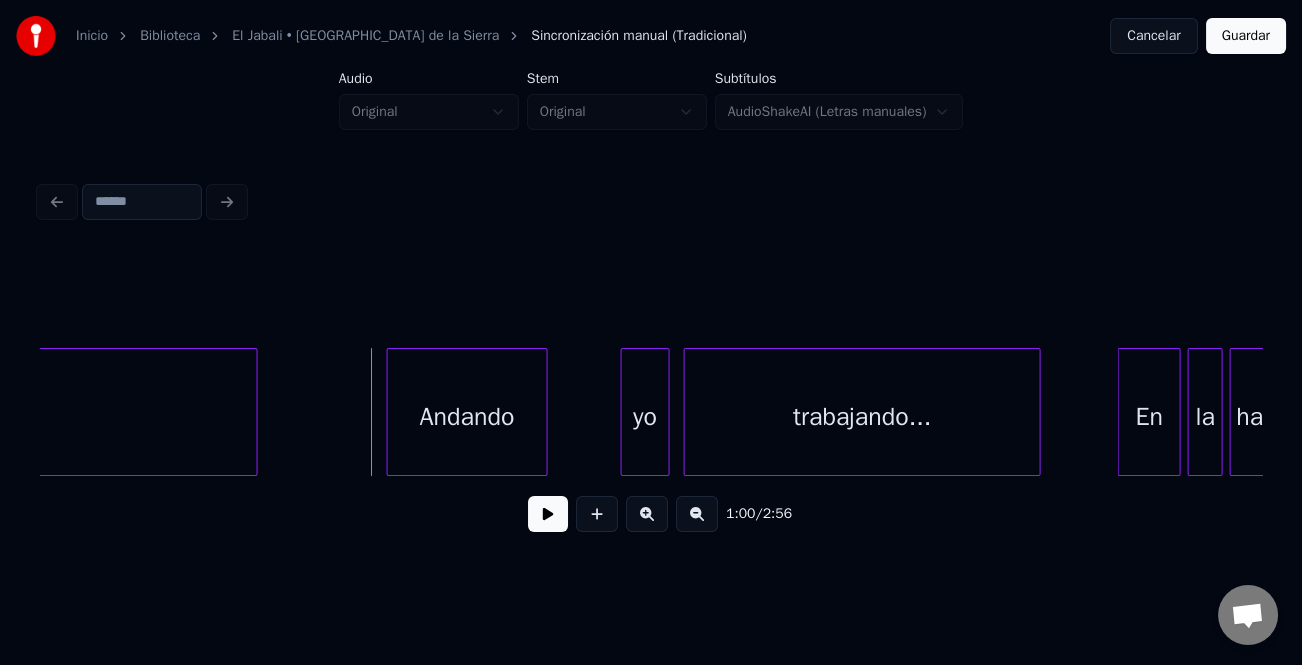click at bounding box center [548, 514] 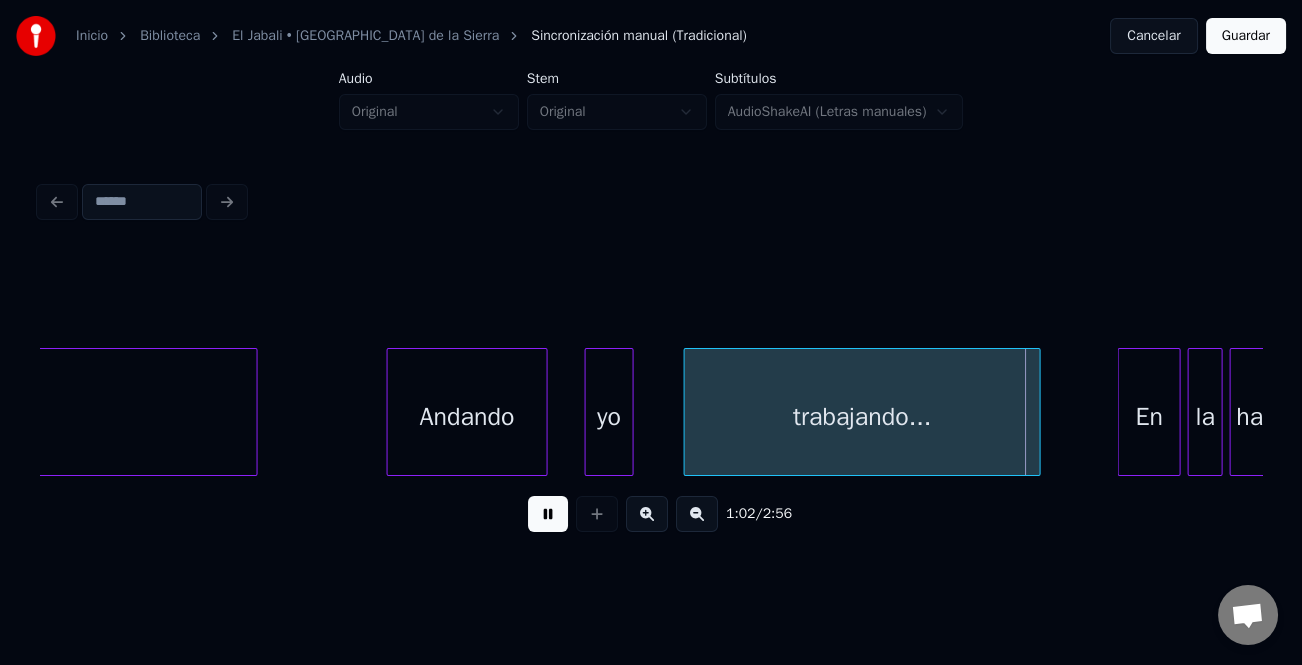 click on "yo" at bounding box center (609, 417) 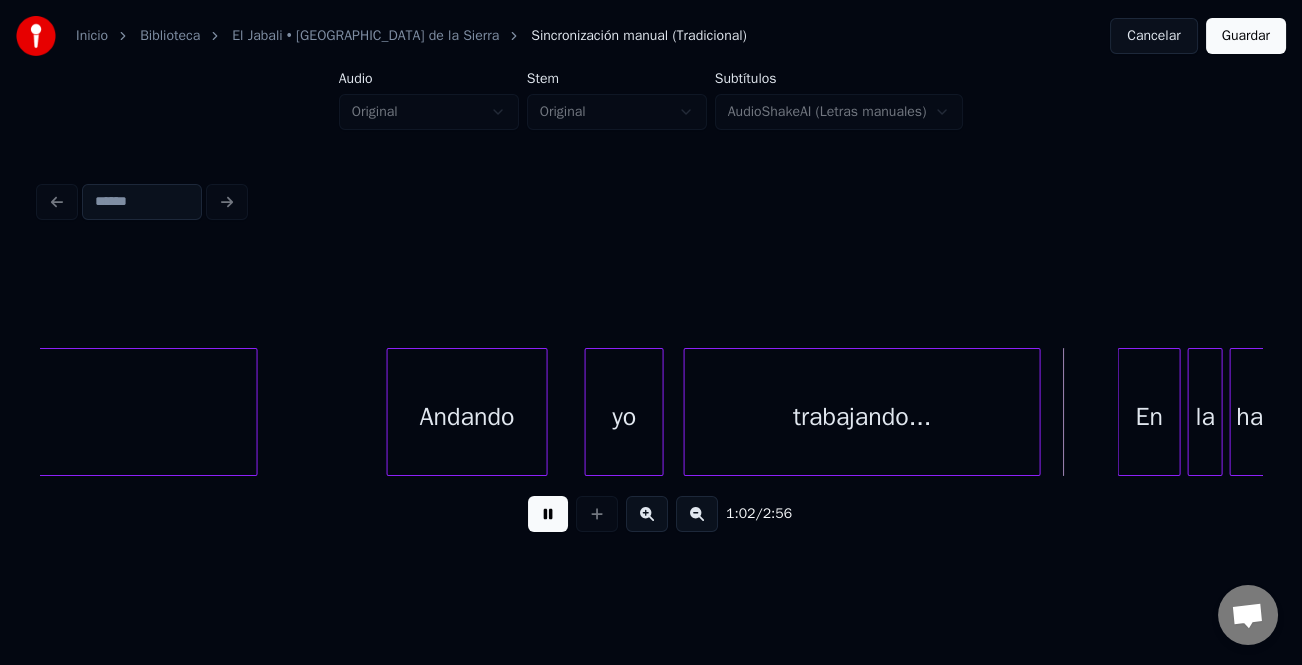 click at bounding box center (660, 412) 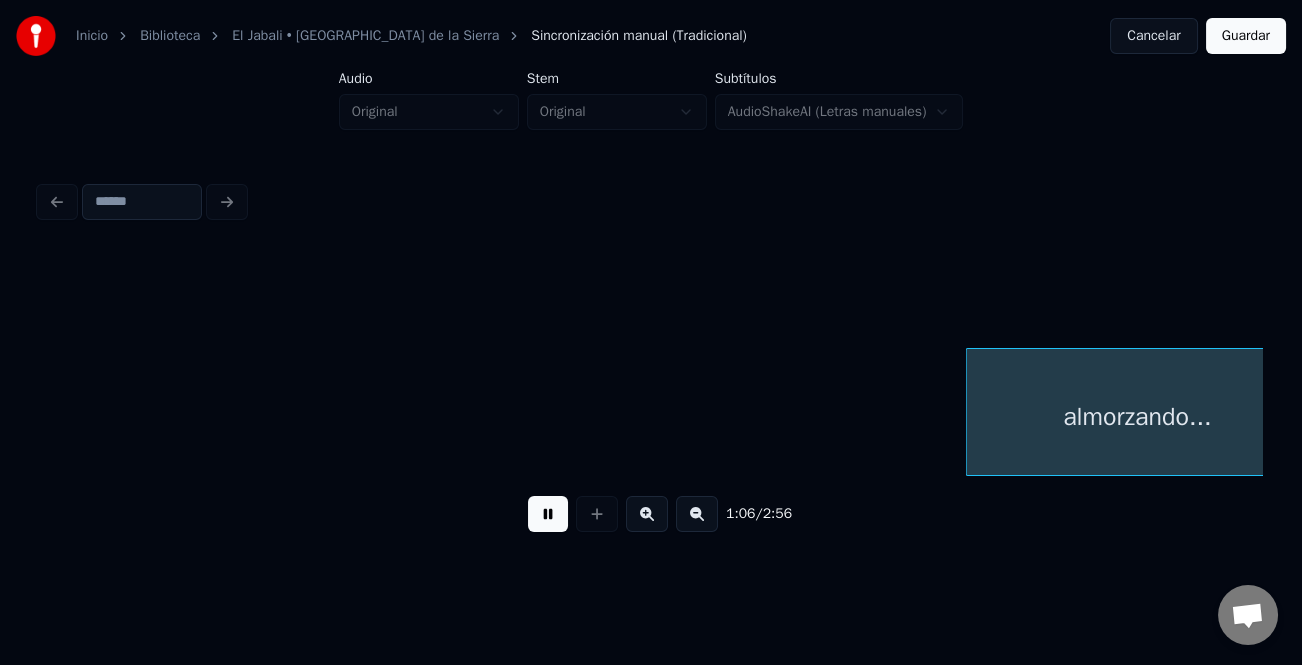 scroll, scrollTop: 0, scrollLeft: 23091, axis: horizontal 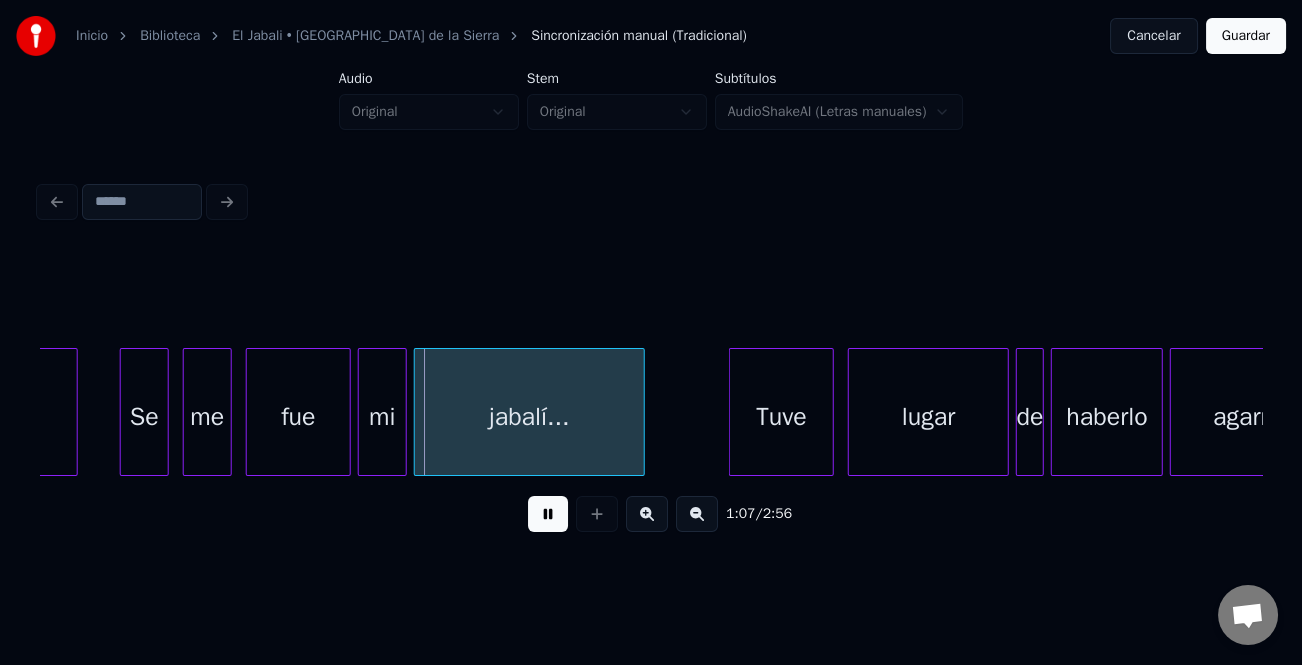 click at bounding box center (548, 514) 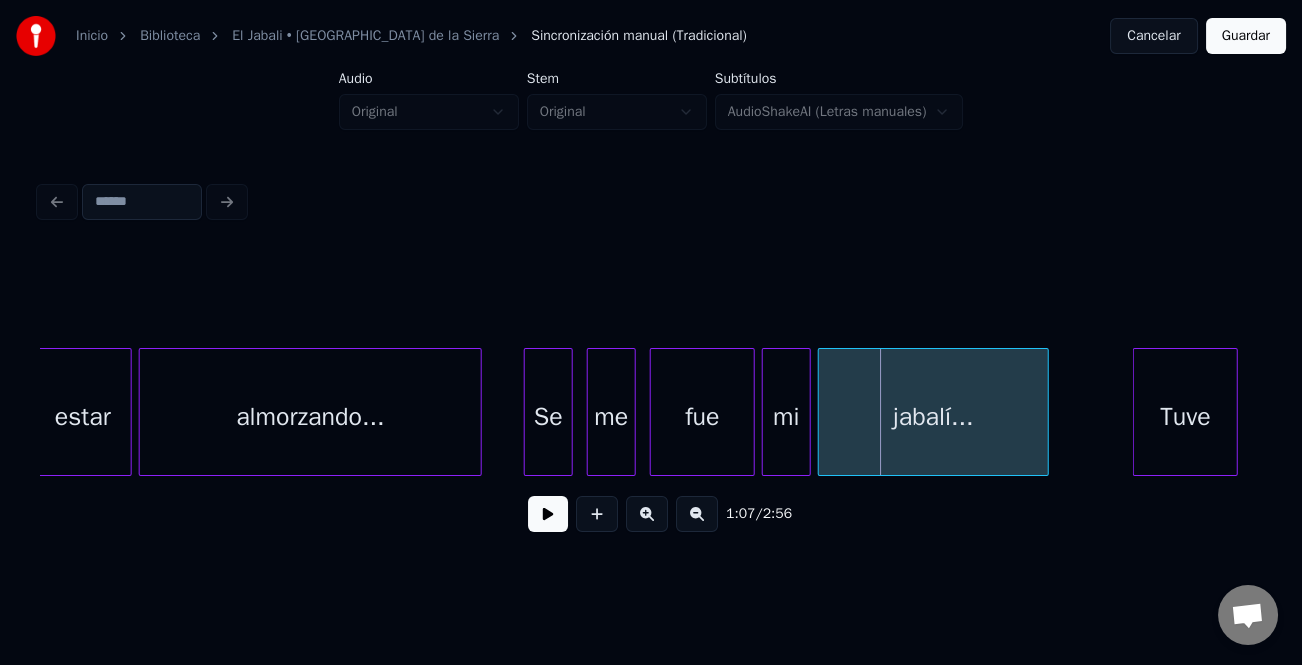 scroll, scrollTop: 0, scrollLeft: 22589, axis: horizontal 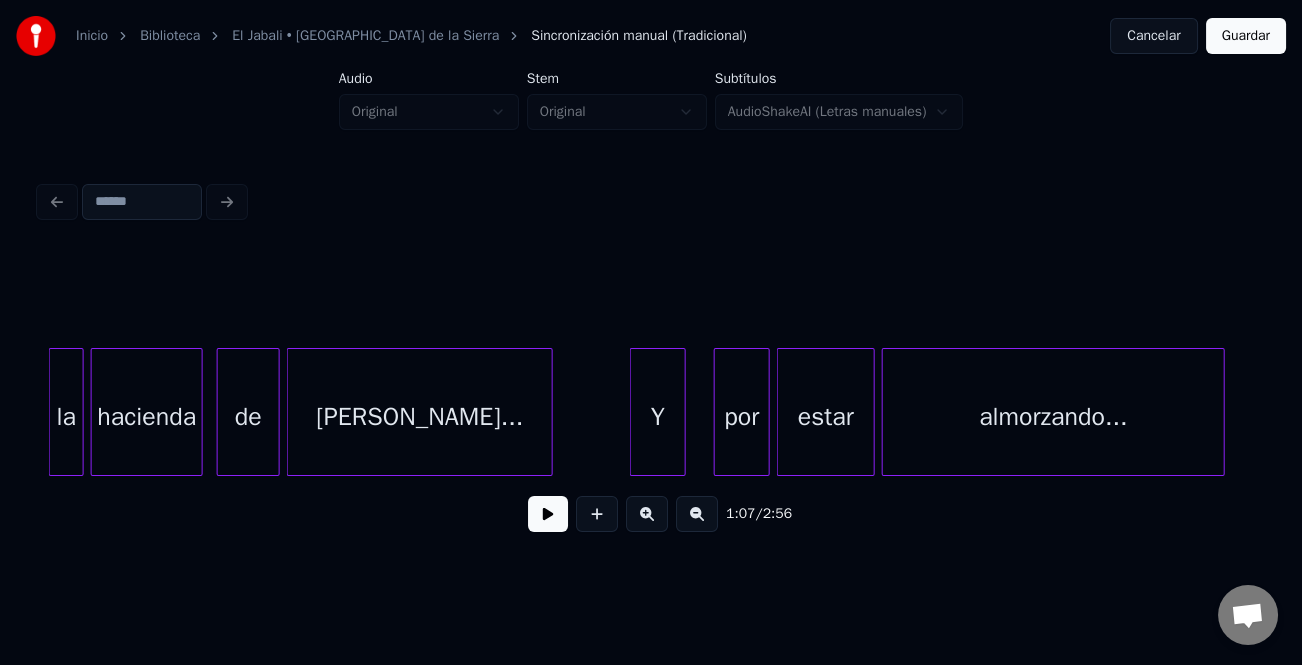 click on "[PERSON_NAME]..." at bounding box center (420, 417) 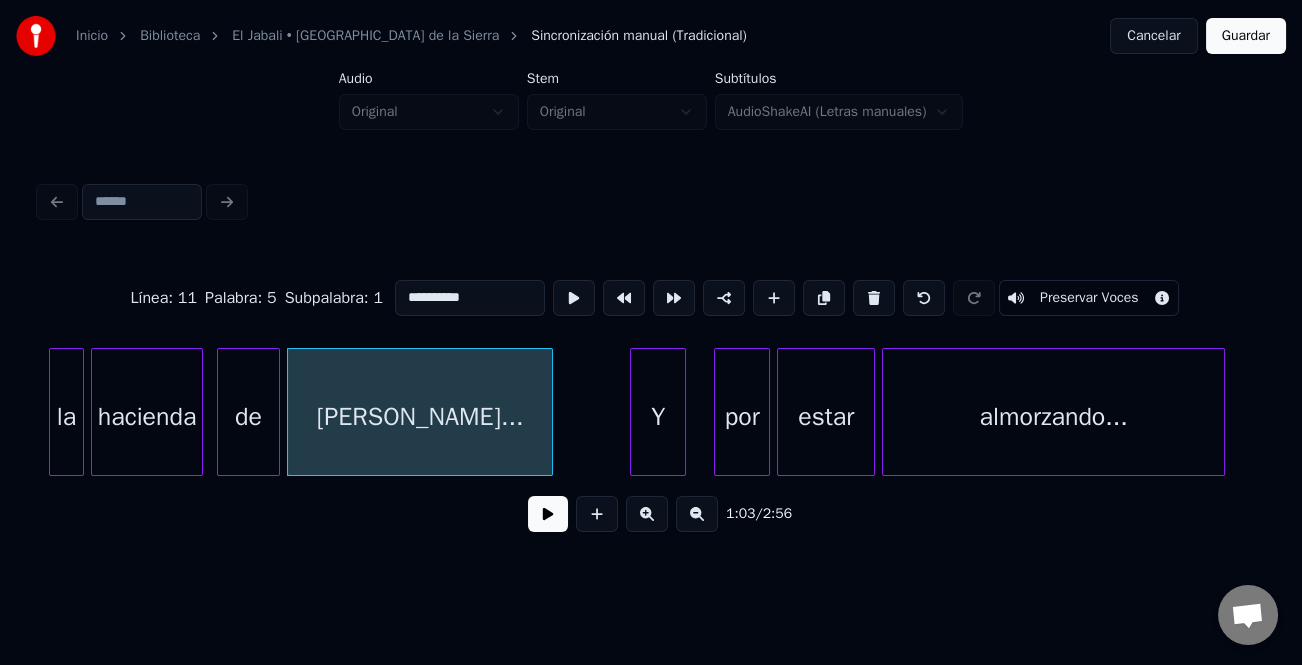 click on "hacienda" at bounding box center (147, 417) 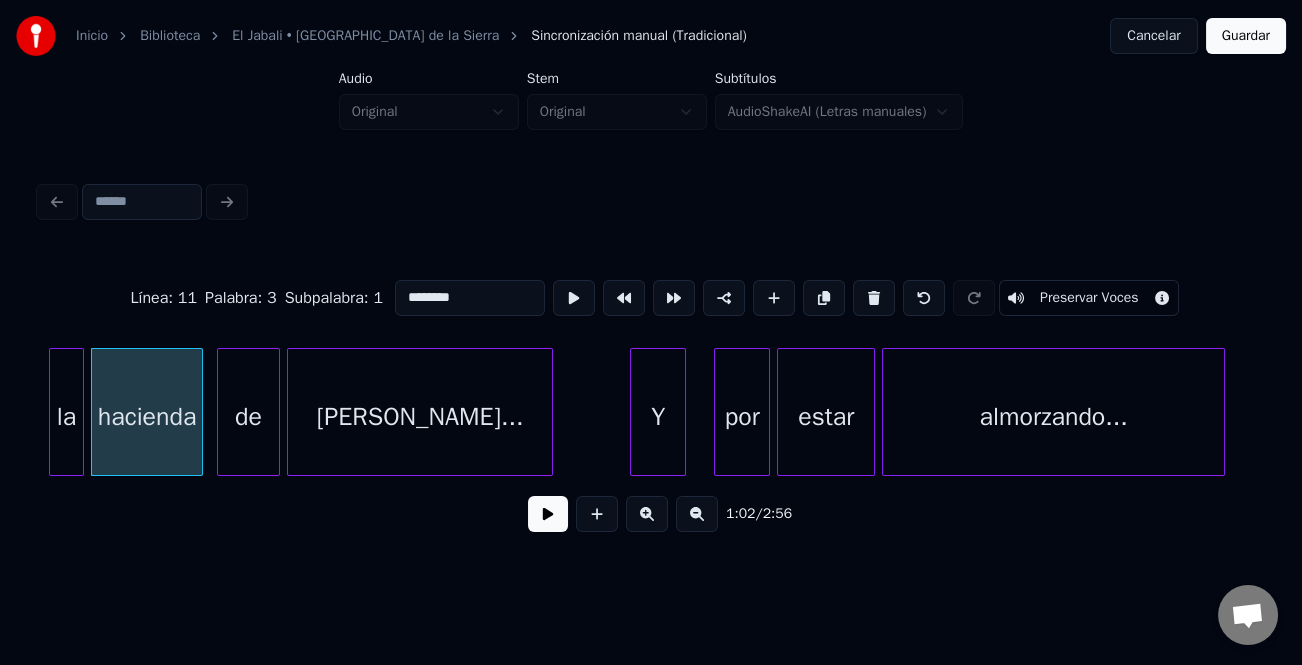 click at bounding box center [548, 514] 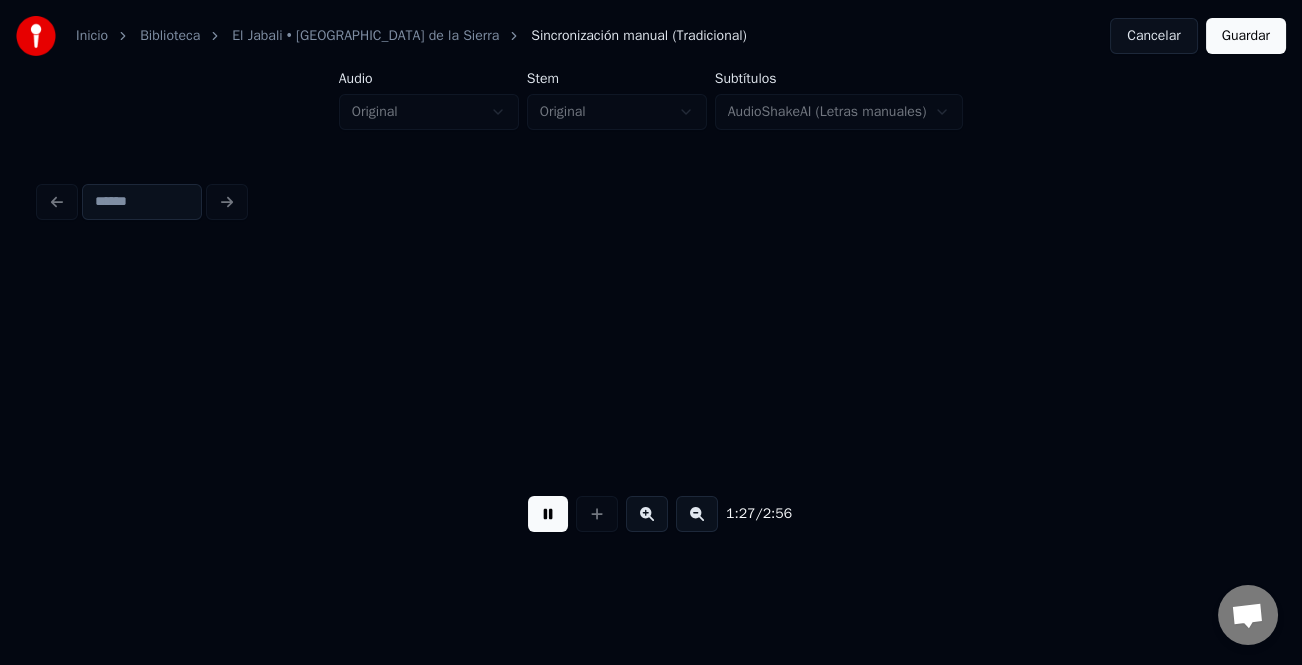 scroll, scrollTop: 0, scrollLeft: 30529, axis: horizontal 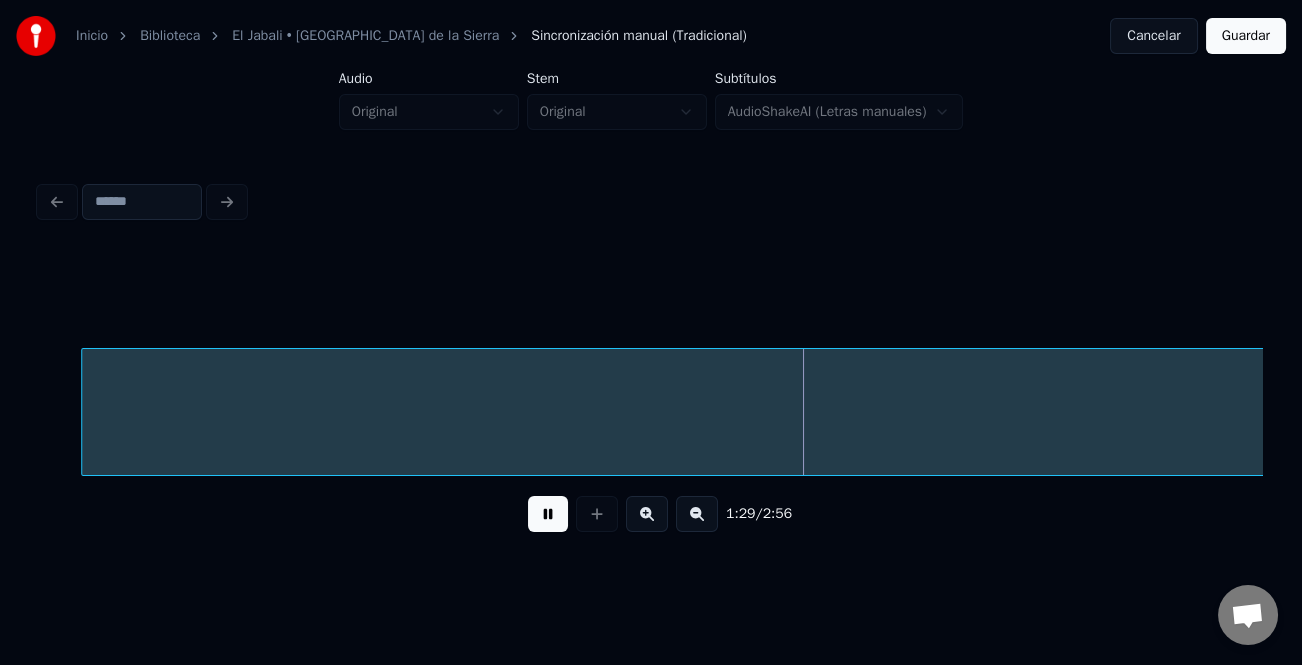 click at bounding box center [697, 514] 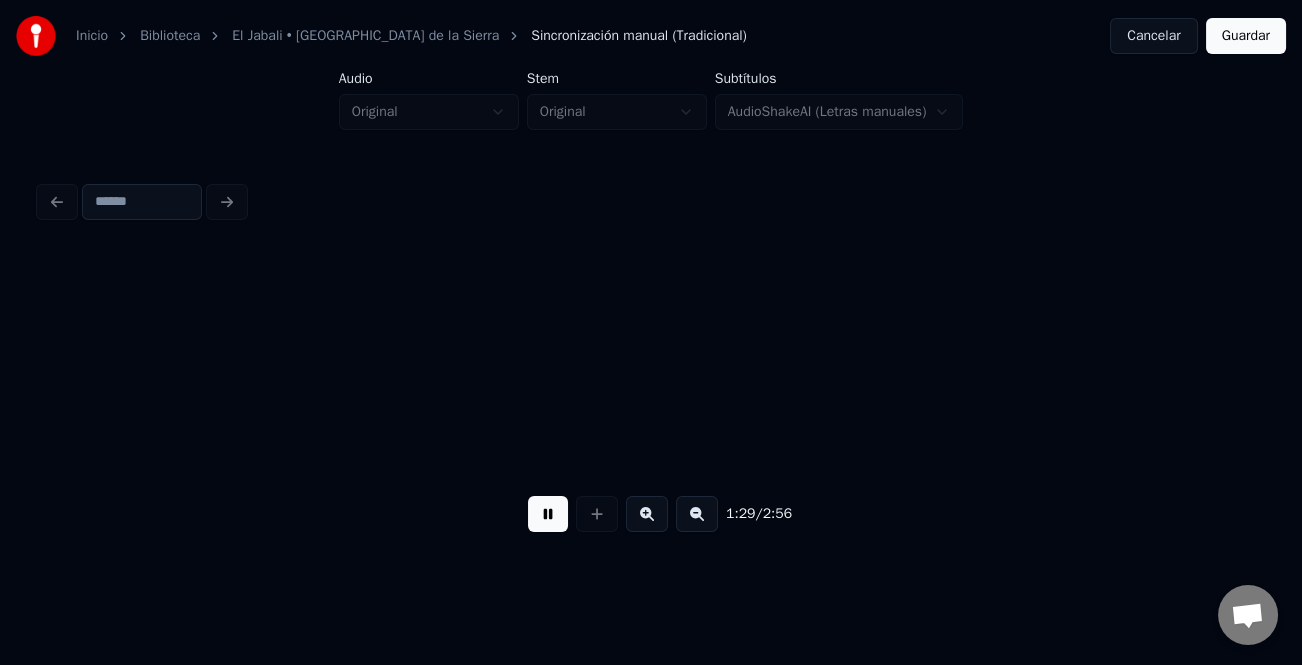 click at bounding box center [697, 514] 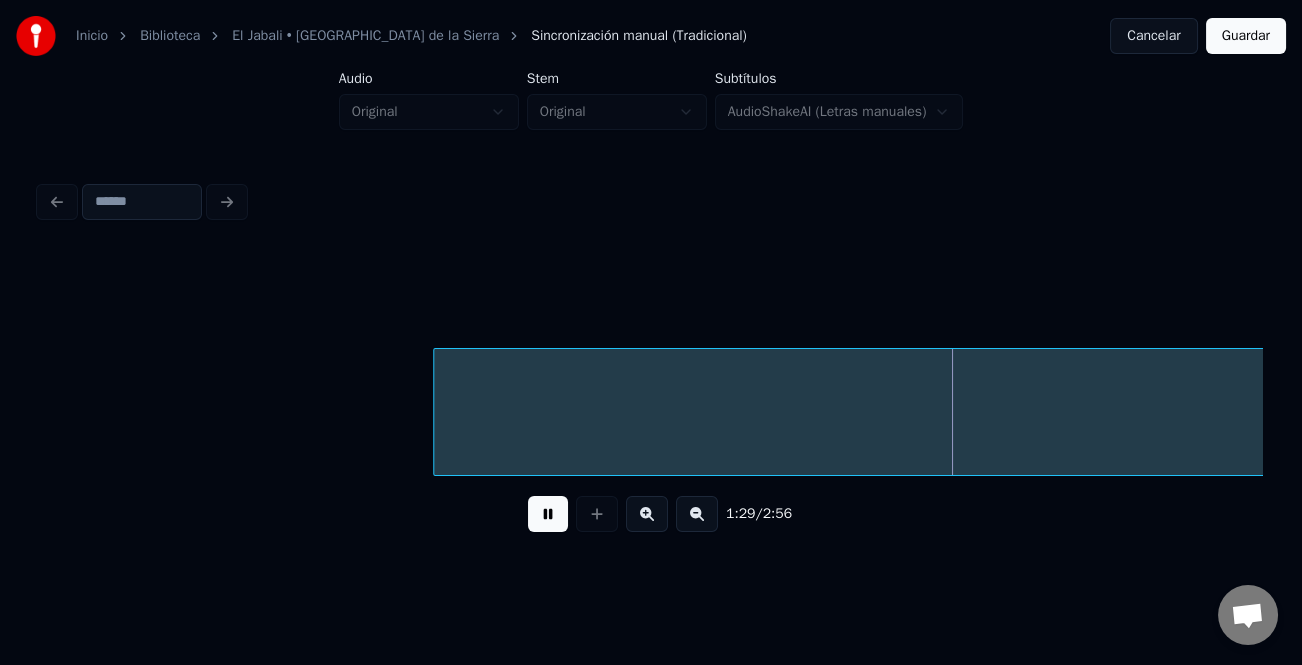 click at bounding box center [697, 514] 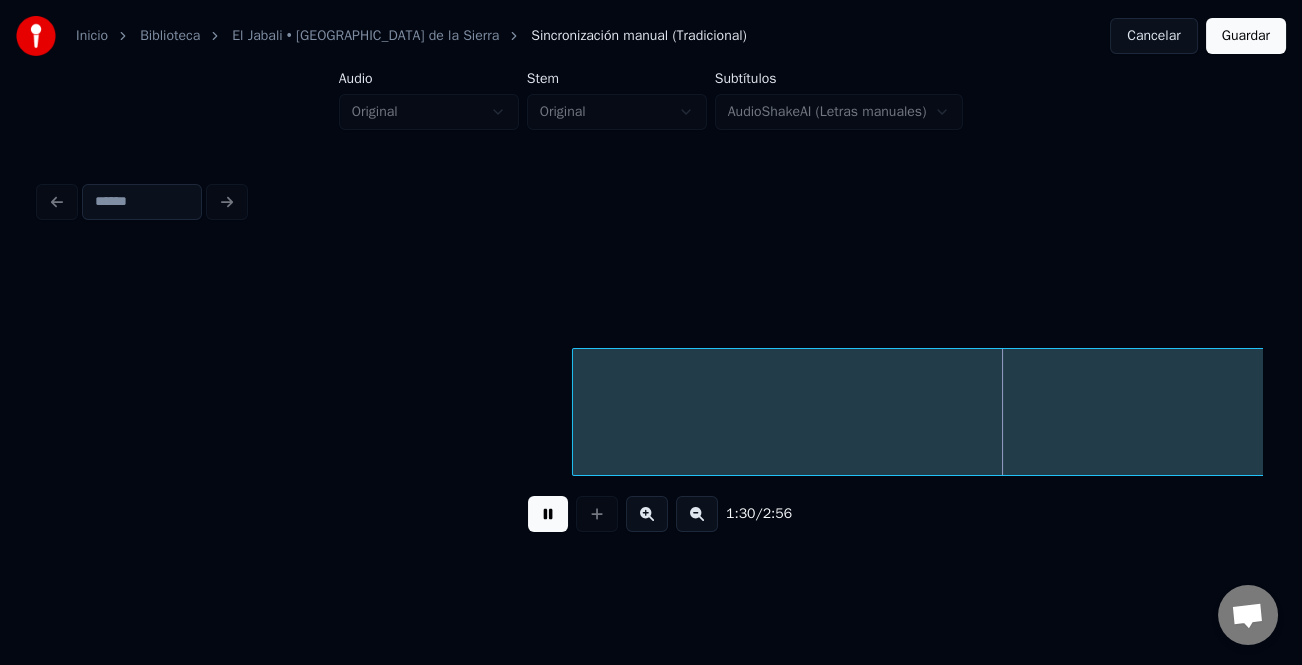click at bounding box center (697, 514) 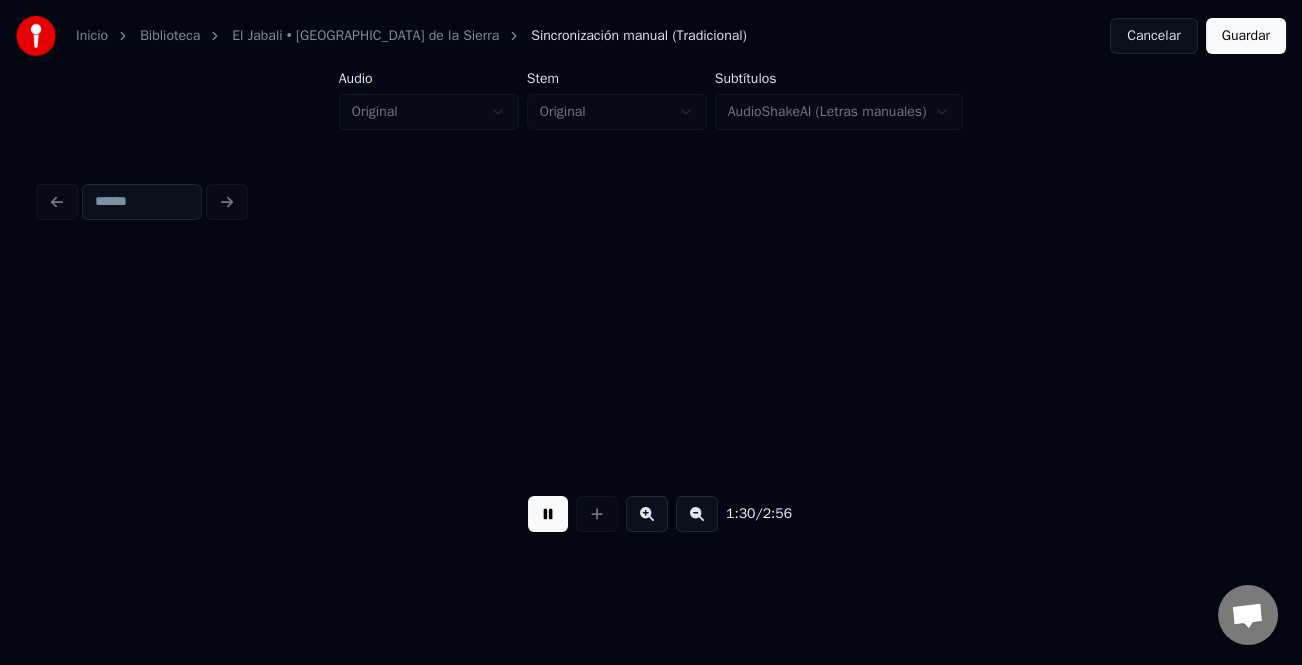 scroll, scrollTop: 0, scrollLeft: 8052, axis: horizontal 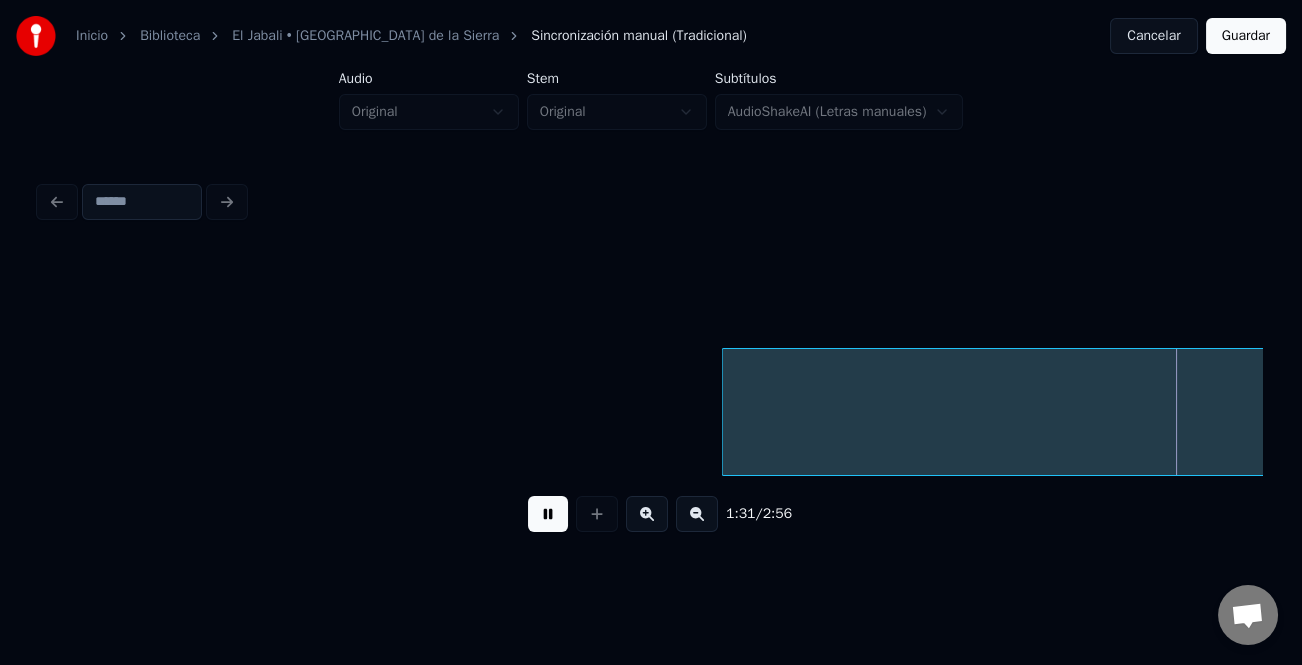click at bounding box center [697, 514] 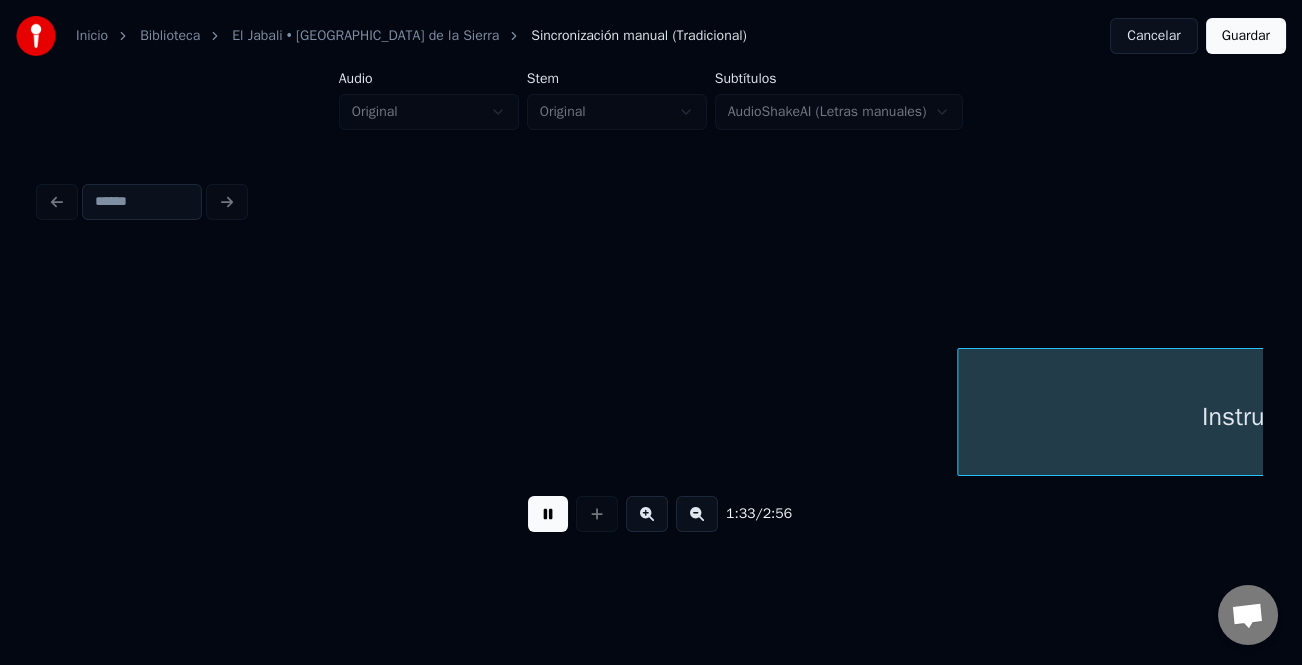 scroll, scrollTop: 0, scrollLeft: 4672, axis: horizontal 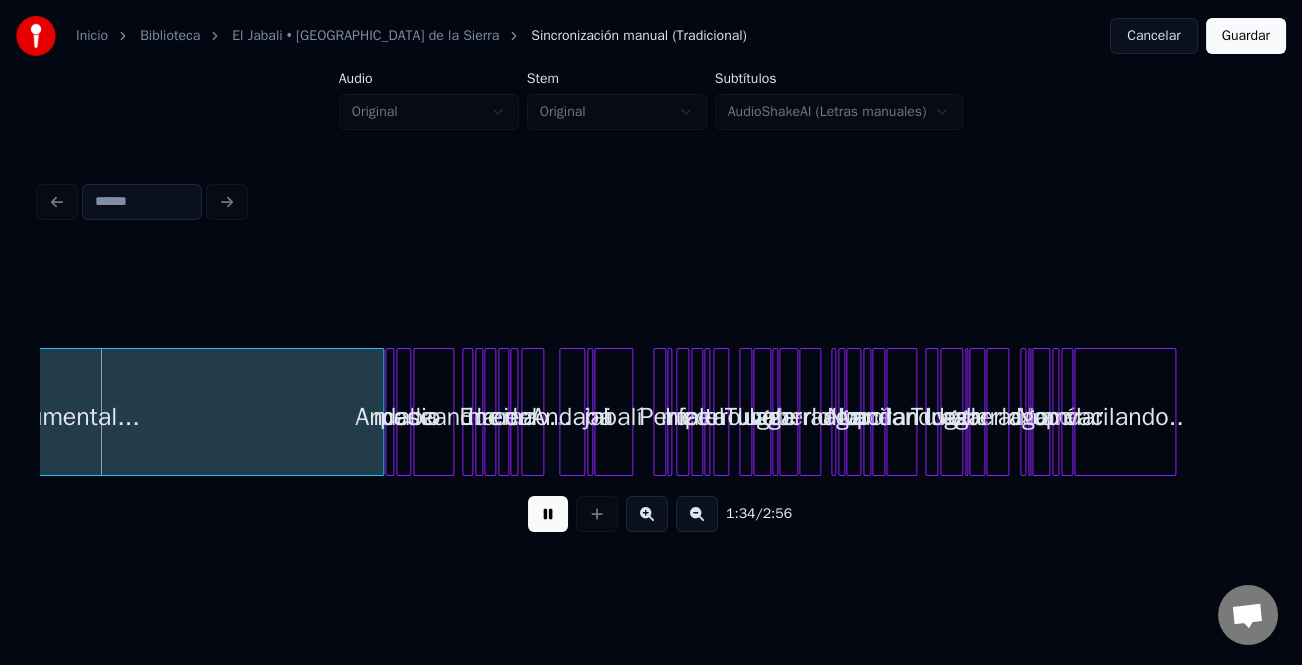click at bounding box center (548, 514) 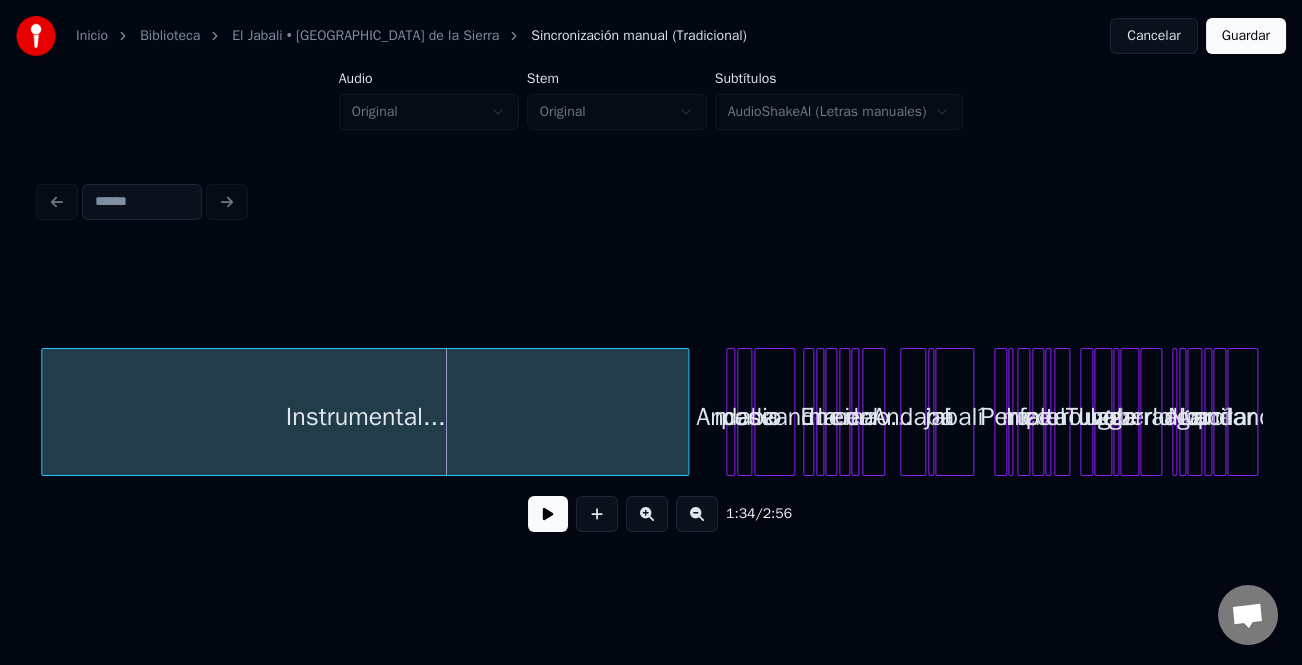 click on "Instrumental..." at bounding box center (365, 417) 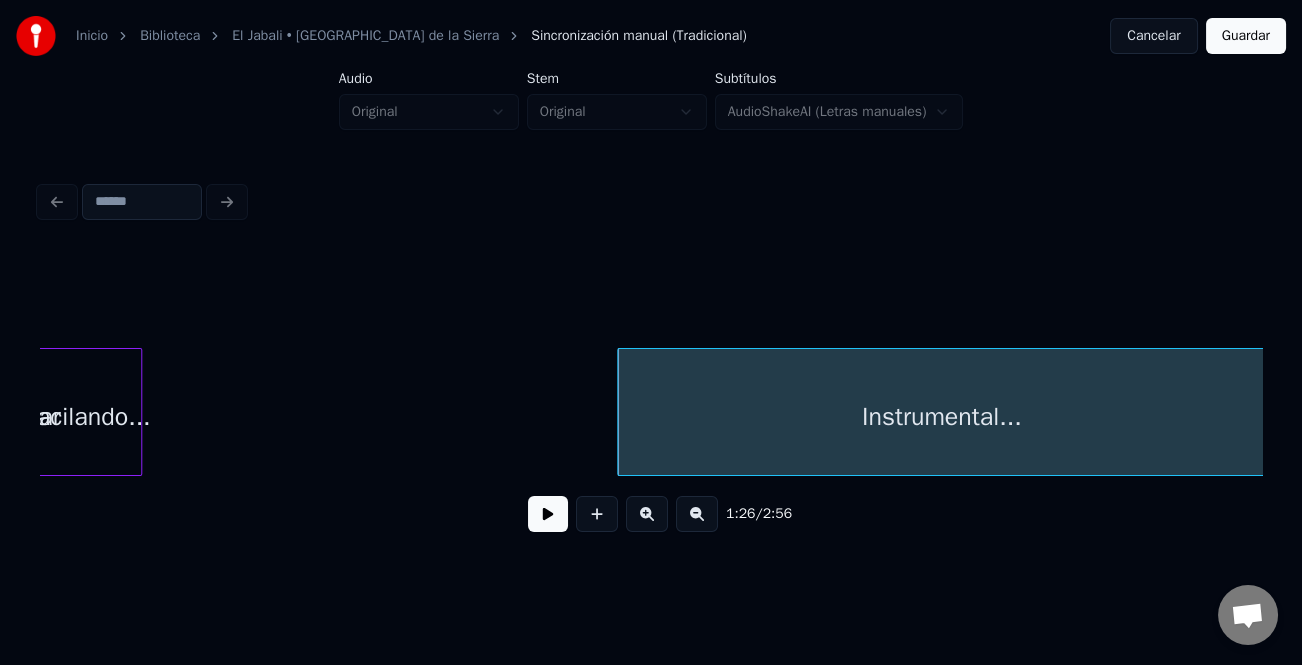 scroll, scrollTop: 0, scrollLeft: 3652, axis: horizontal 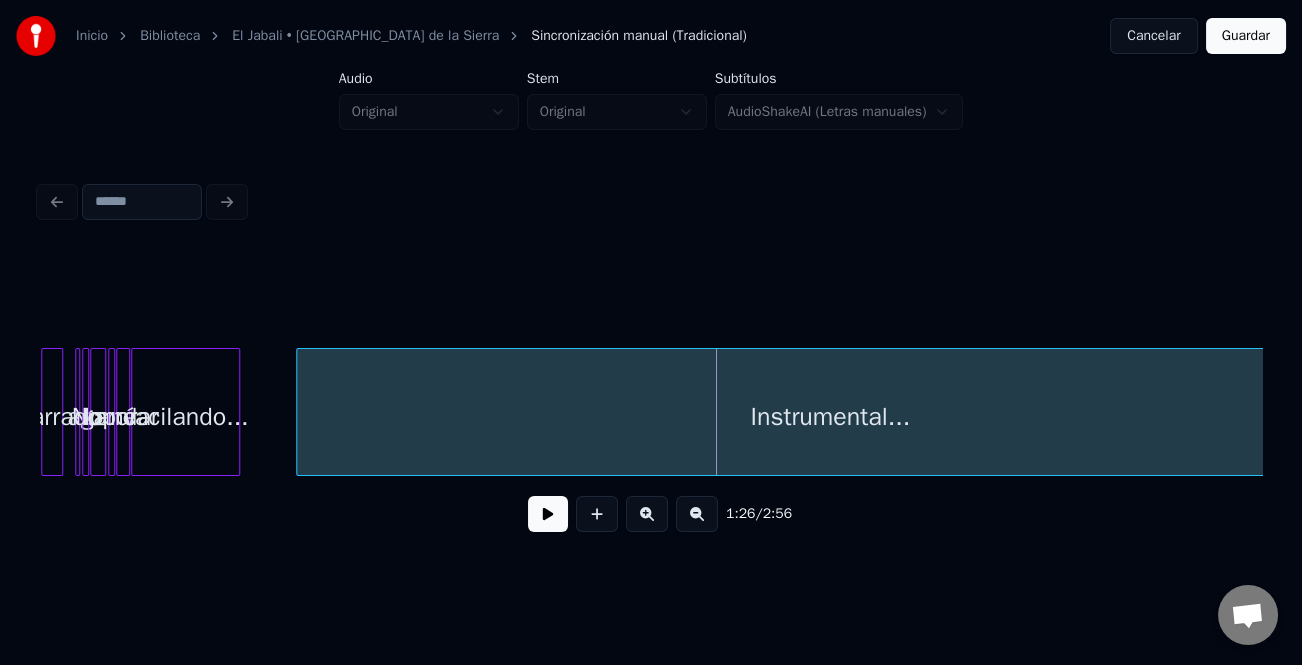 click at bounding box center (300, 412) 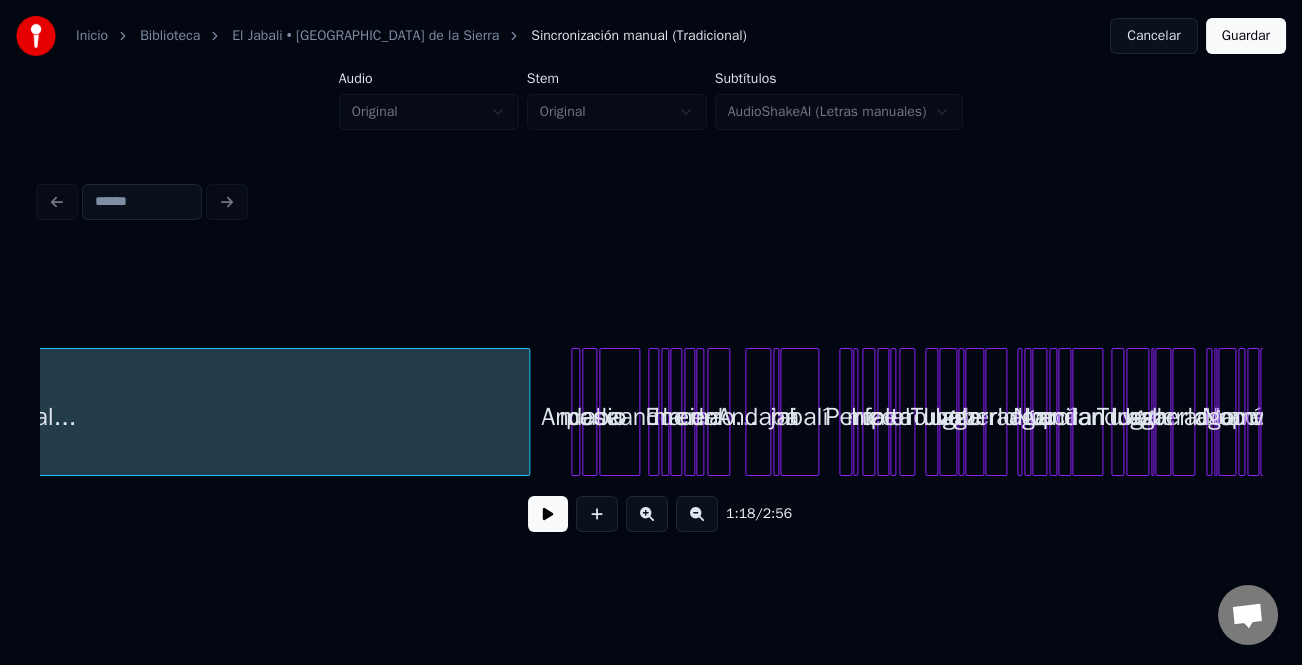 scroll, scrollTop: 0, scrollLeft: 4692, axis: horizontal 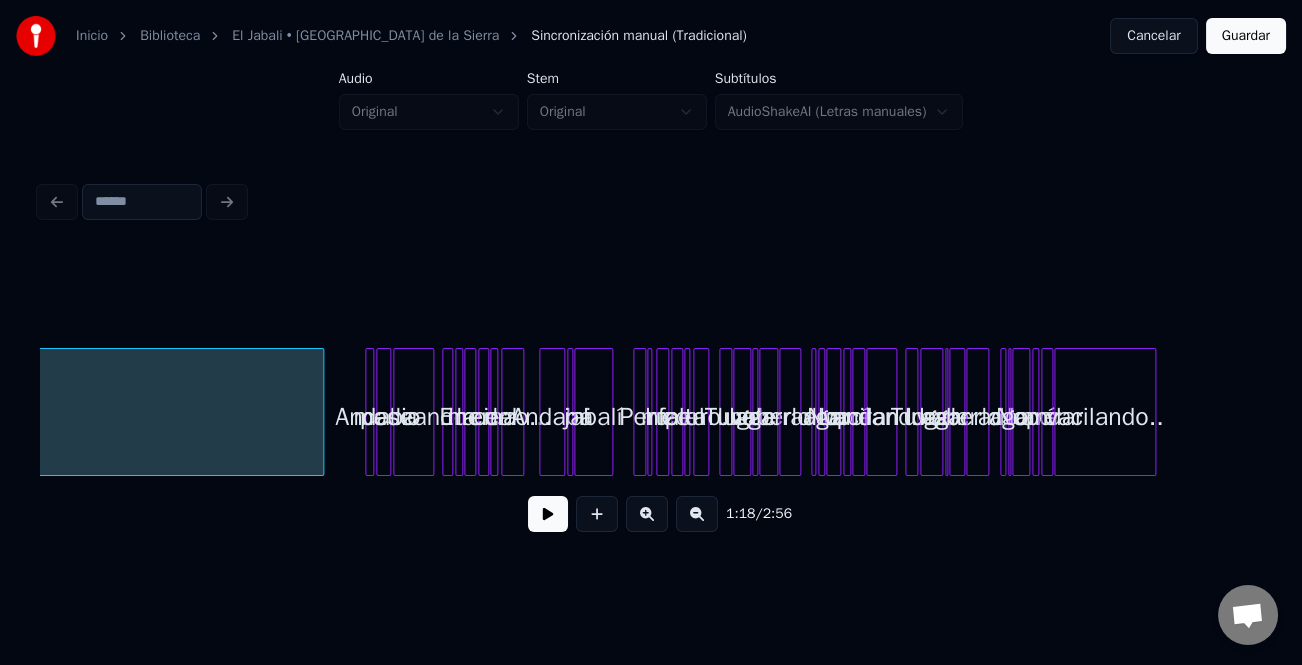 click on "Andaba" at bounding box center (376, 417) 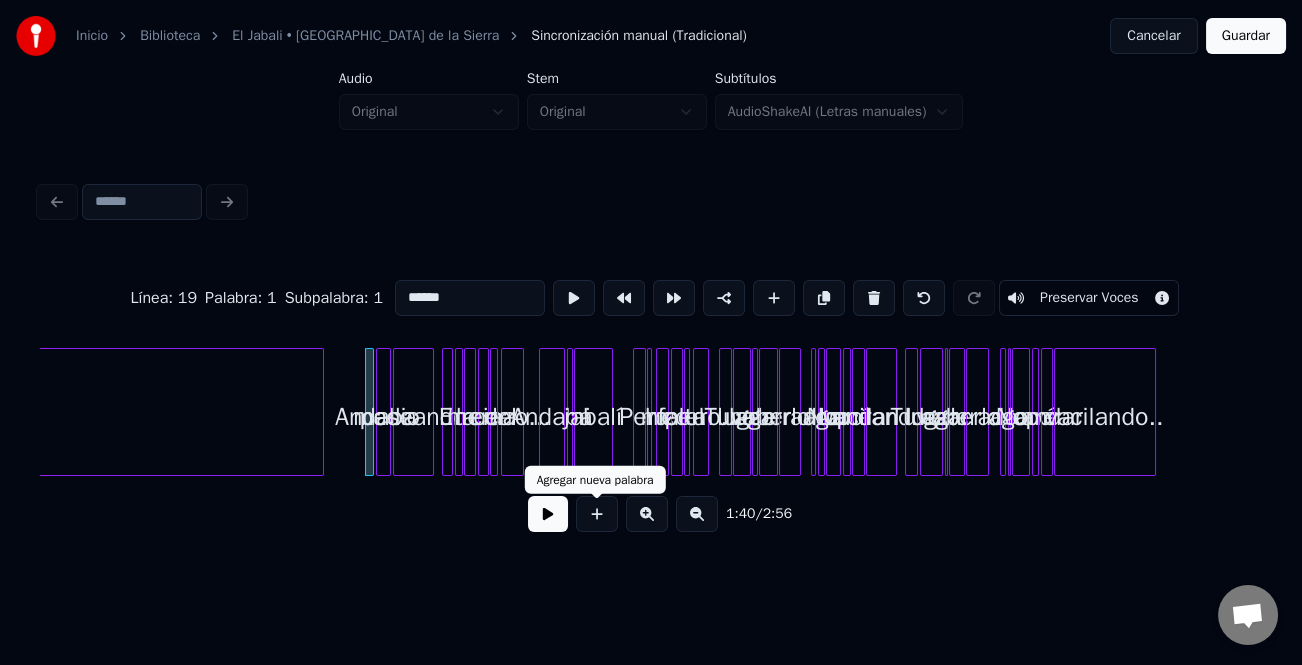 click at bounding box center [597, 514] 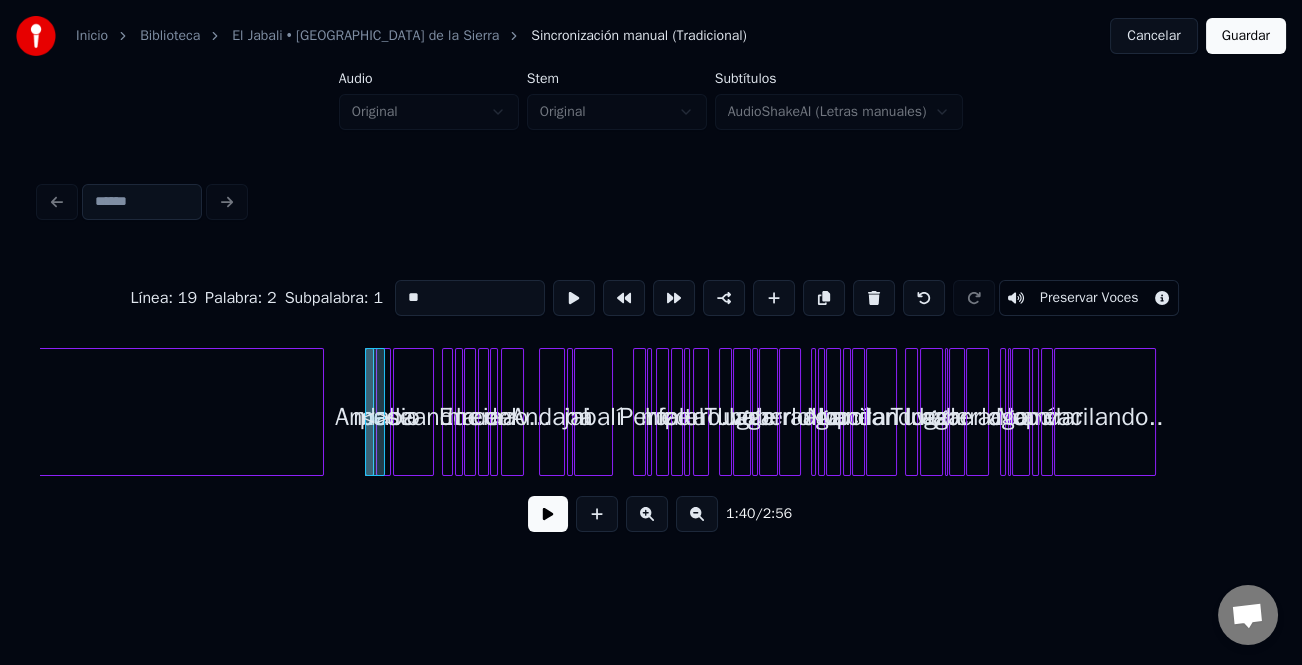 click at bounding box center (597, 514) 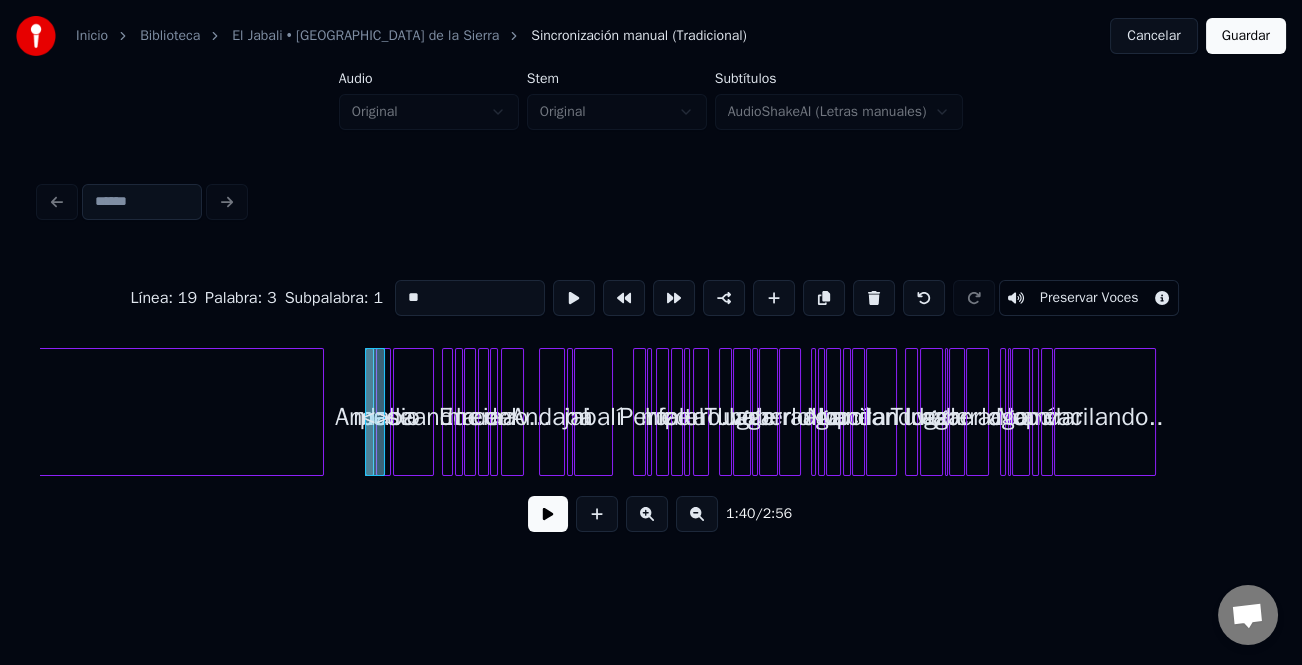 click at bounding box center (647, 514) 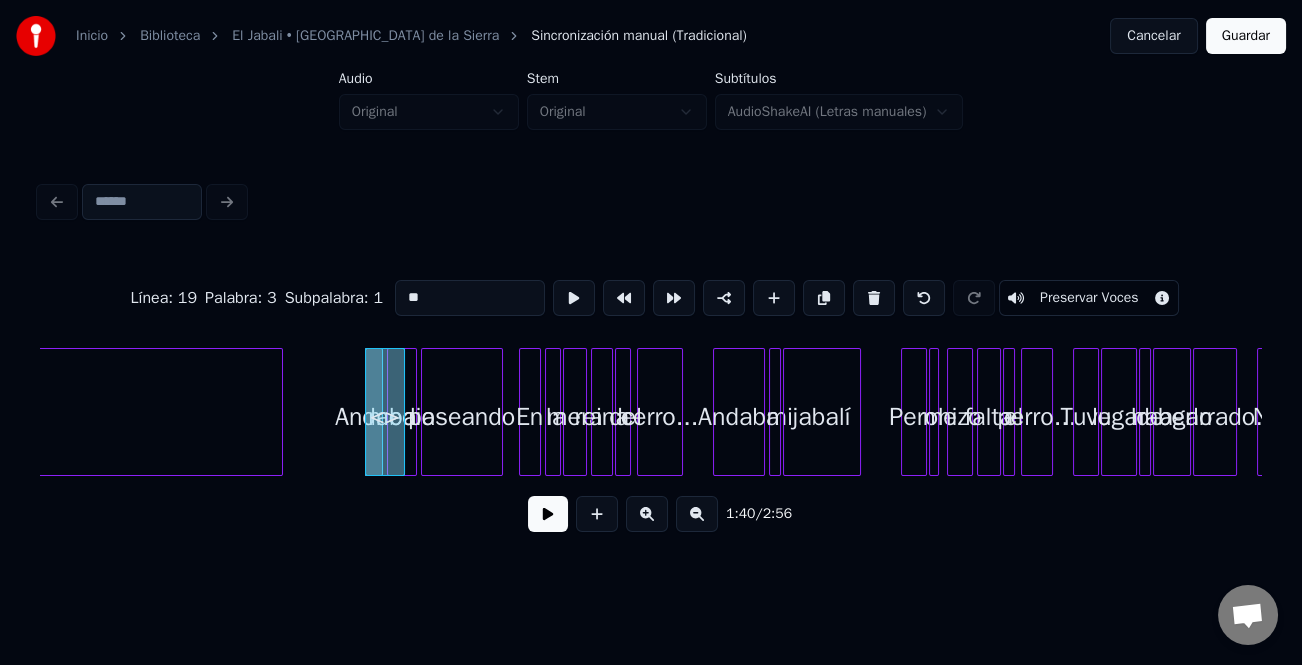 click at bounding box center (647, 514) 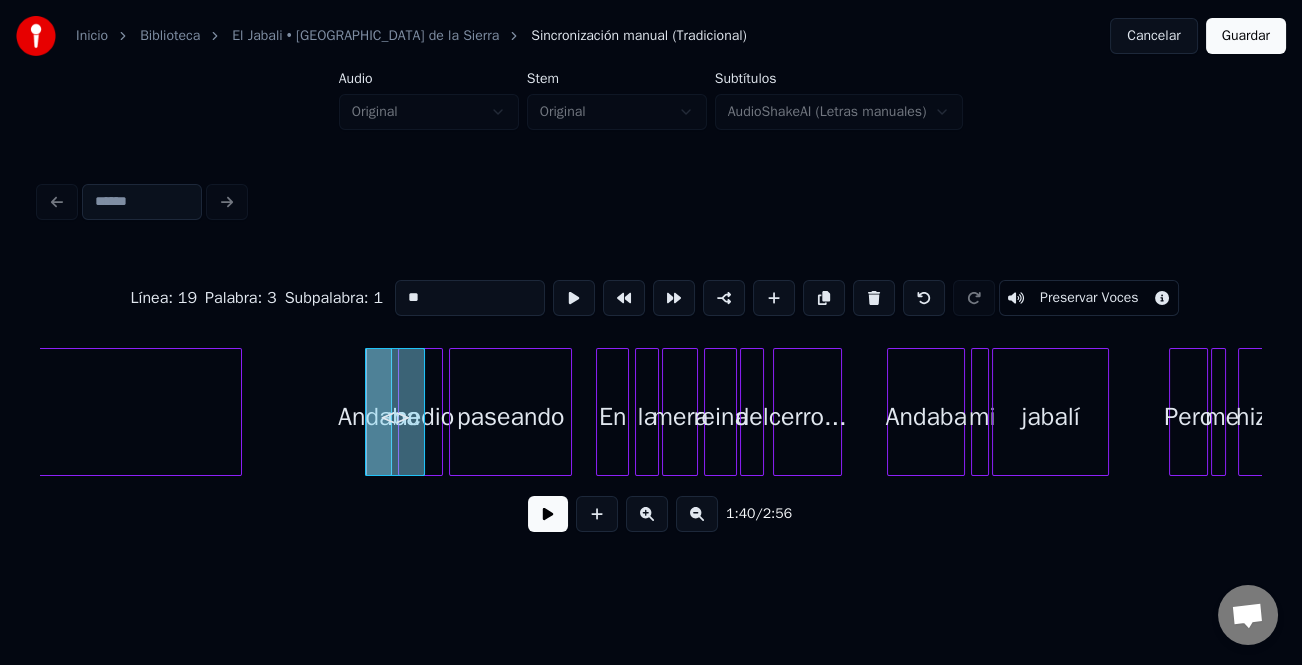 click at bounding box center (647, 514) 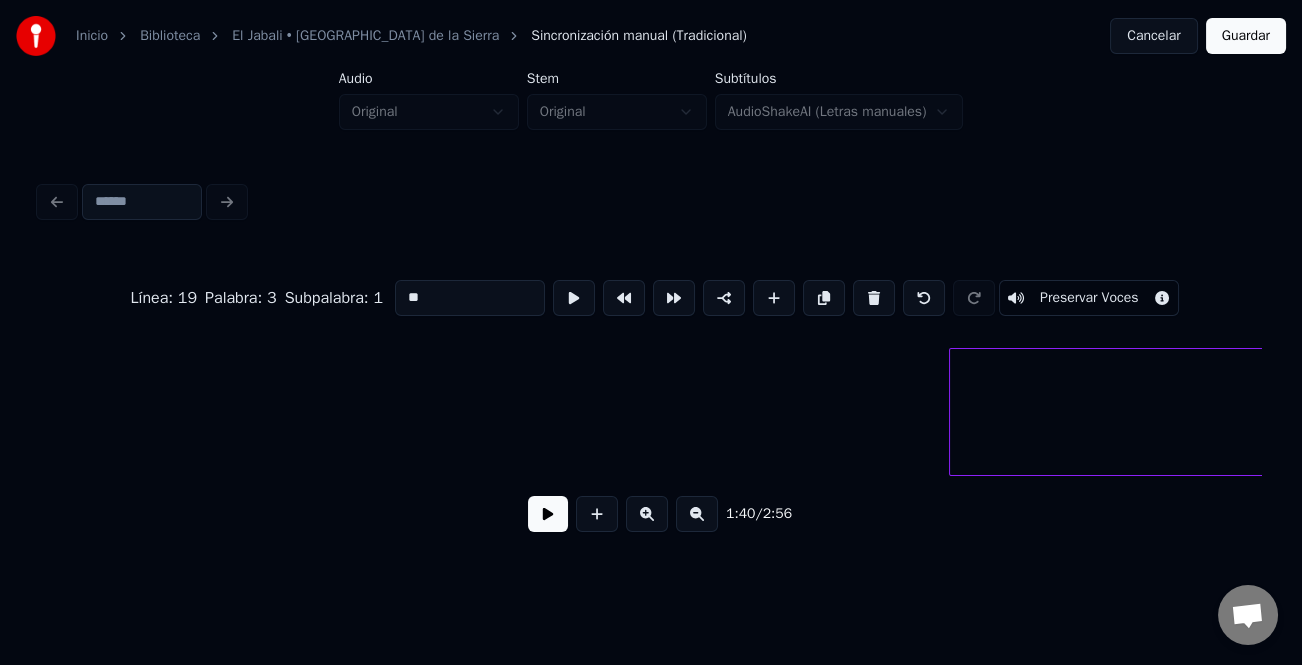 scroll, scrollTop: 0, scrollLeft: 19740, axis: horizontal 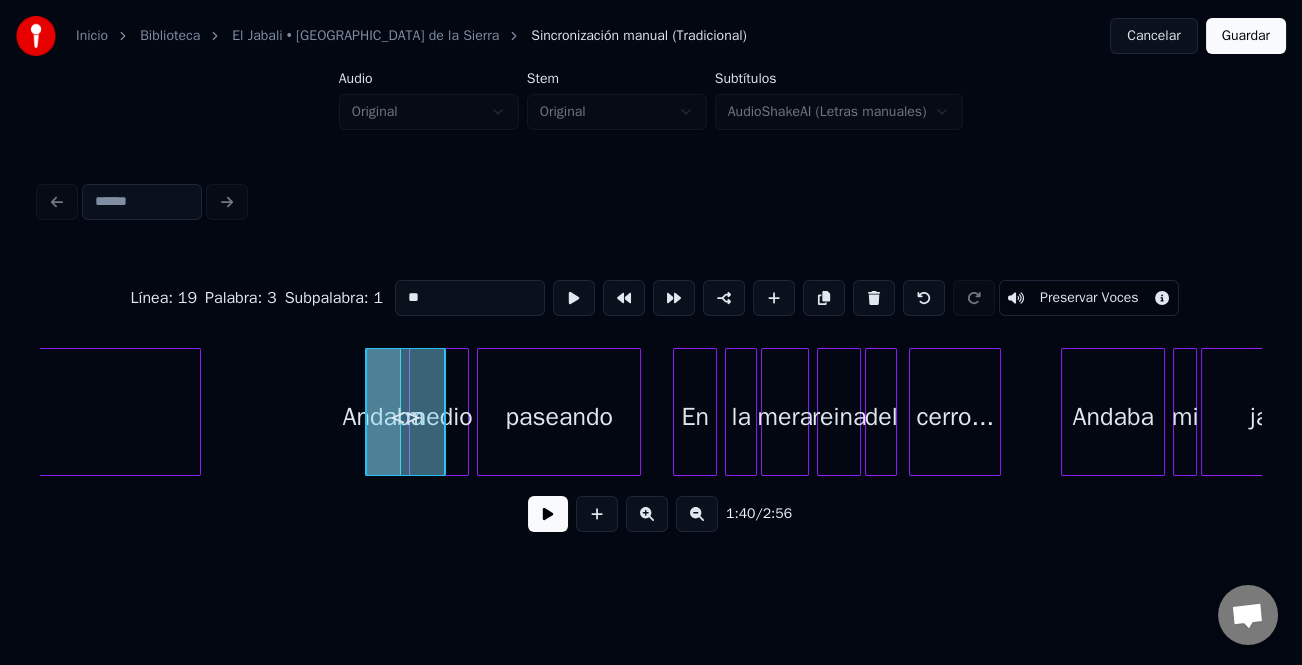 click on "Instrumental... Andaba medio paseando En la mera [PERSON_NAME]... Andaba mi jabalí <> <>" at bounding box center [-2027, 412] 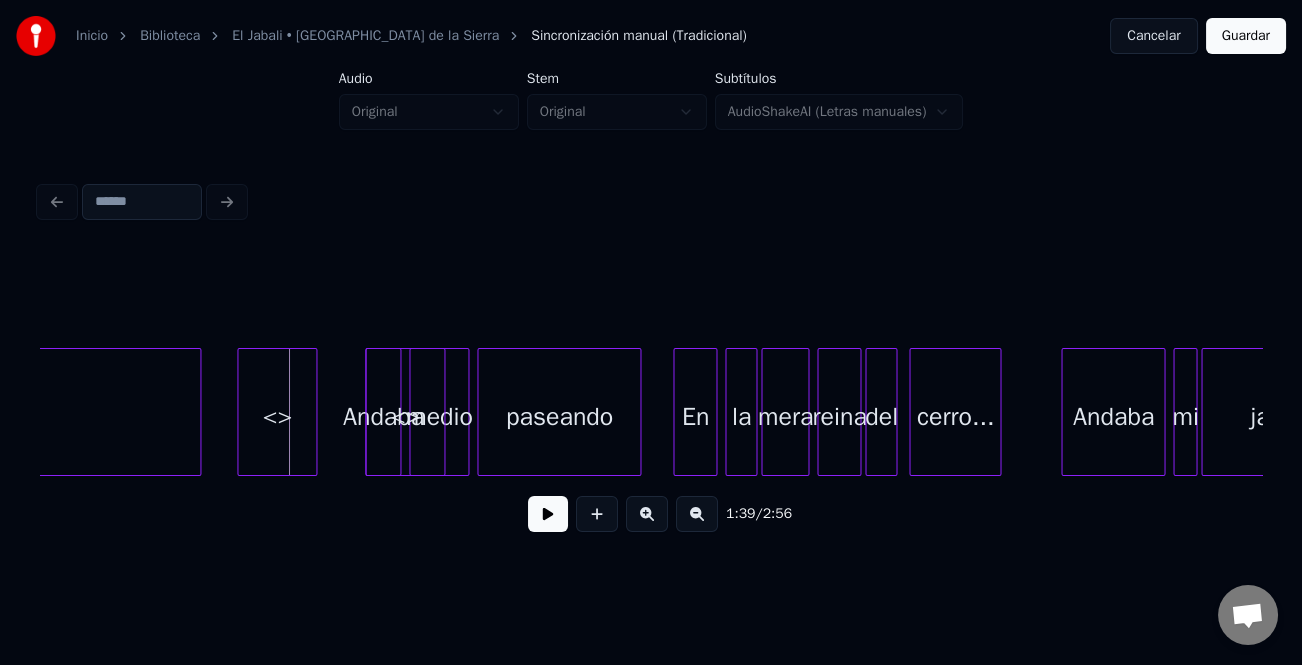 click on "<>" at bounding box center [277, 417] 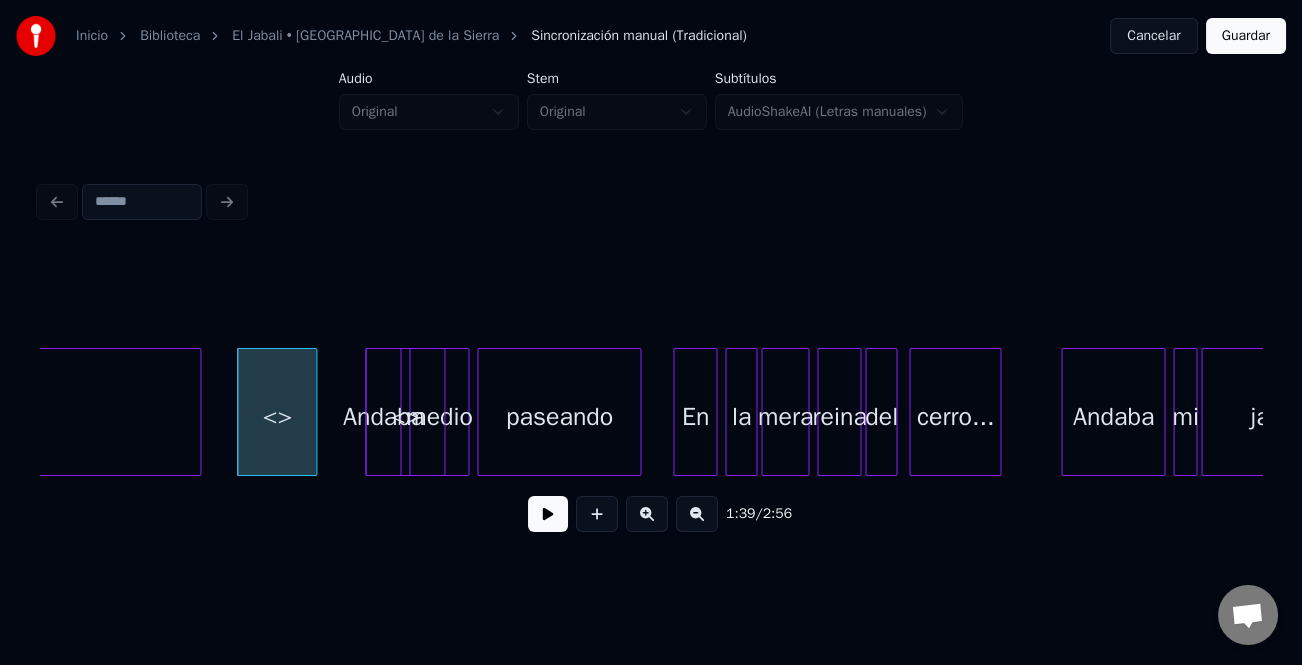 click on "<>" at bounding box center [277, 417] 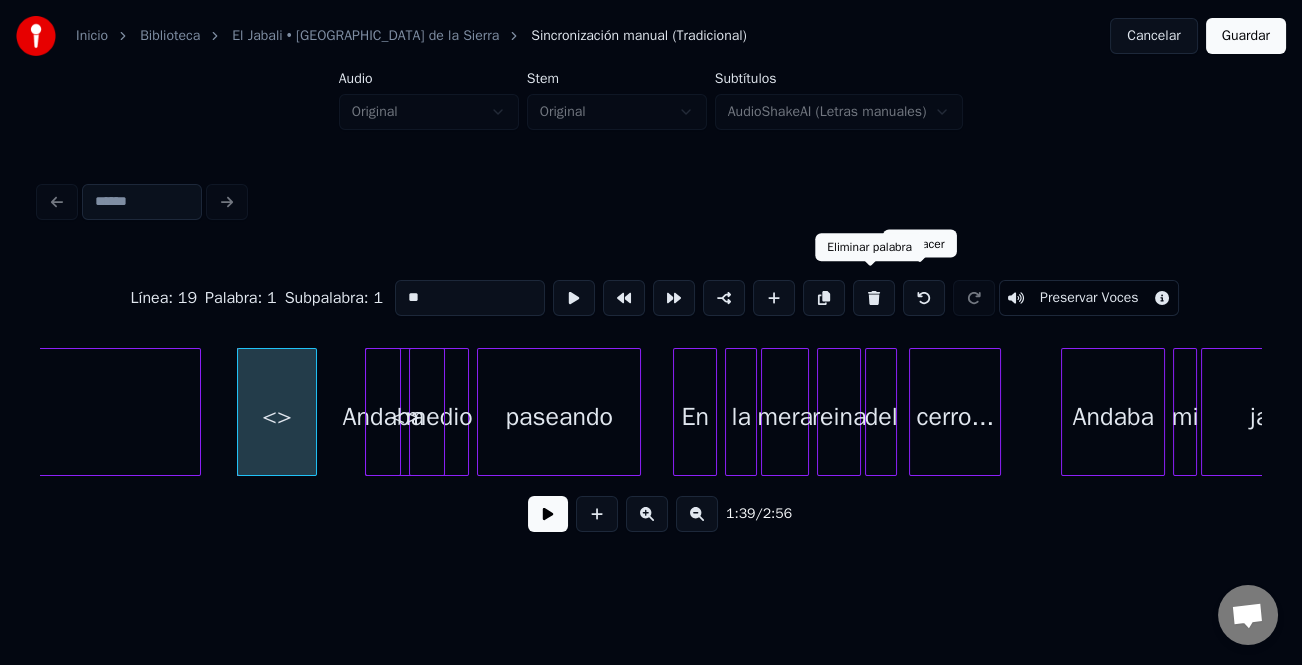 click at bounding box center [874, 298] 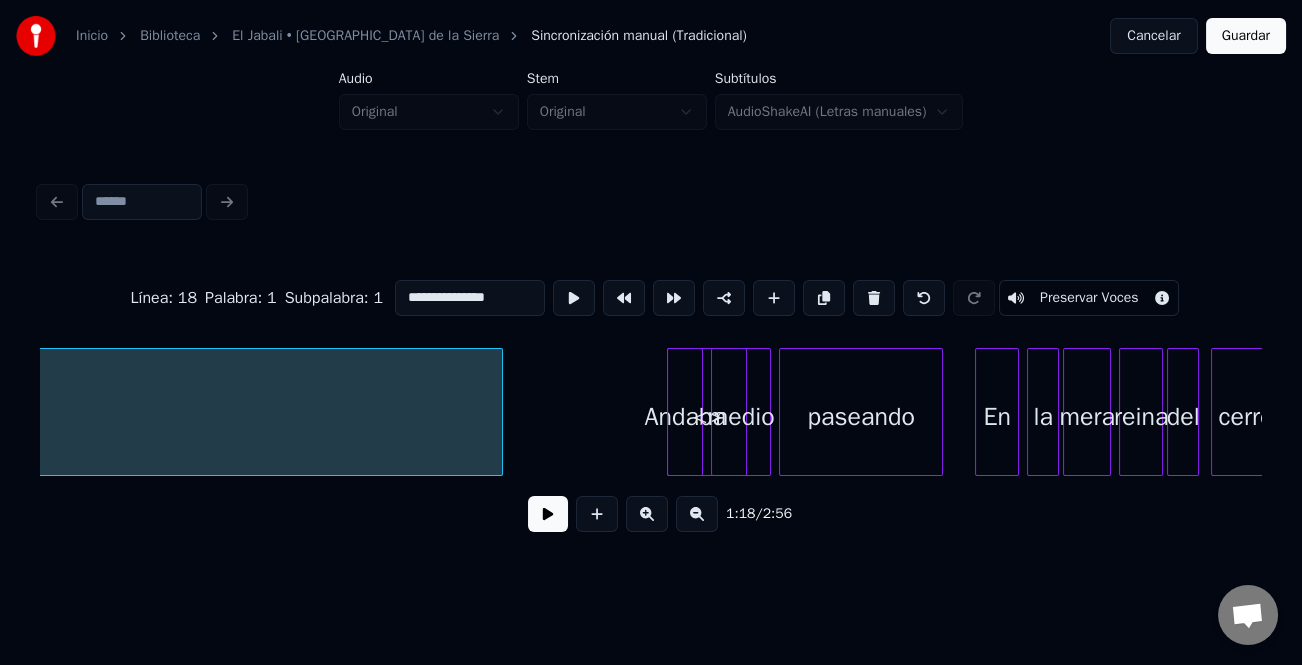 scroll, scrollTop: 0, scrollLeft: 19608, axis: horizontal 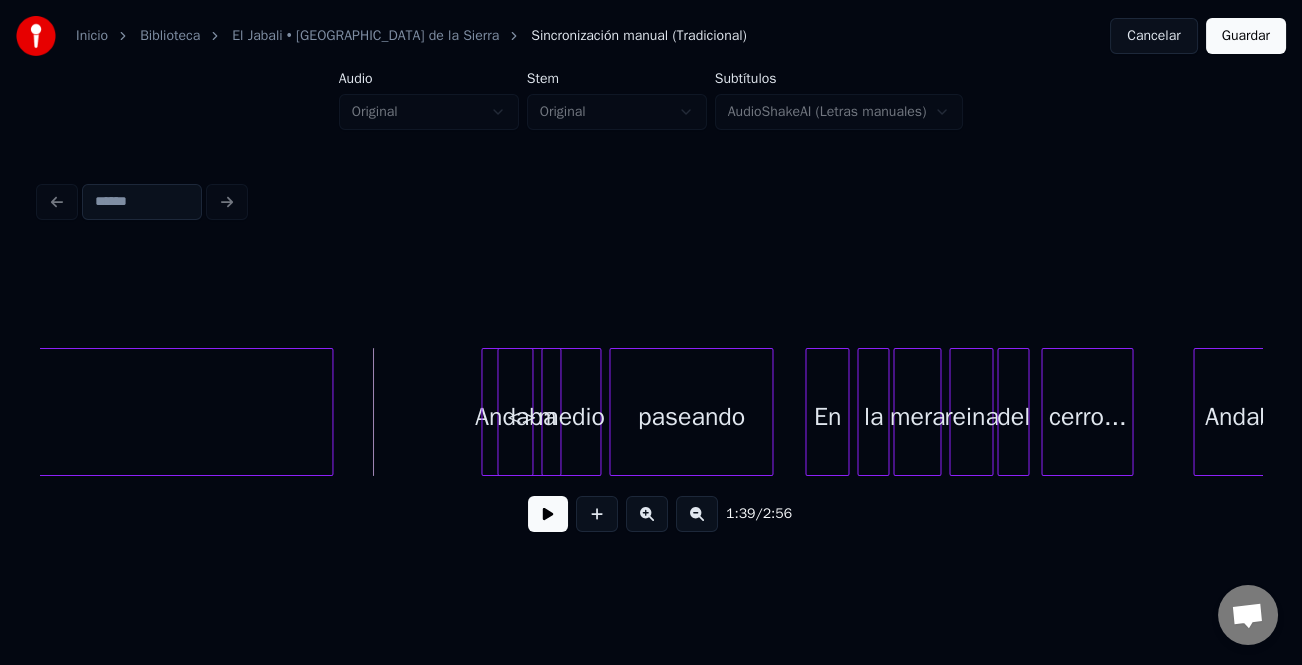 click on "<>" at bounding box center [521, 417] 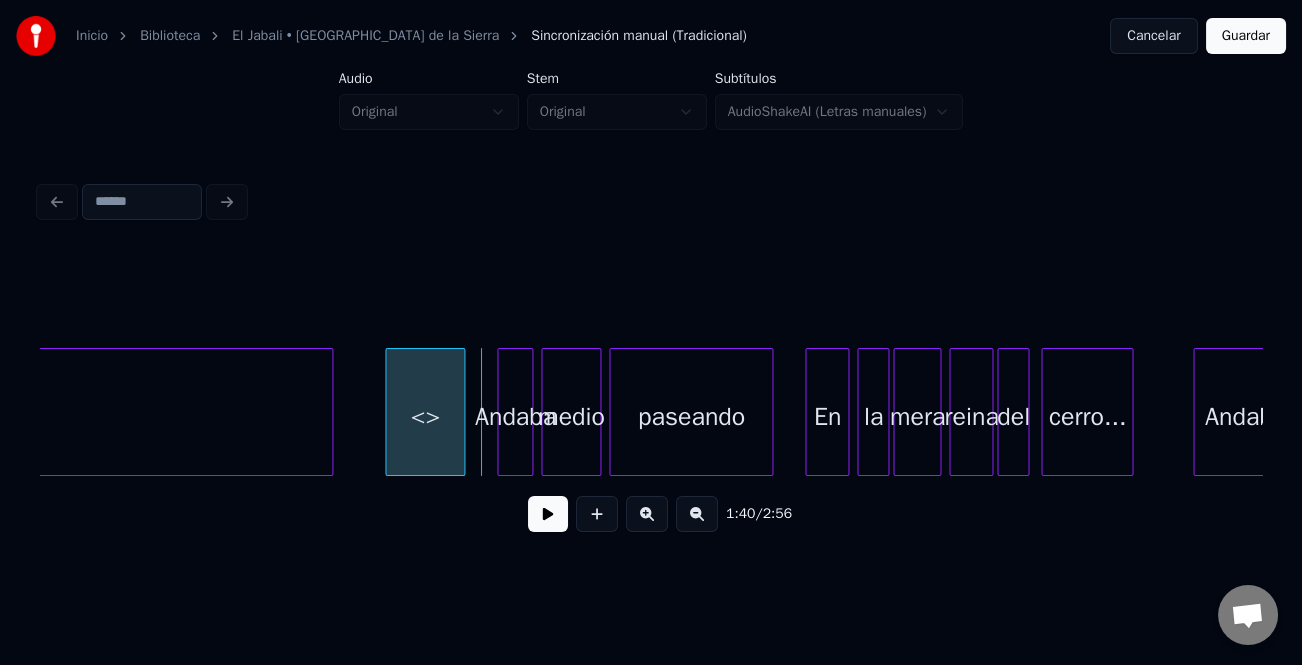 click on "<>" at bounding box center [425, 417] 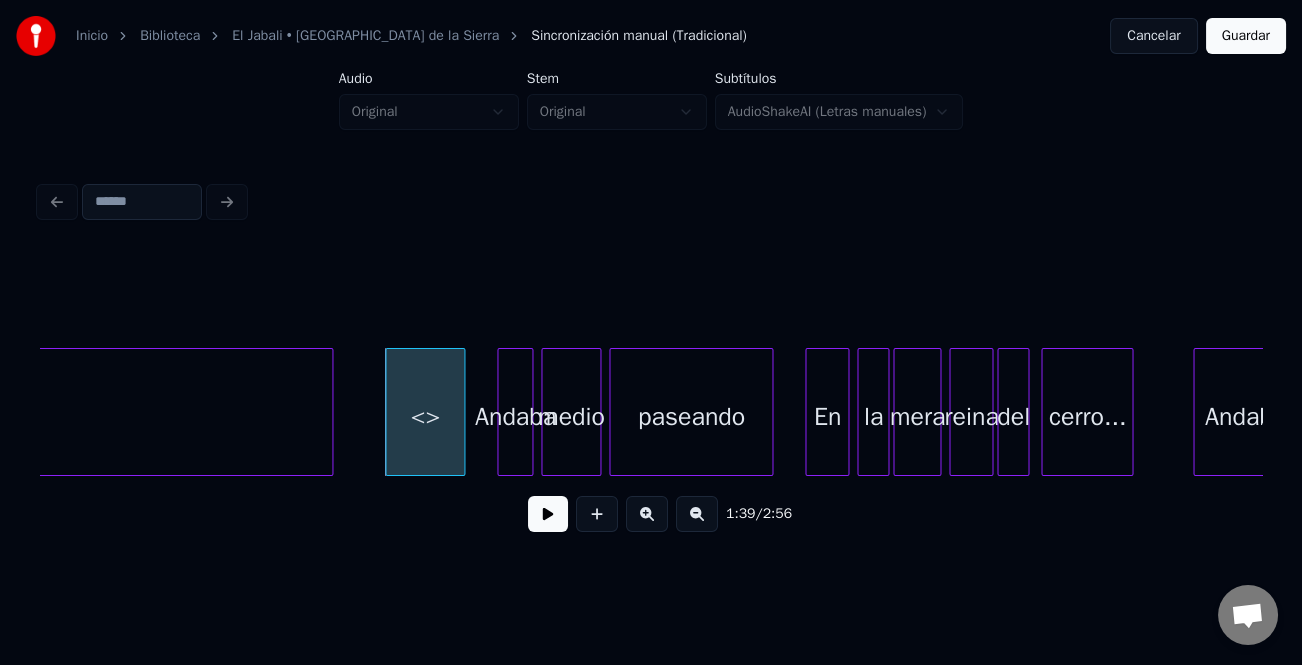 click on "<>" at bounding box center [425, 417] 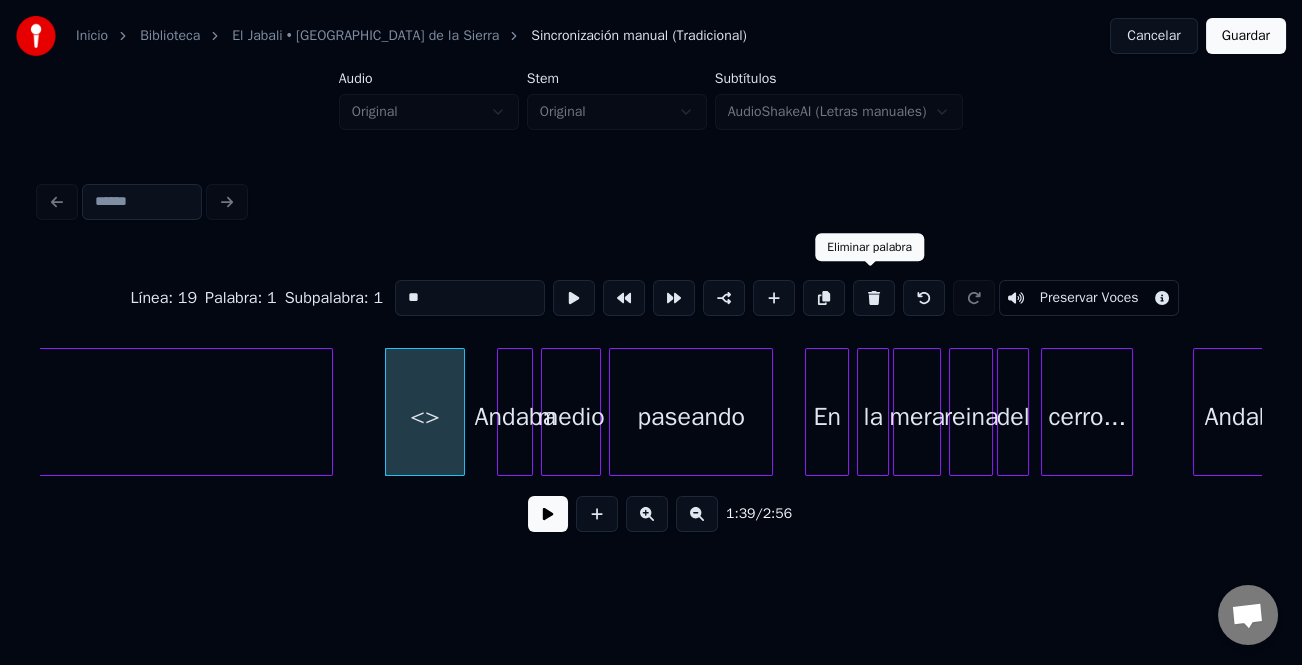 click at bounding box center [874, 298] 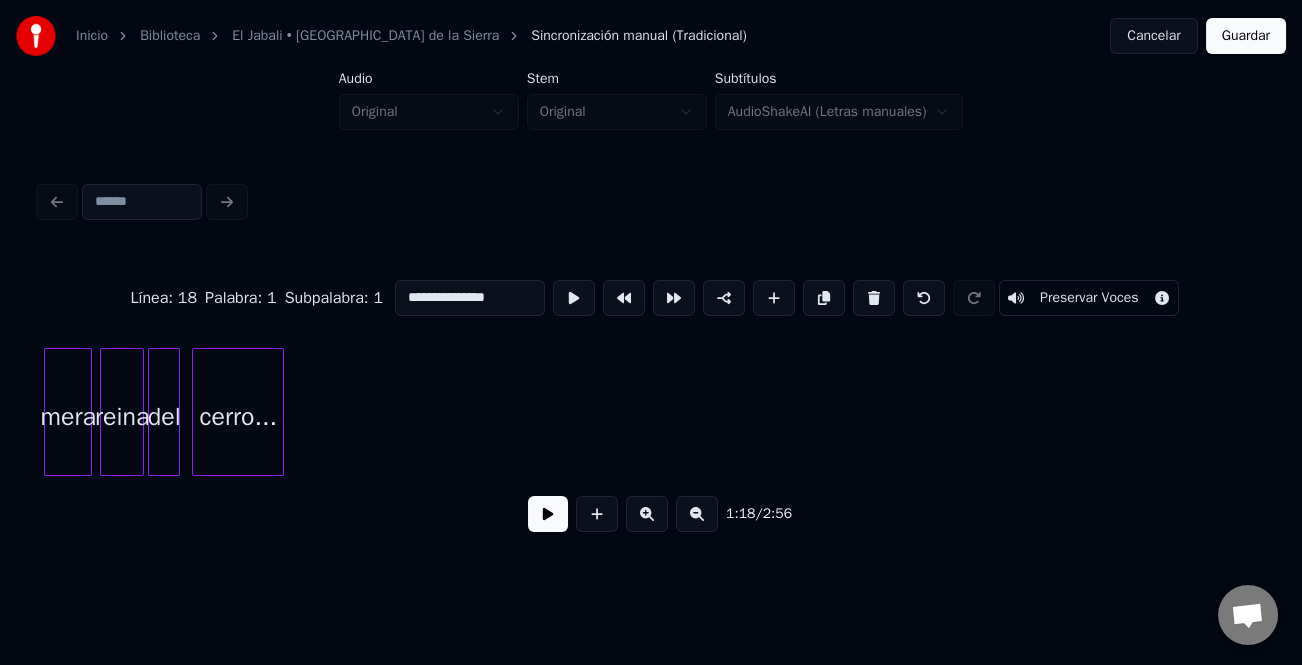 scroll, scrollTop: 0, scrollLeft: 19410, axis: horizontal 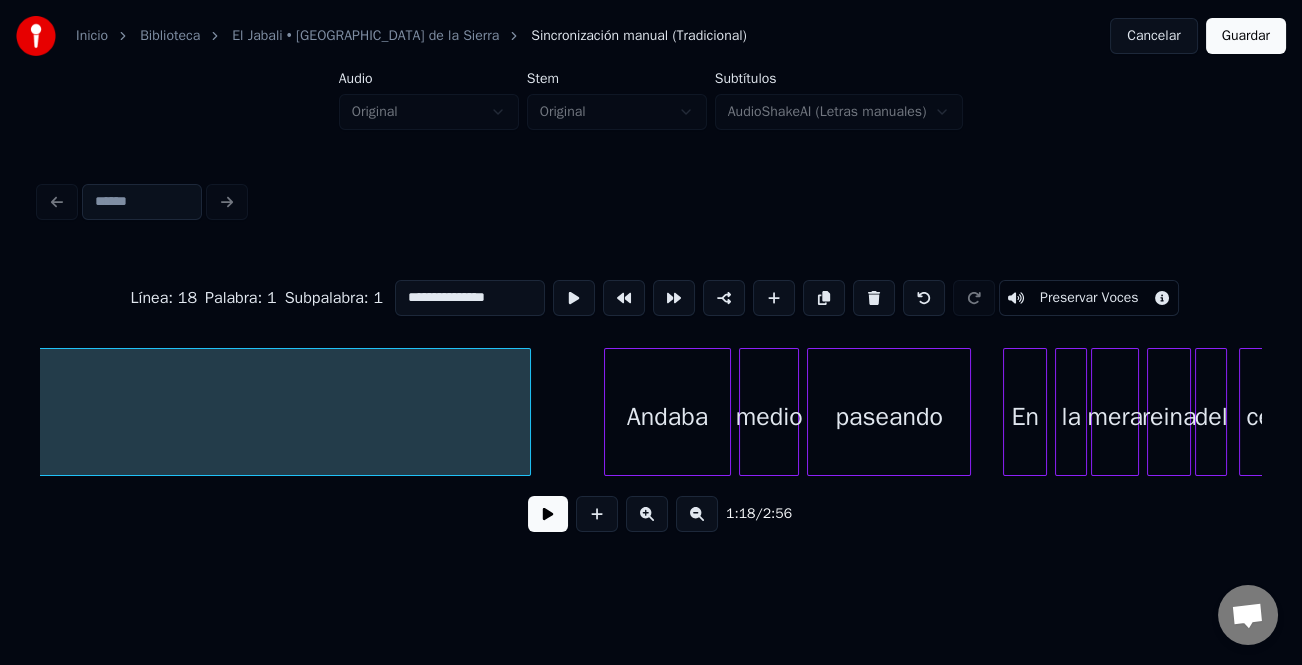 click at bounding box center [608, 412] 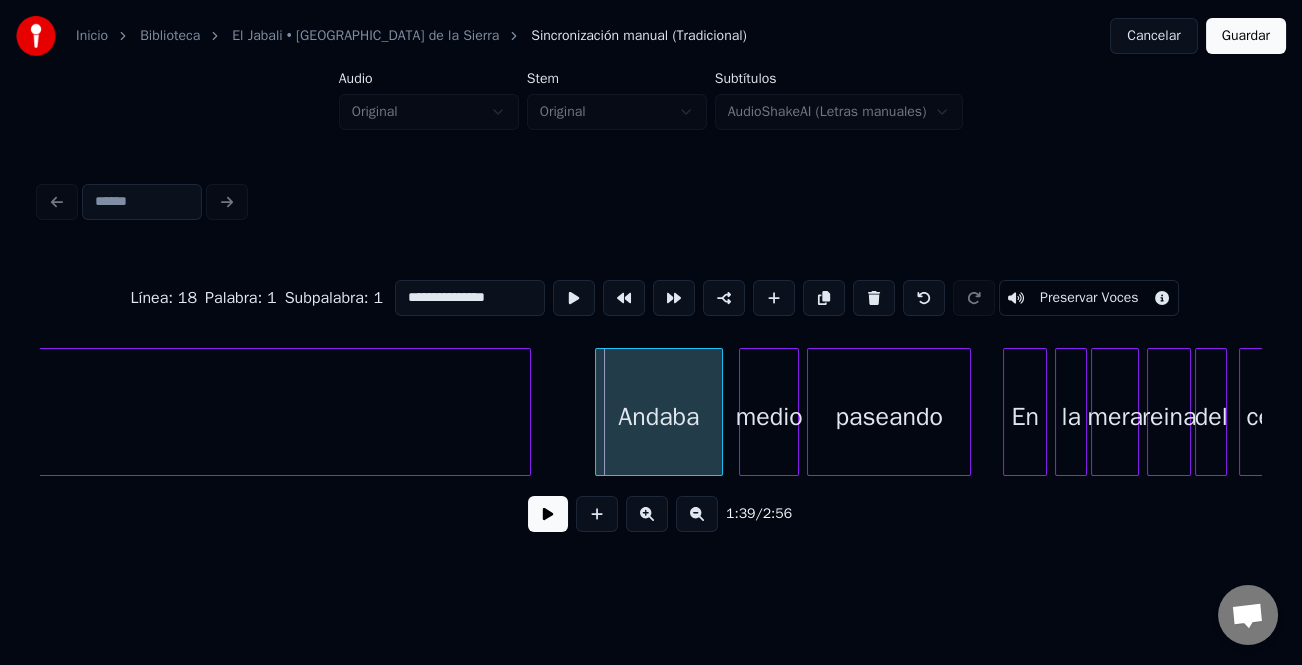 click on "Andaba" at bounding box center (658, 417) 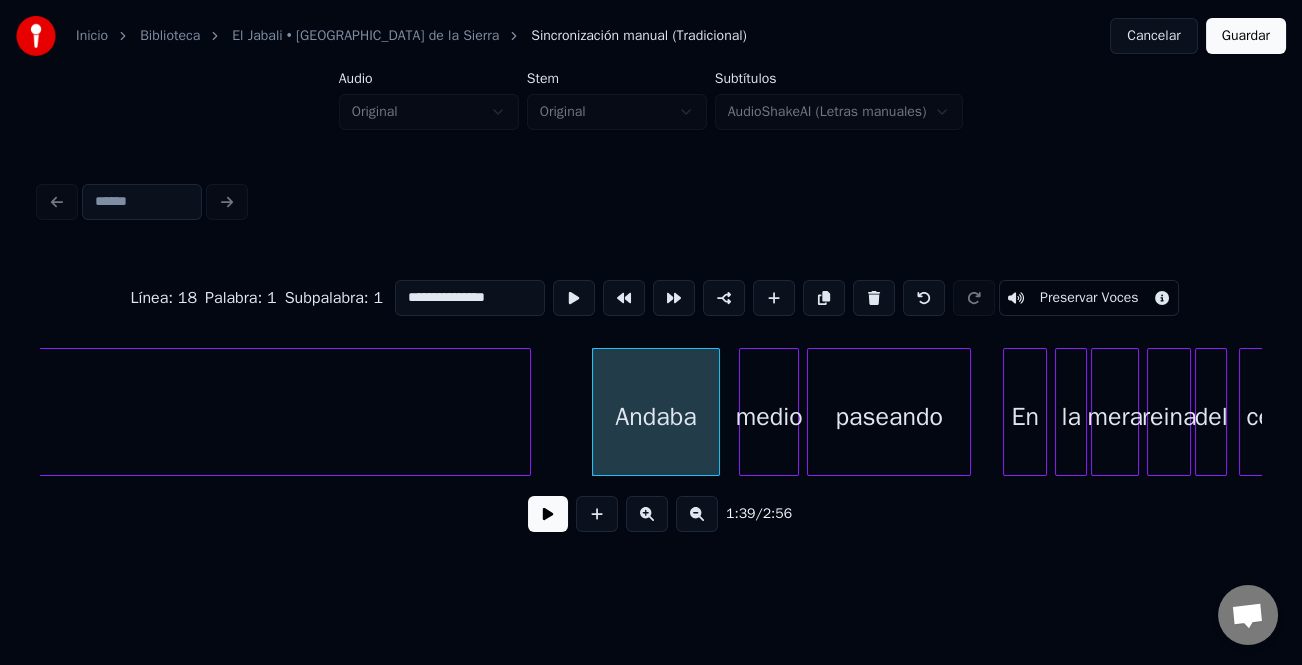 click on "mera [PERSON_NAME]... En la paseando medio Instrumental... [GEOGRAPHIC_DATA]" at bounding box center [-1697, 412] 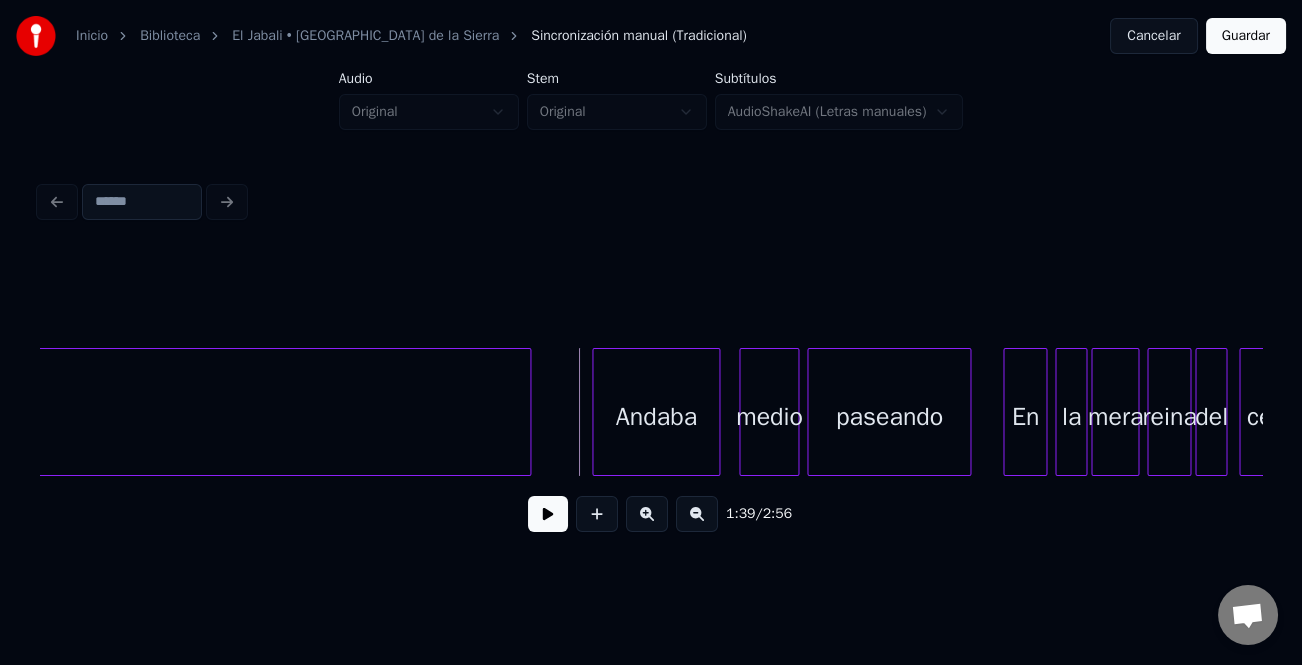 click at bounding box center [548, 514] 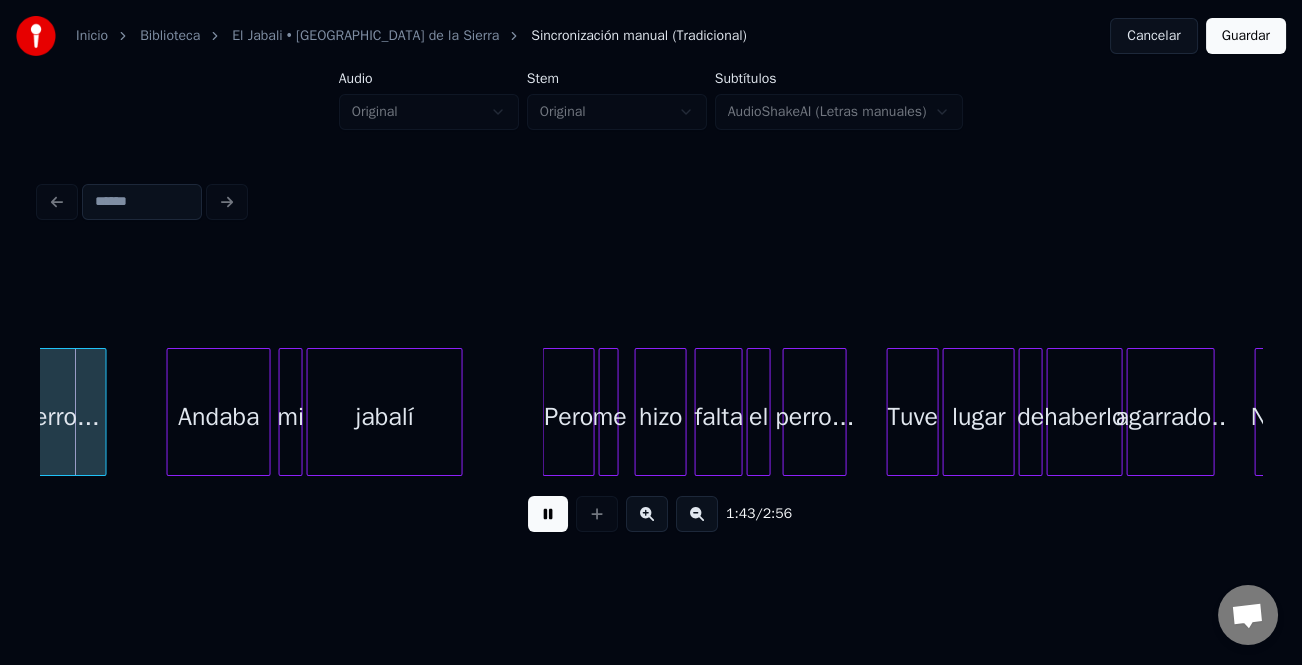 click at bounding box center (647, 514) 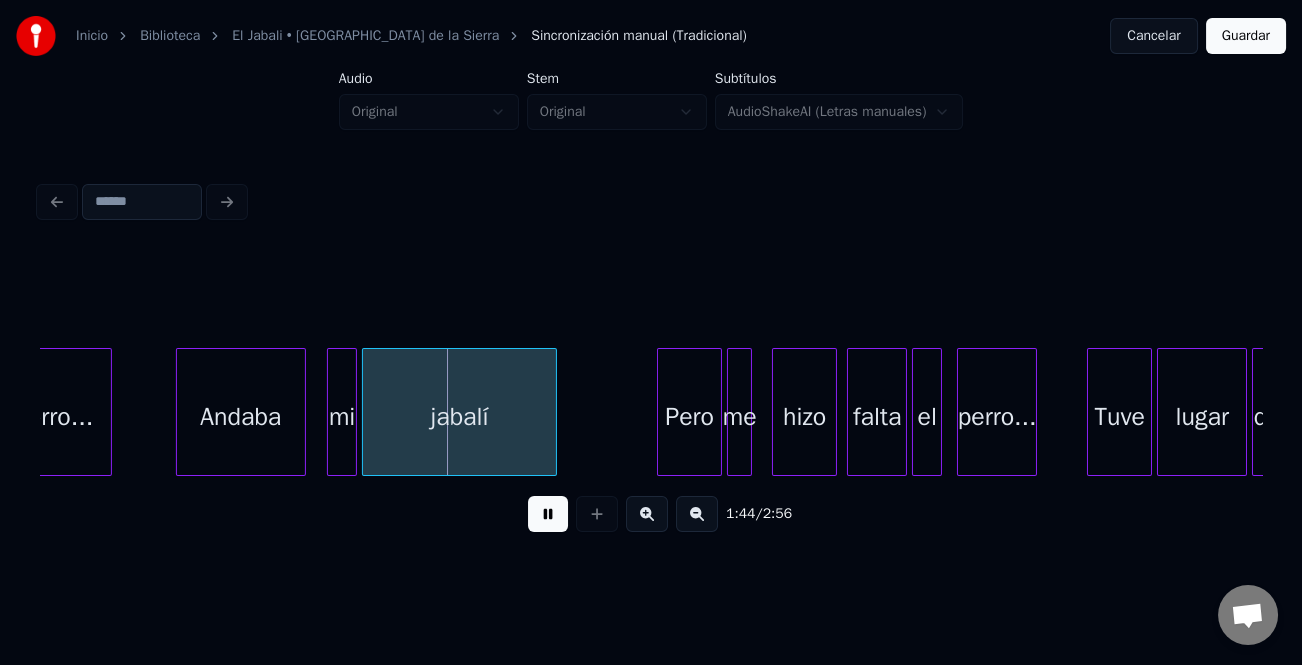 click on "Andaba" at bounding box center (241, 417) 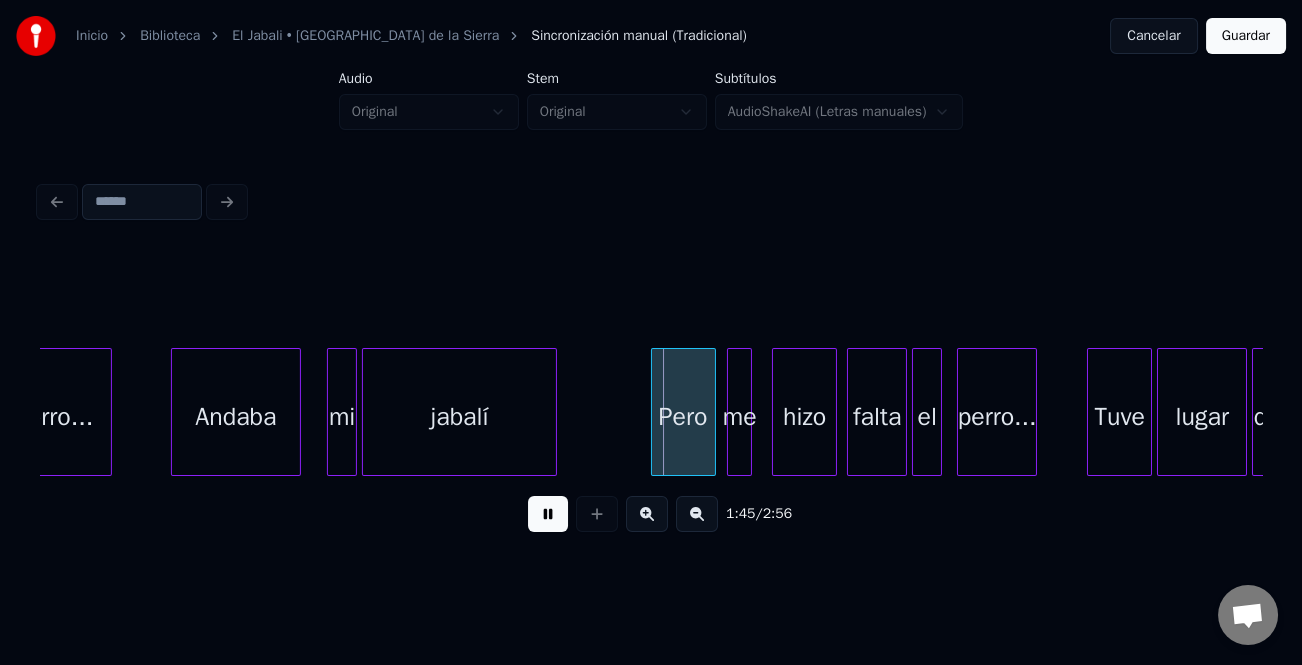 click on "Pero" at bounding box center (683, 417) 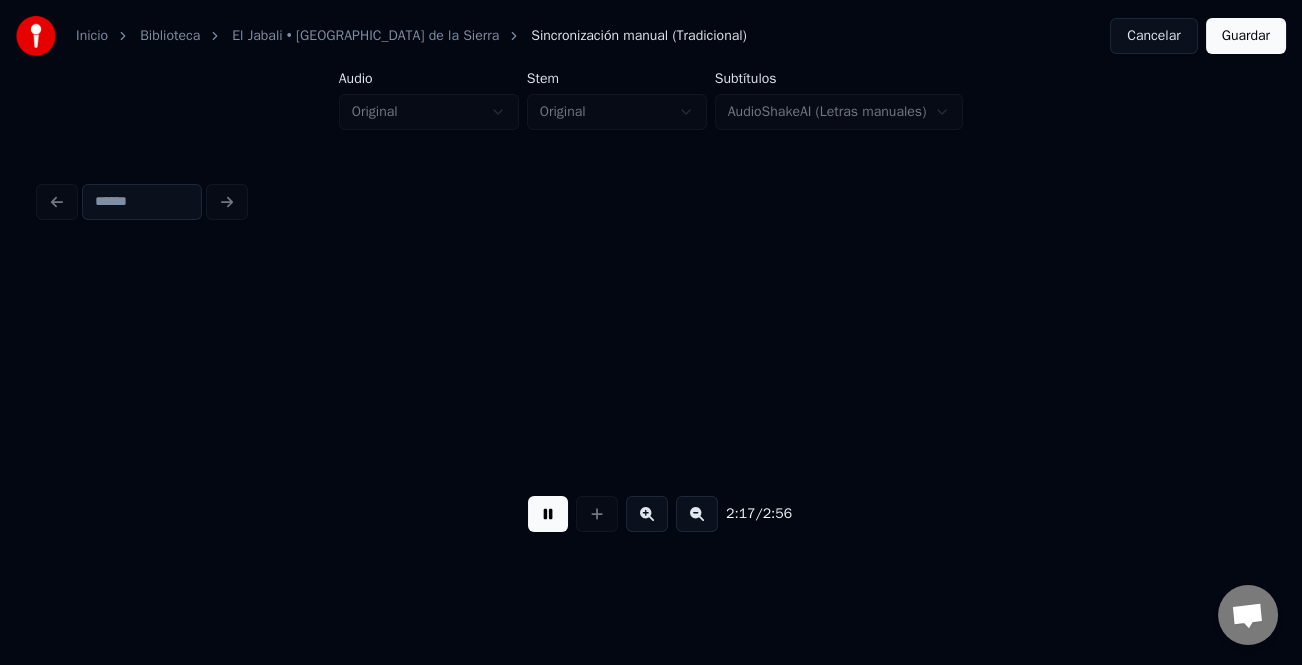 scroll, scrollTop: 0, scrollLeft: 34370, axis: horizontal 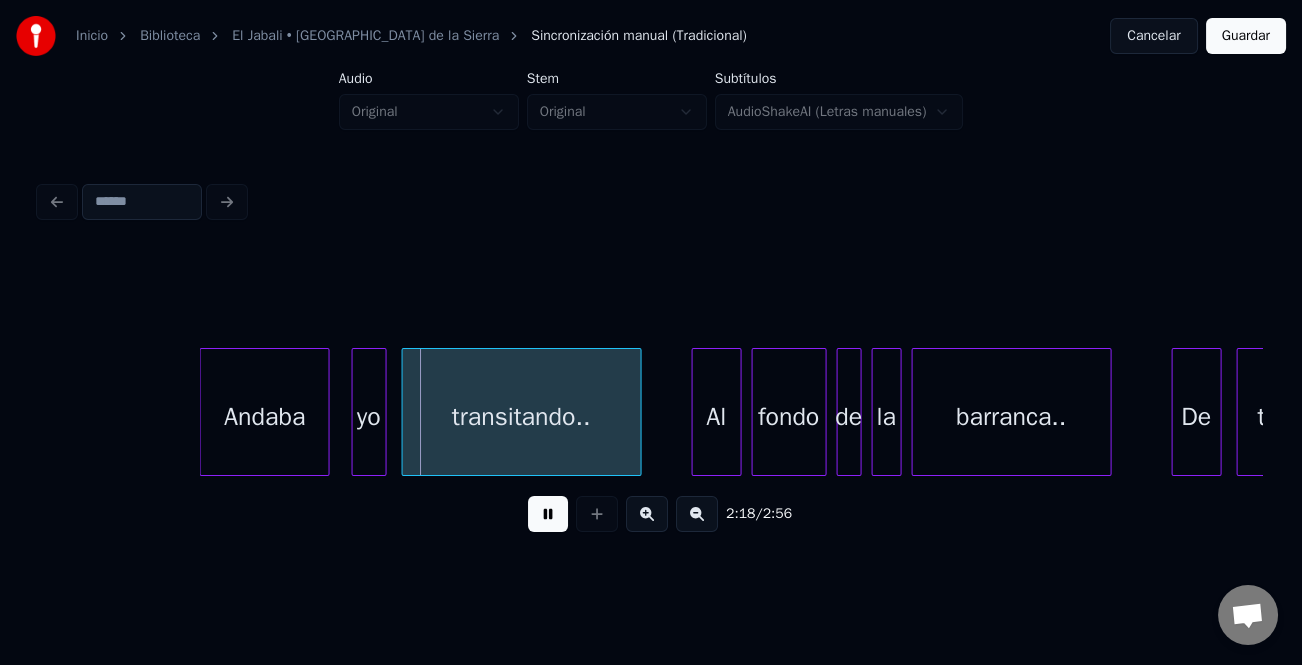 click on "Andaba" at bounding box center (265, 417) 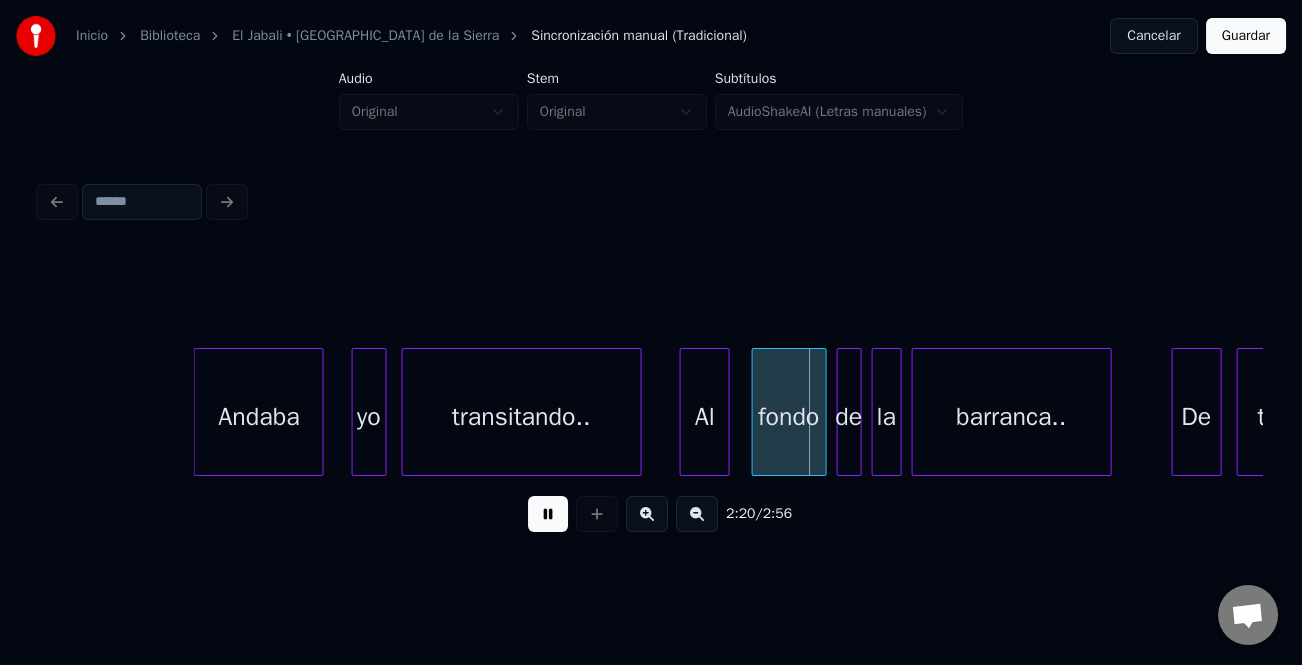 click on "Al" at bounding box center (705, 417) 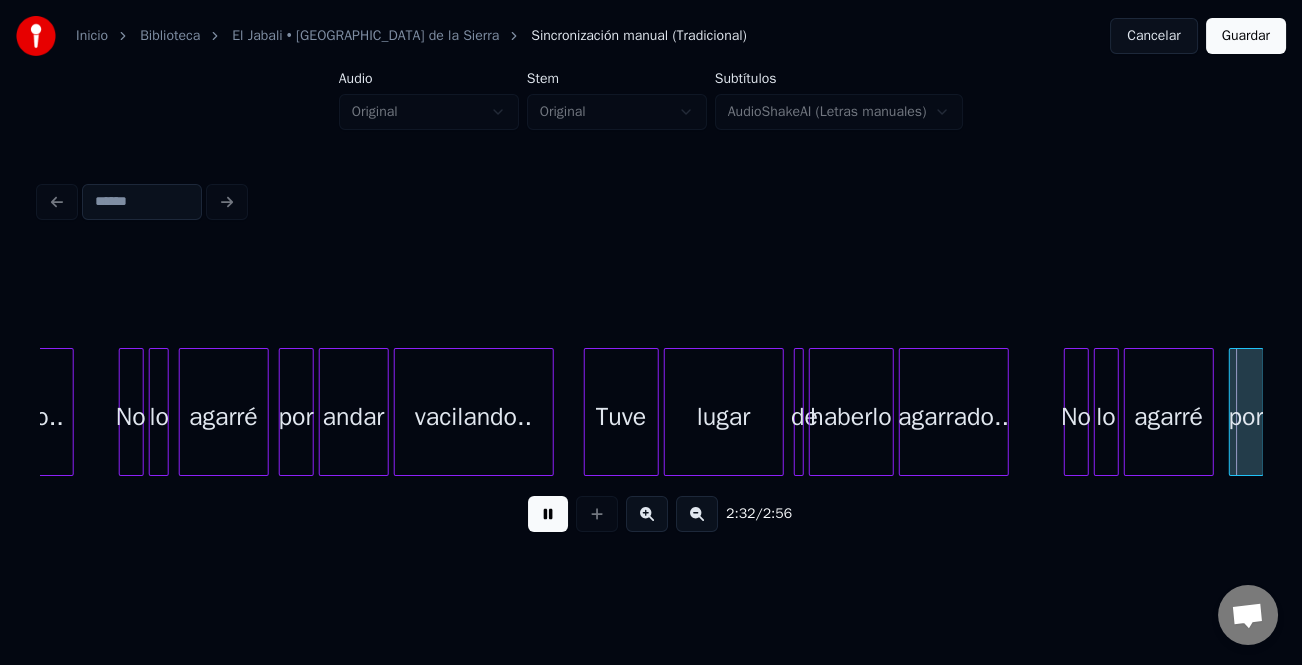 scroll, scrollTop: 0, scrollLeft: 38041, axis: horizontal 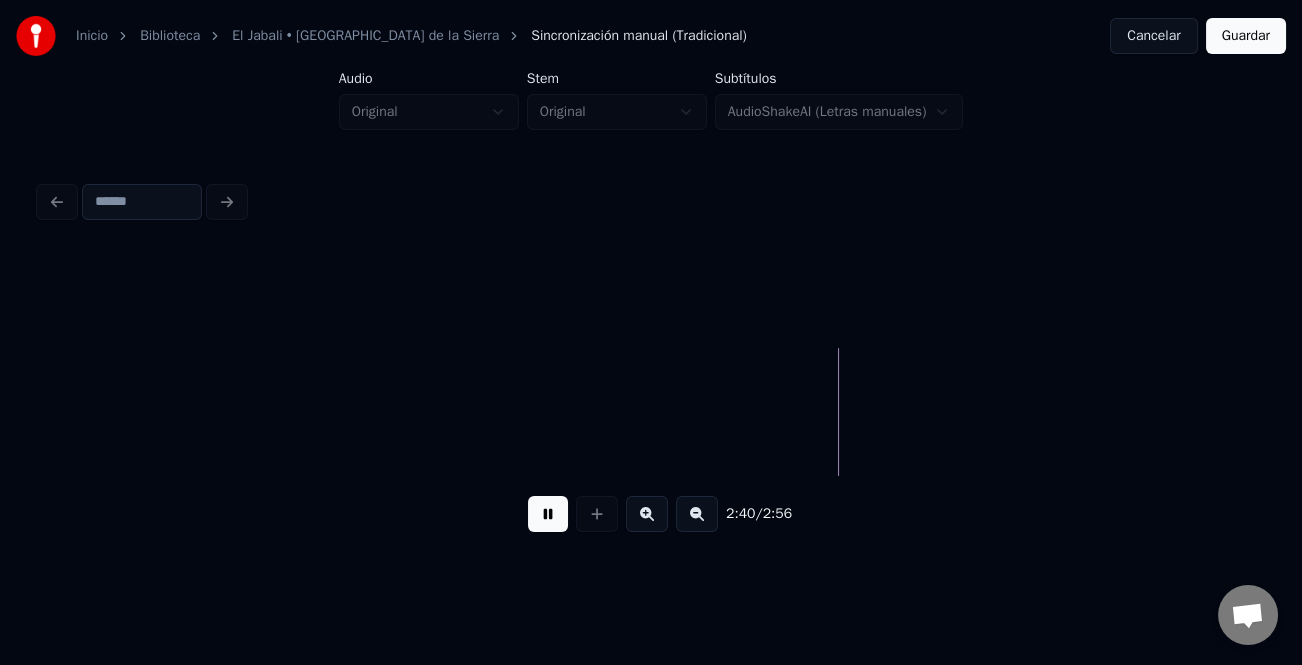 click at bounding box center (647, 514) 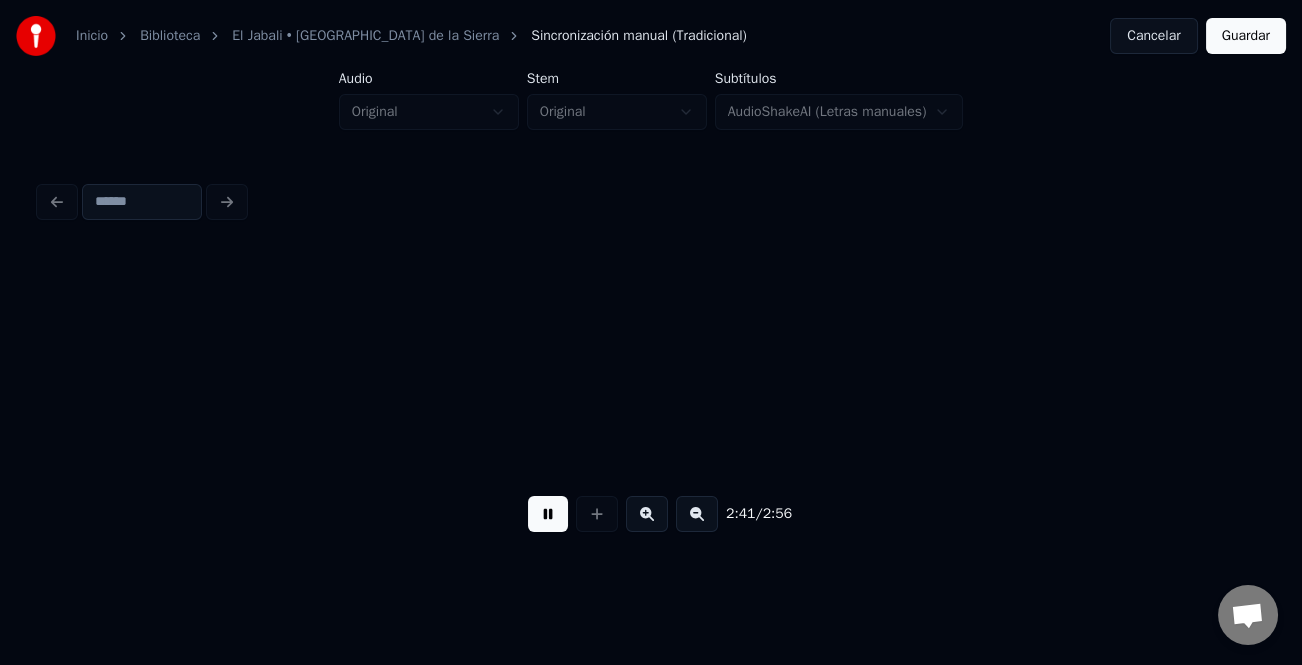 scroll, scrollTop: 0, scrollLeft: 47449, axis: horizontal 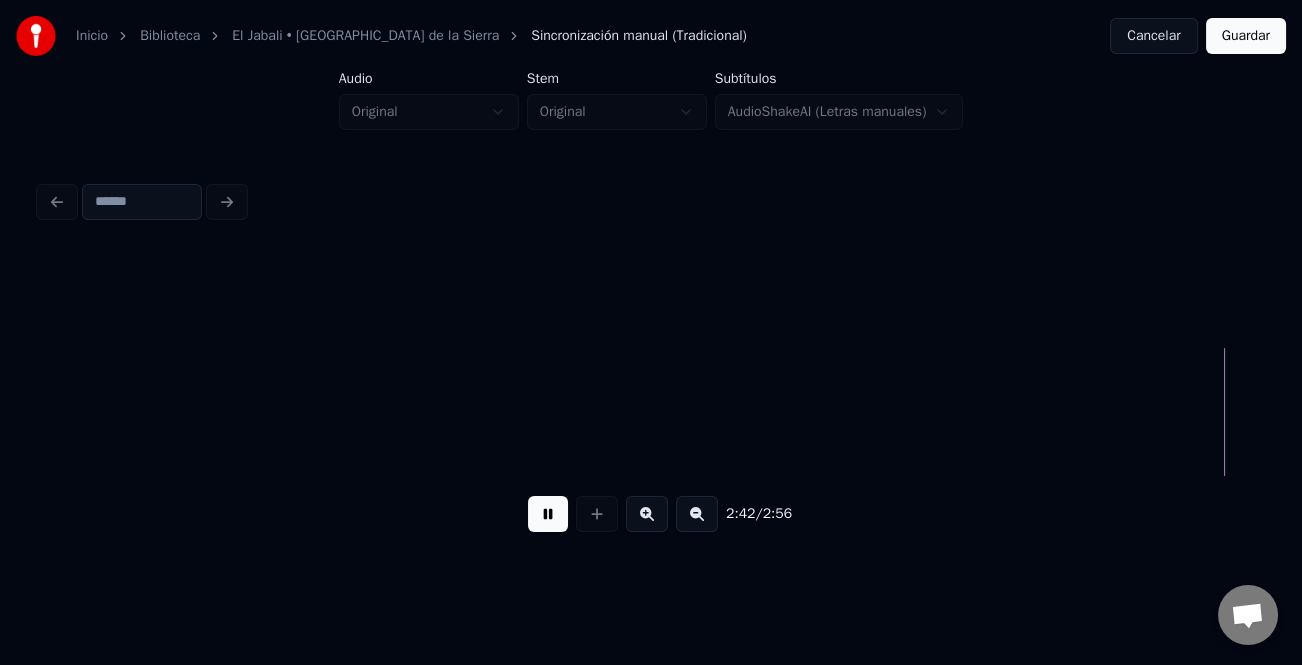 click at bounding box center [697, 514] 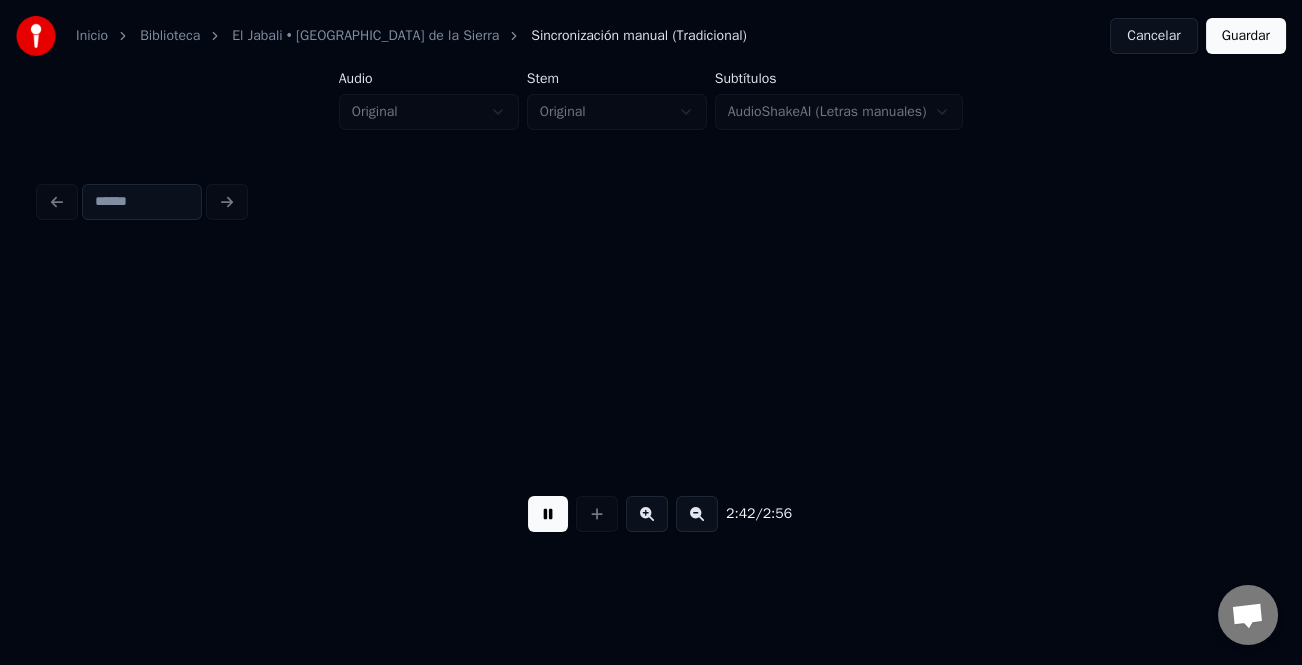 click at bounding box center [697, 514] 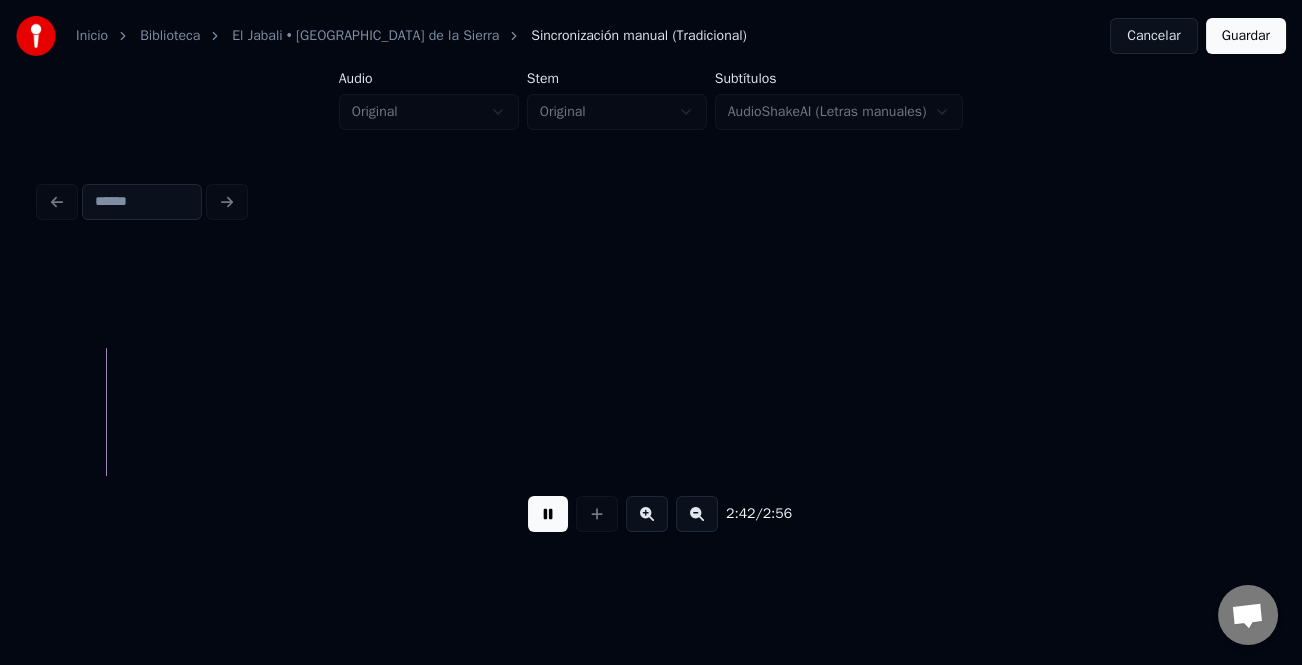 click at bounding box center (697, 514) 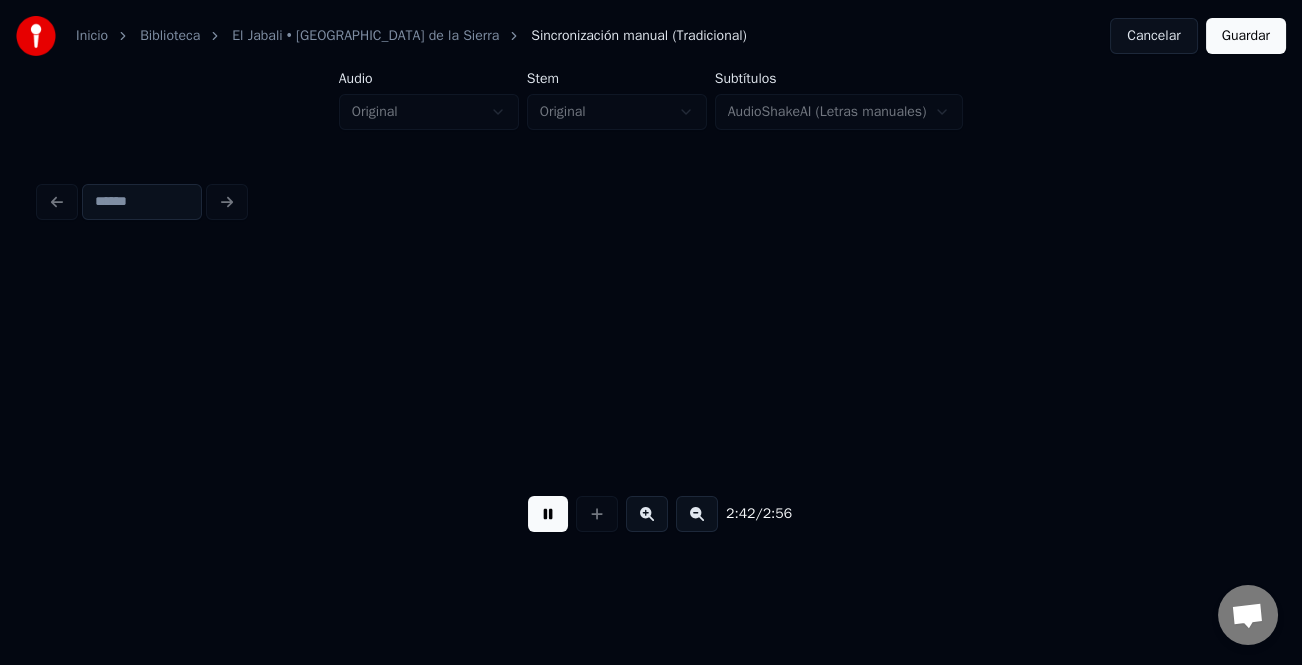 scroll, scrollTop: 0, scrollLeft: 16196, axis: horizontal 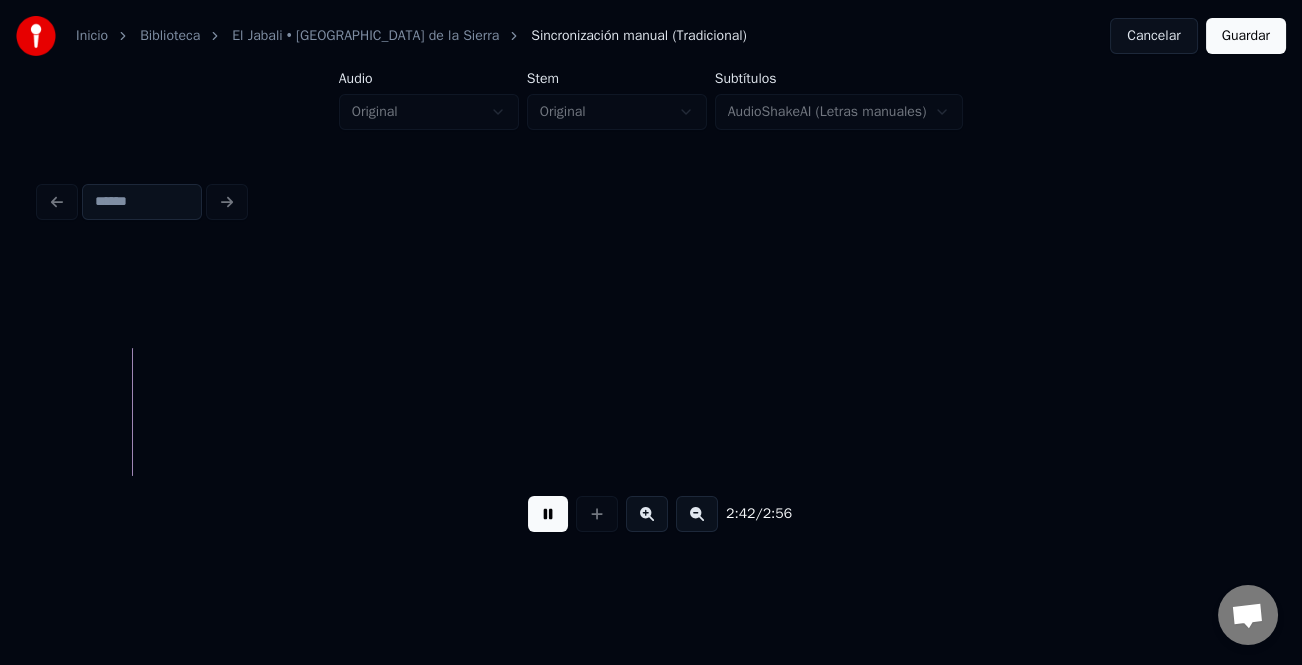 click at bounding box center (697, 514) 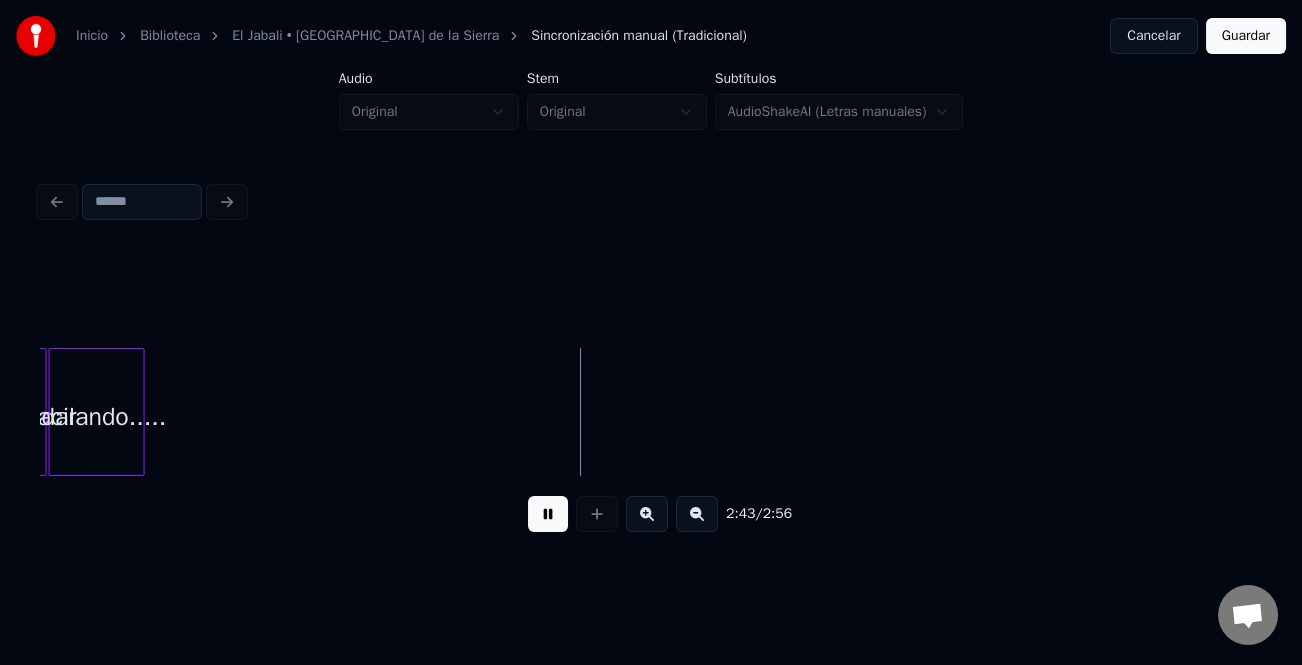 click at bounding box center (697, 514) 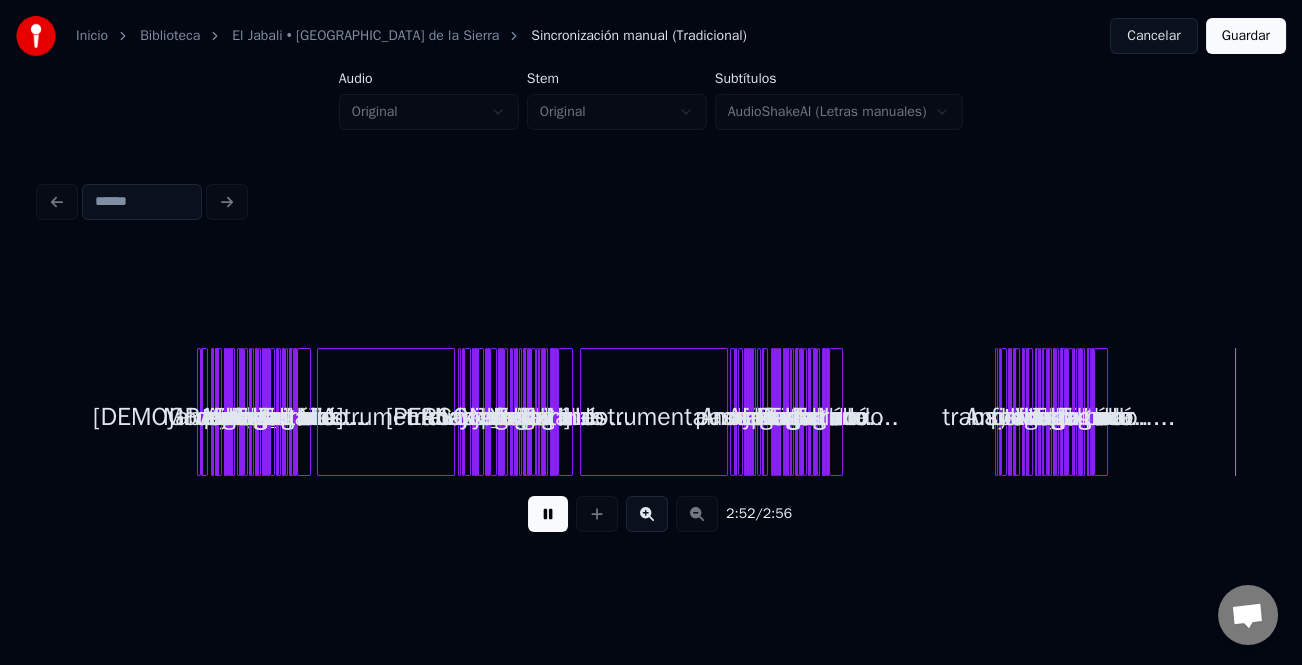 click on "Guardar" at bounding box center [1246, 36] 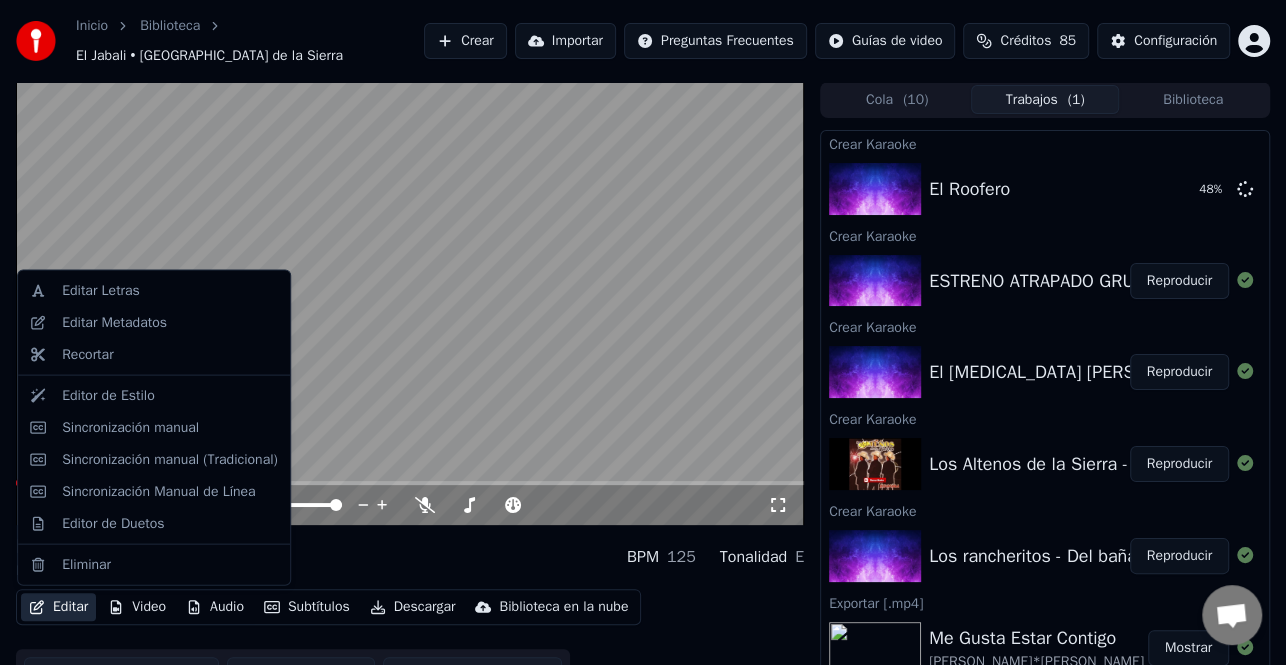 click on "Editar" at bounding box center [58, 607] 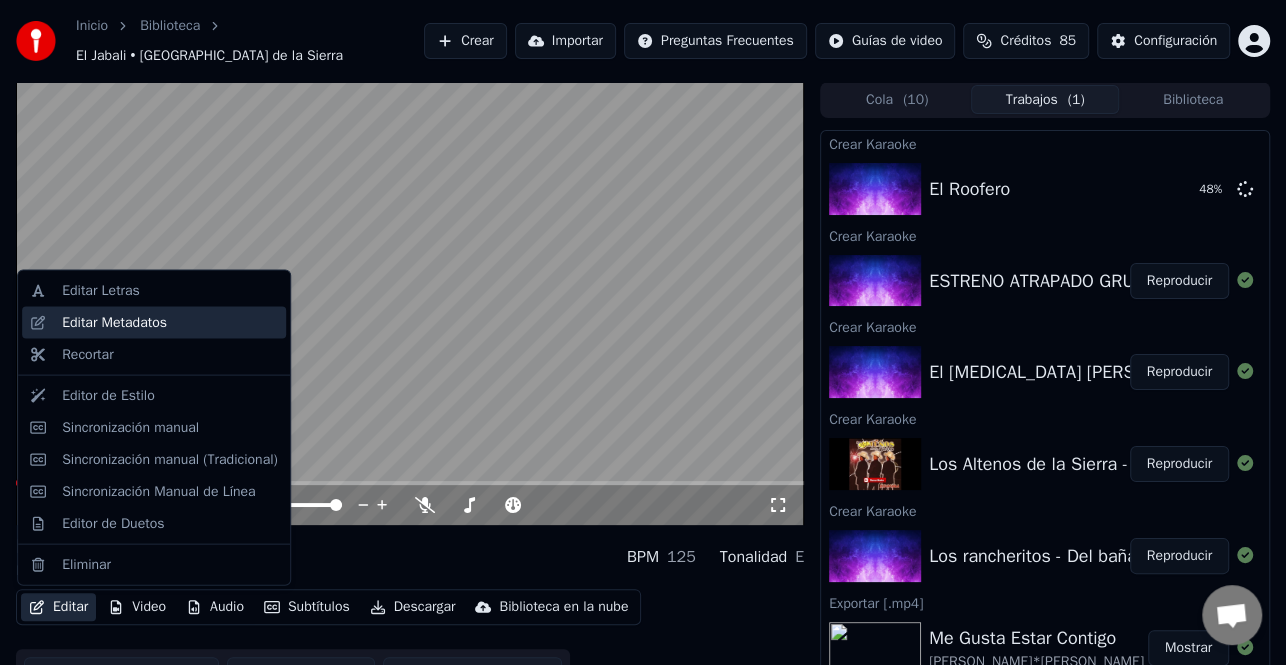 click on "Editar Metadatos" at bounding box center [114, 323] 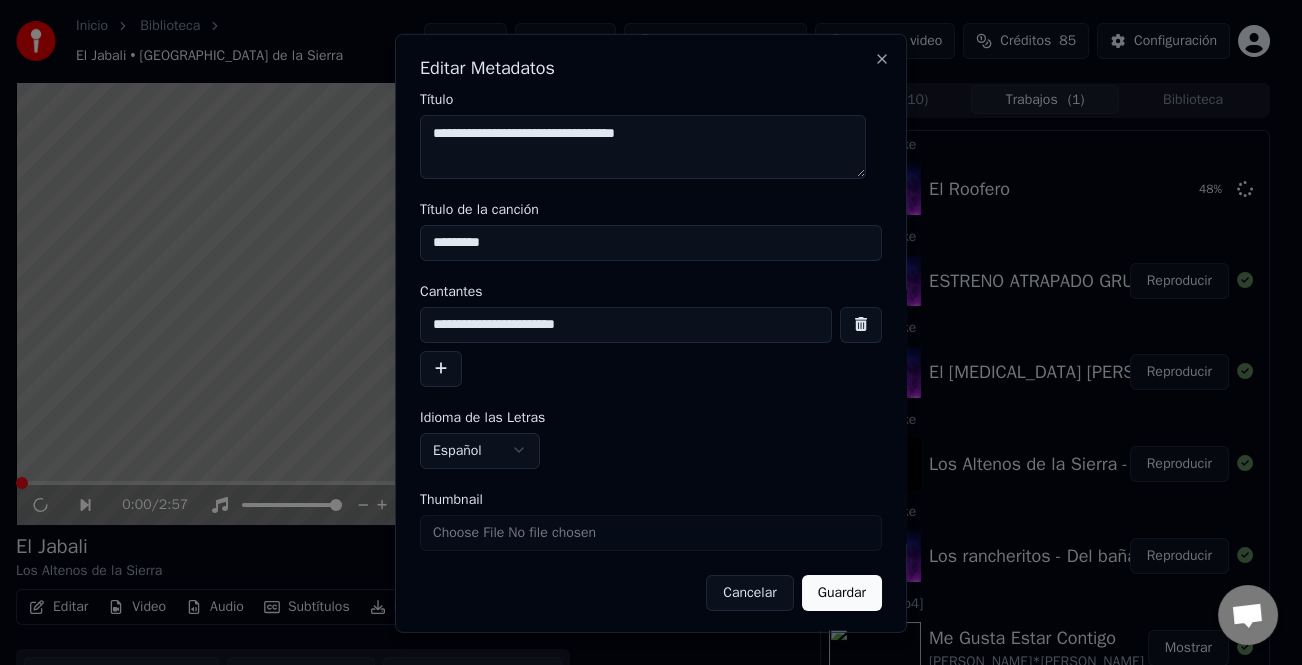 click at bounding box center [441, 368] 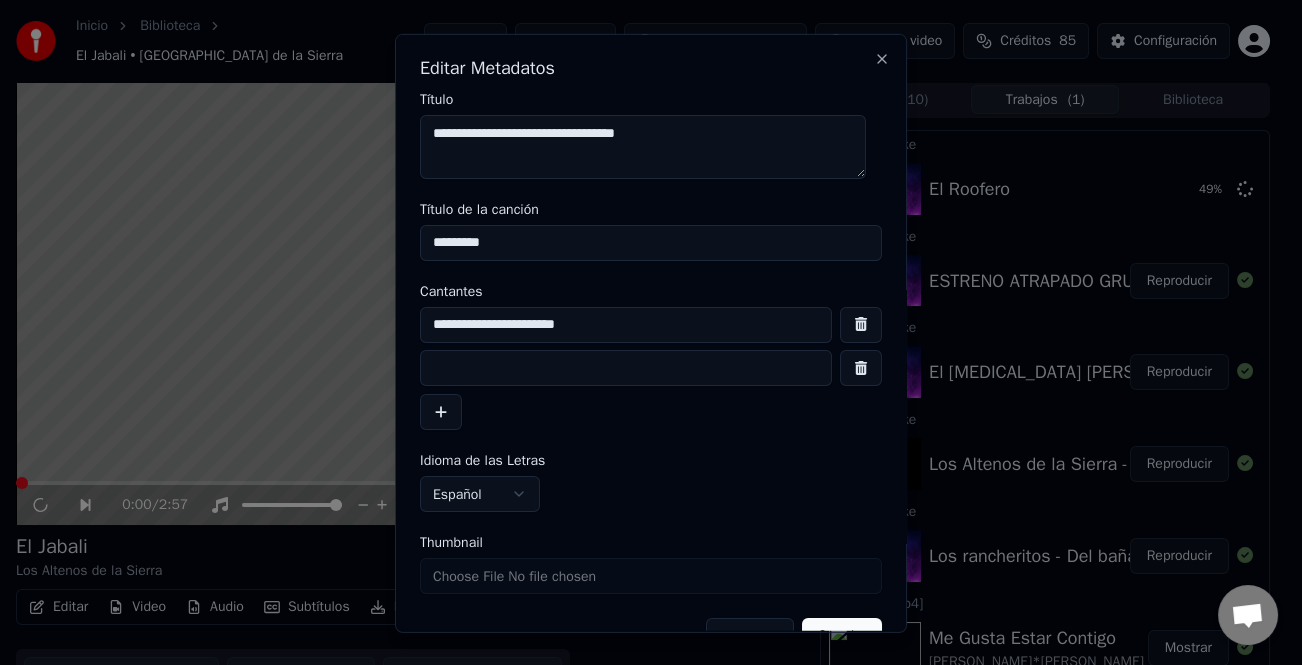 click at bounding box center (626, 368) 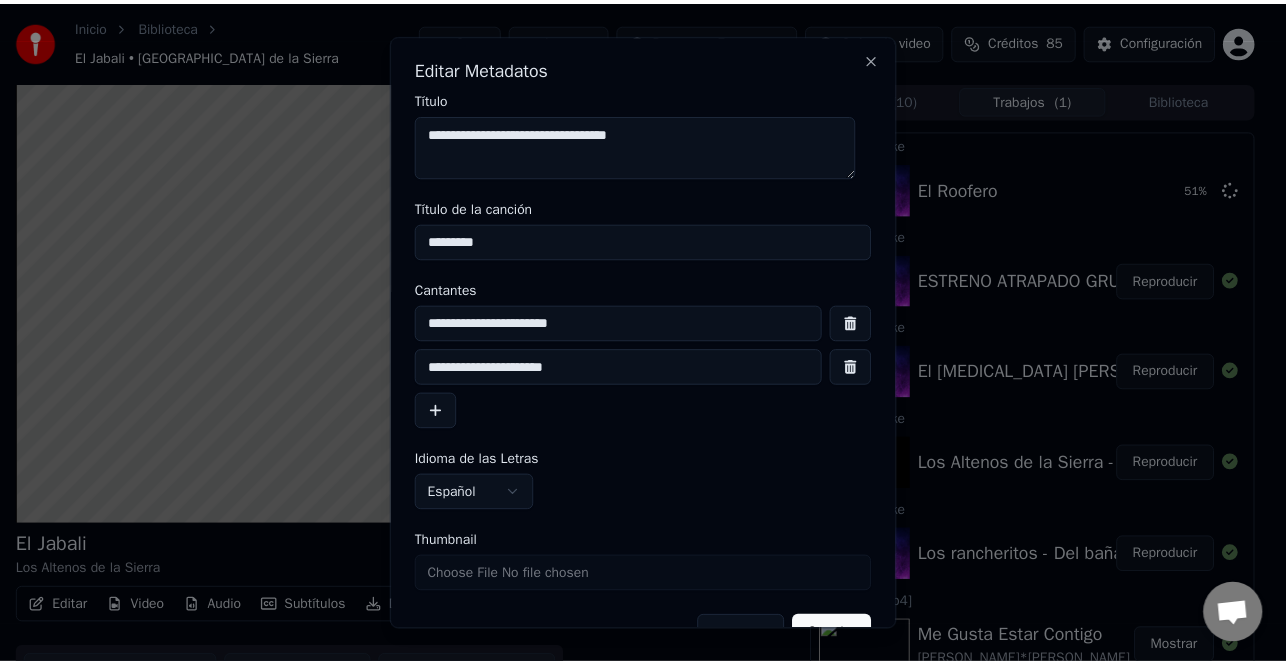 scroll, scrollTop: 47, scrollLeft: 0, axis: vertical 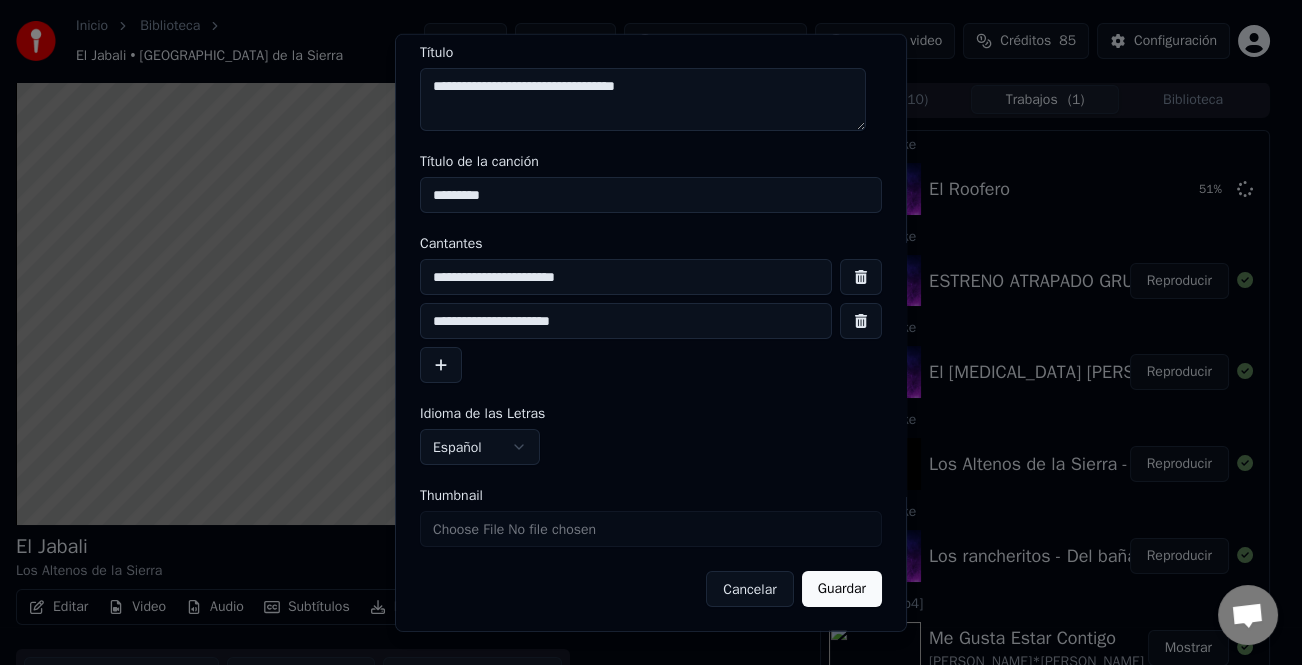 type on "**********" 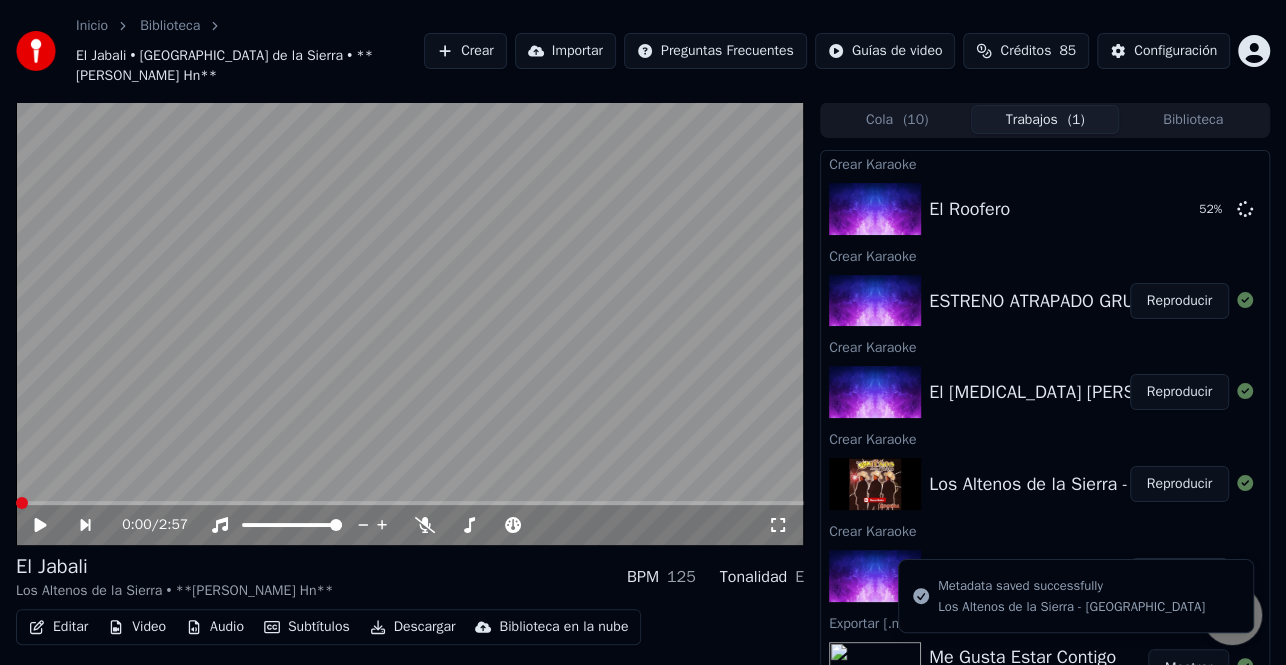 click 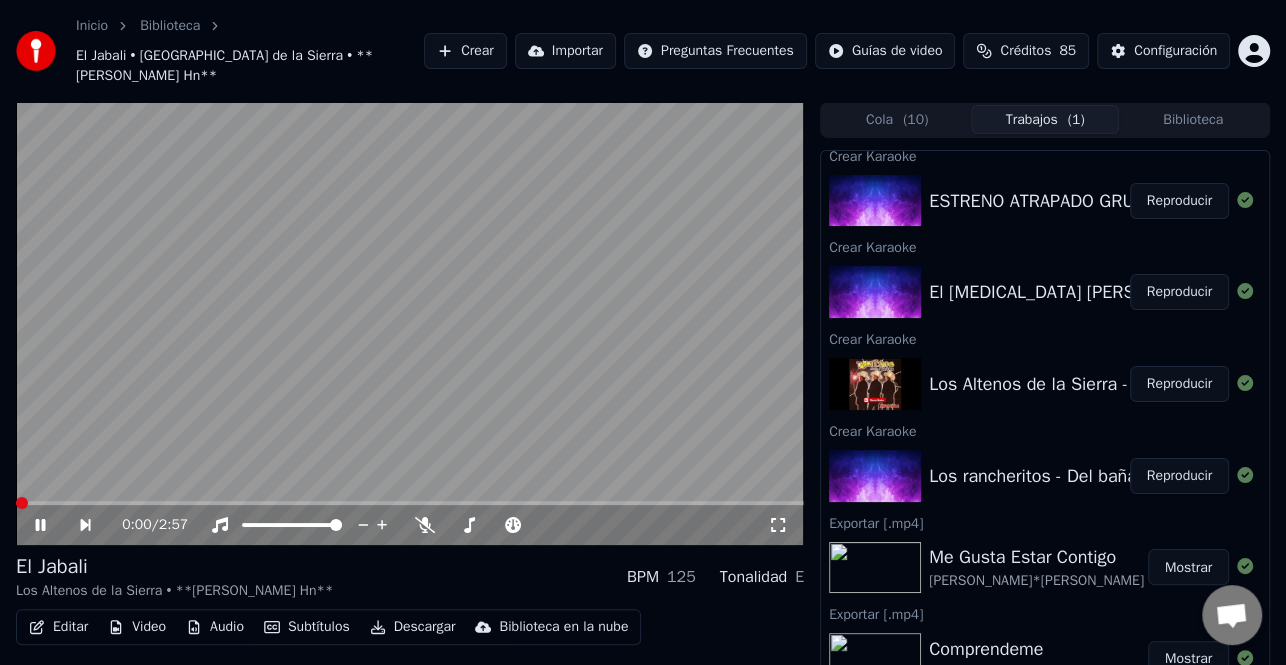 scroll, scrollTop: 100, scrollLeft: 0, axis: vertical 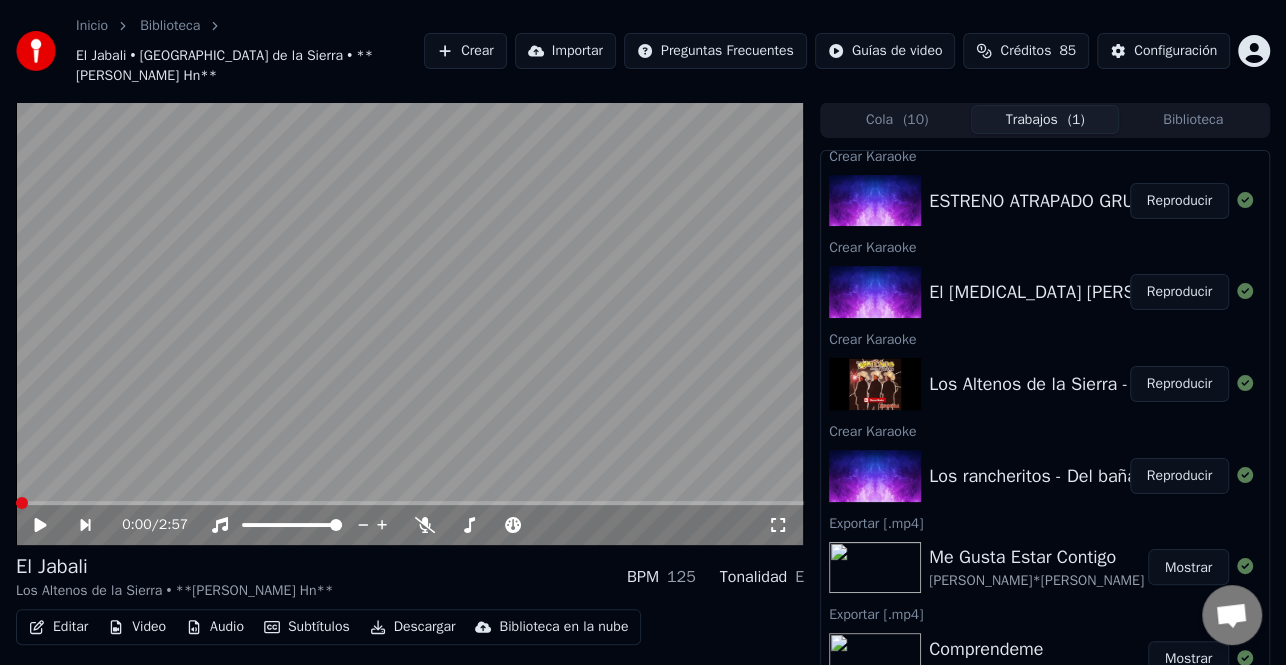 click on "Descargar" at bounding box center (413, 627) 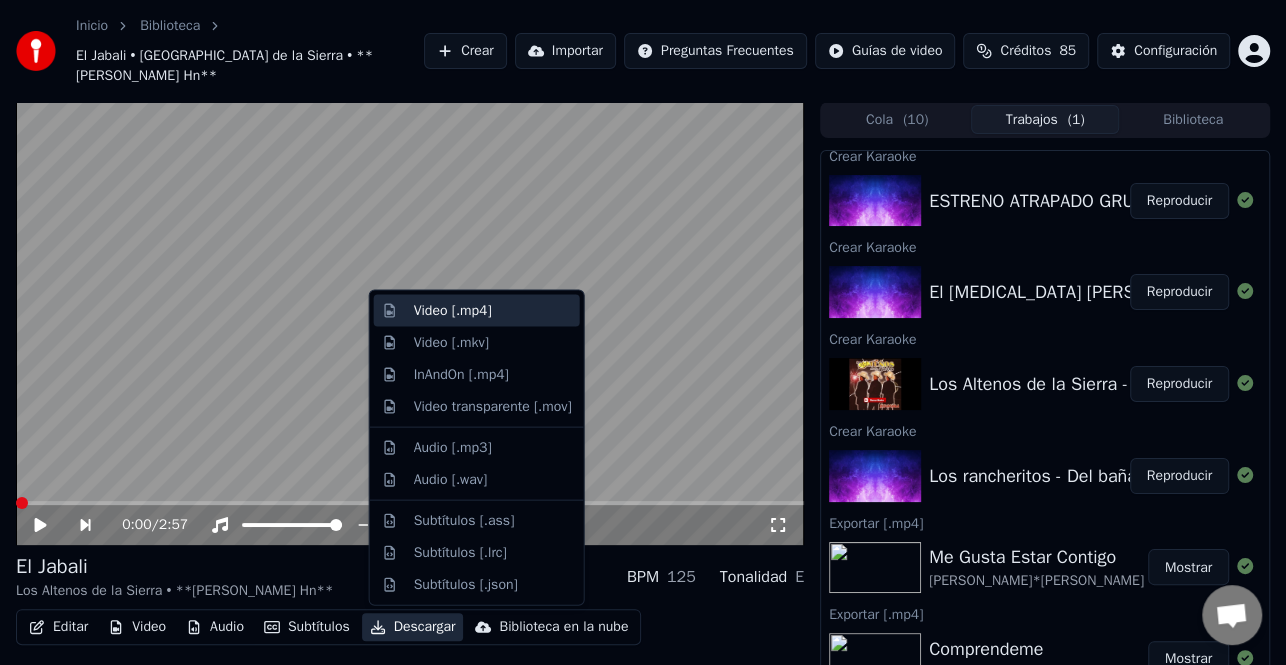 click on "Video [.mp4]" at bounding box center (453, 311) 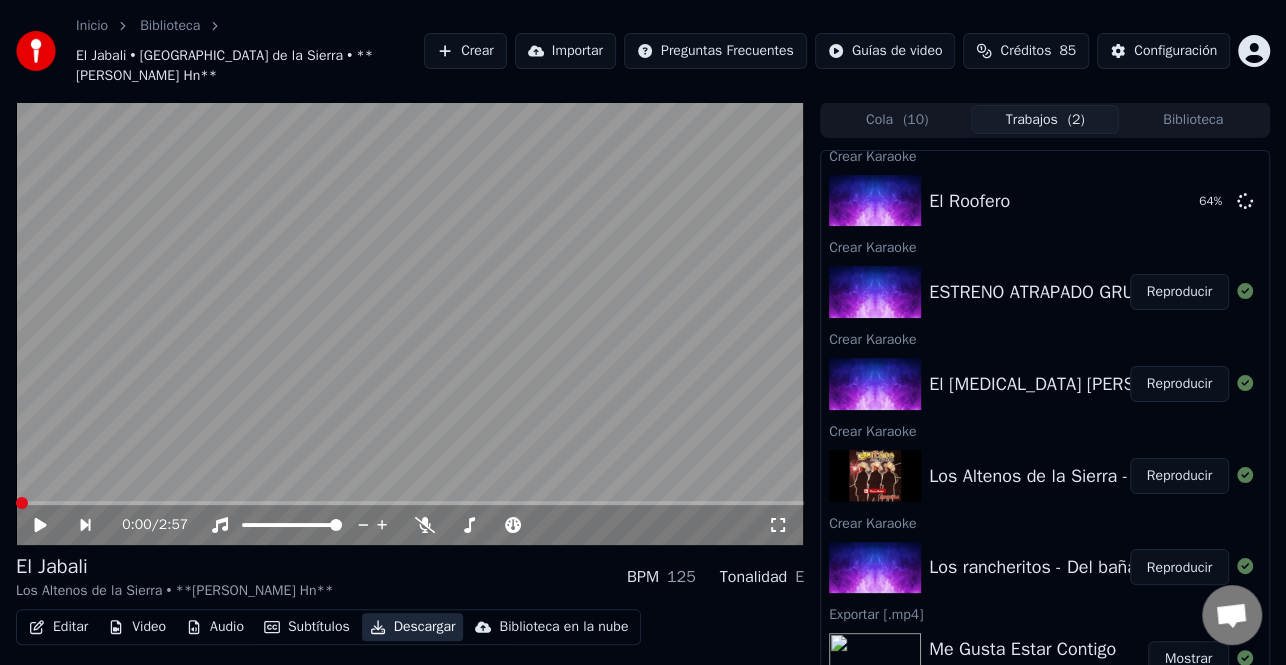 scroll, scrollTop: 192, scrollLeft: 0, axis: vertical 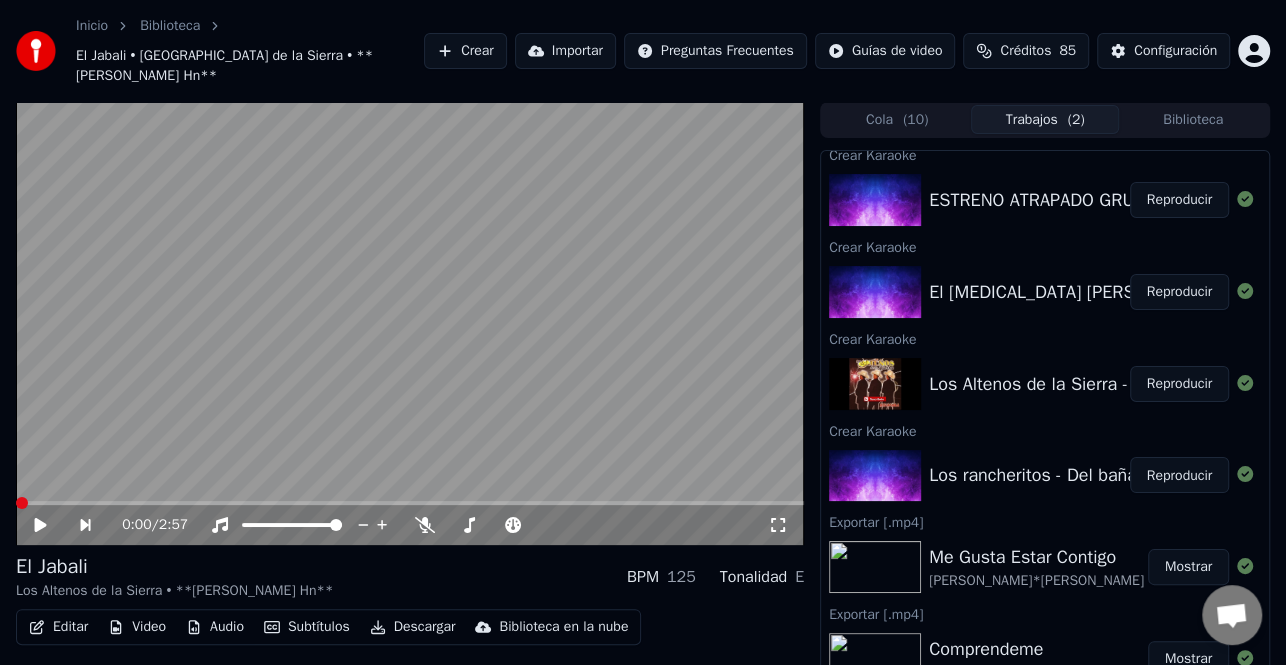 click on "Reproducir" at bounding box center (1179, 292) 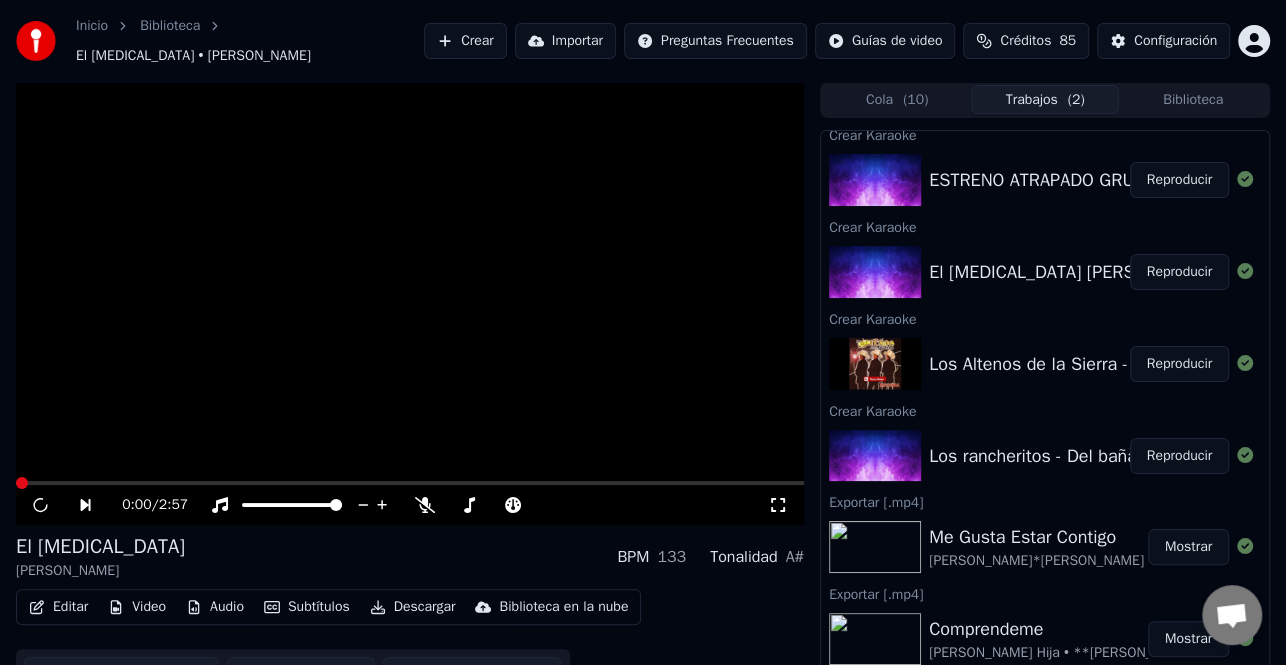 scroll, scrollTop: 0, scrollLeft: 0, axis: both 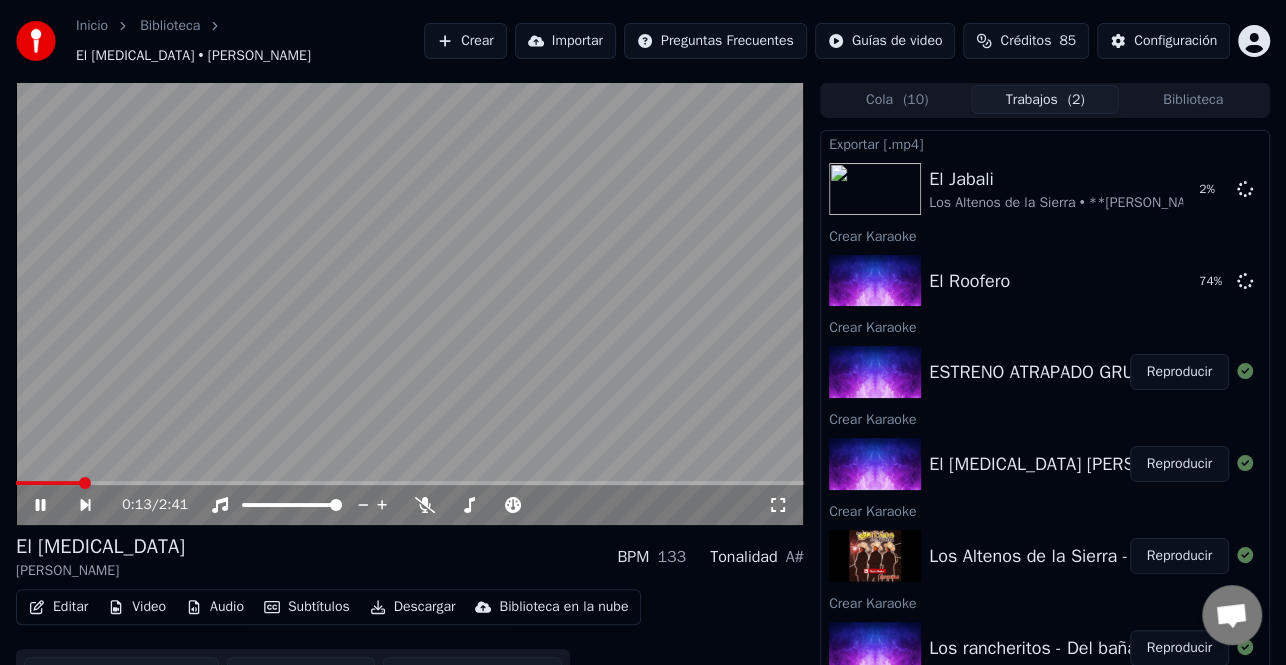 click 